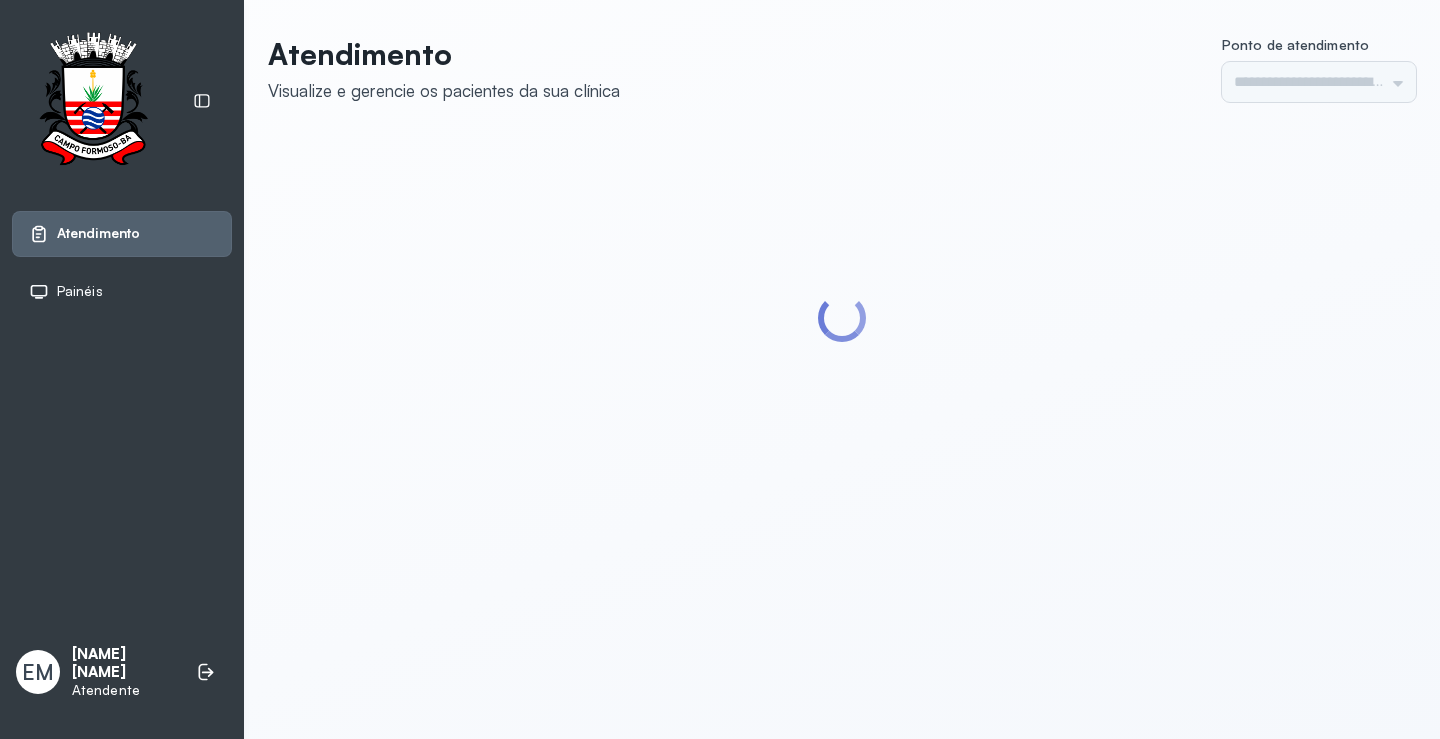 scroll, scrollTop: 0, scrollLeft: 0, axis: both 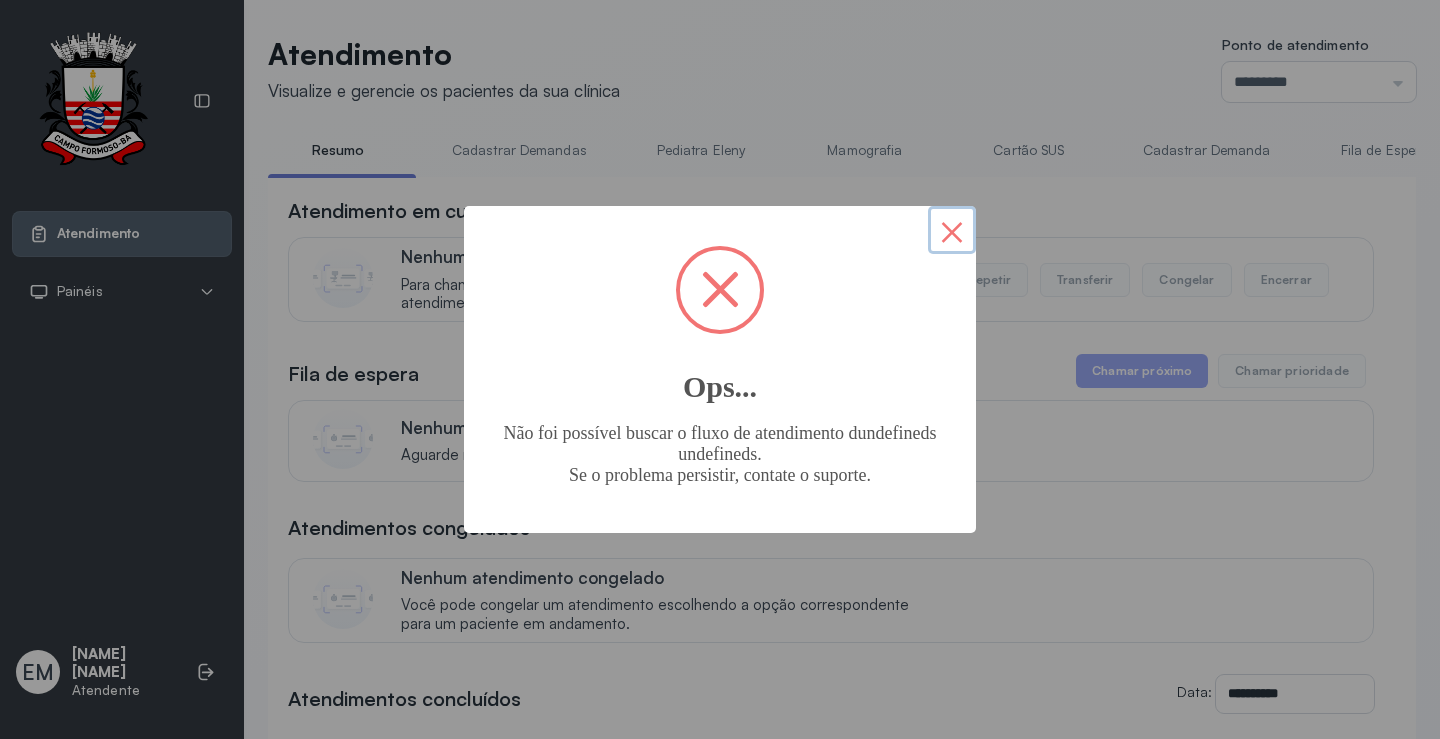 click on "×" at bounding box center [952, 230] 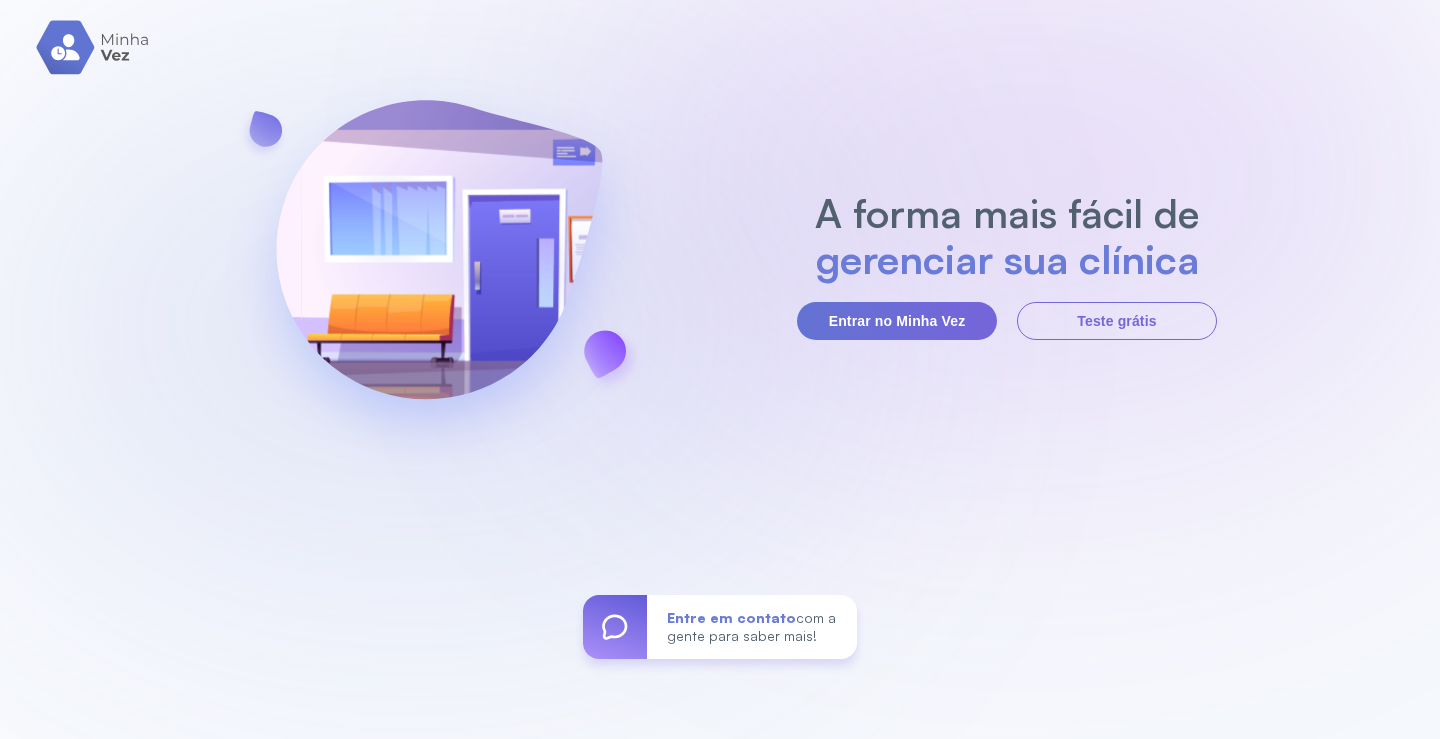 scroll, scrollTop: 0, scrollLeft: 0, axis: both 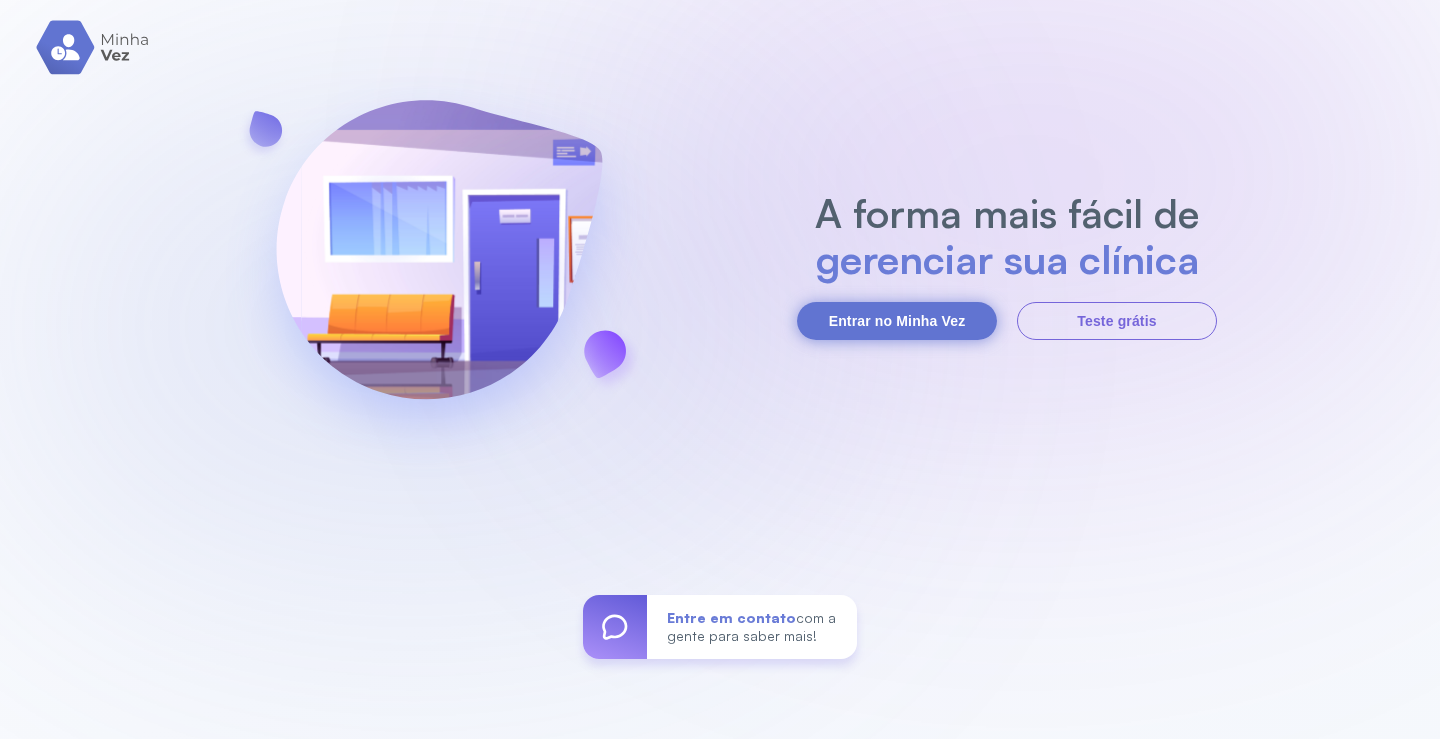 click on "Entrar no Minha Vez" at bounding box center [897, 321] 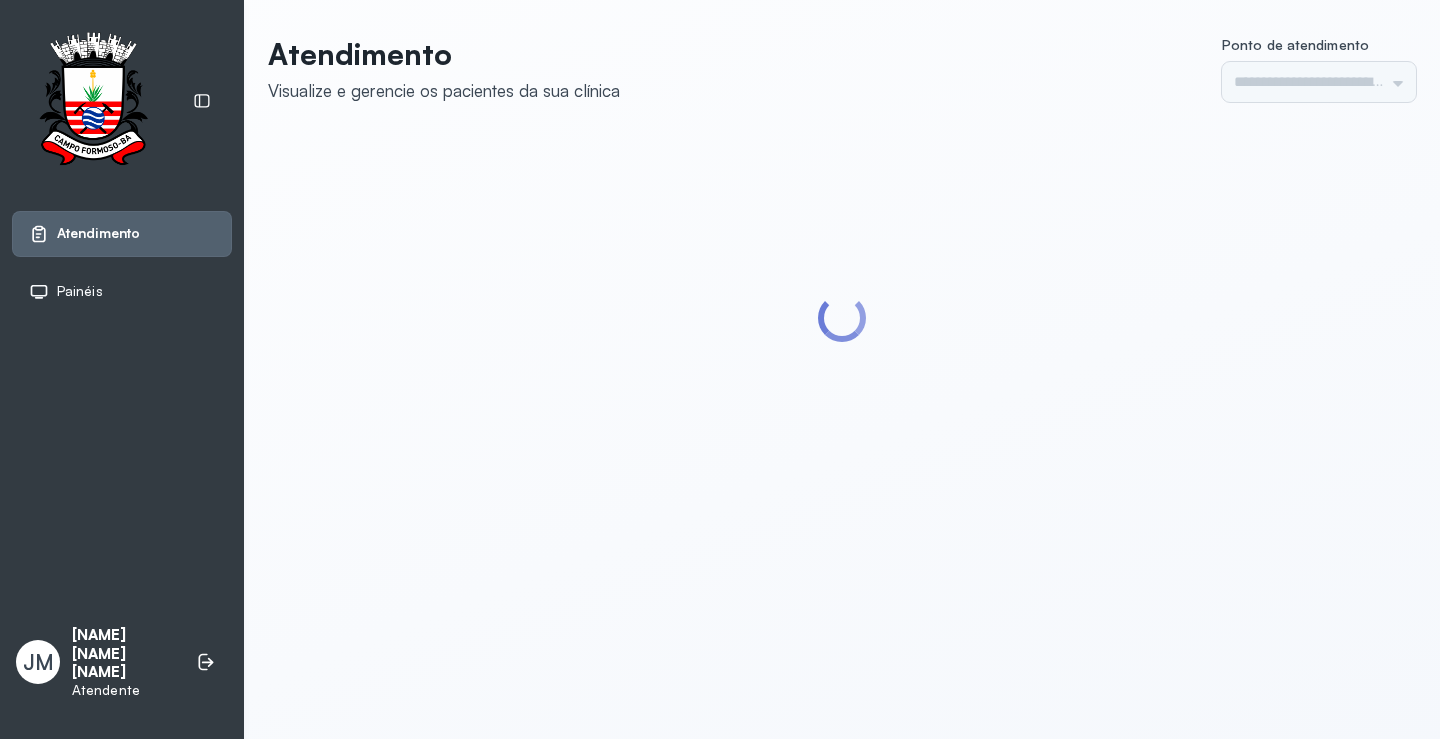 type on "*********" 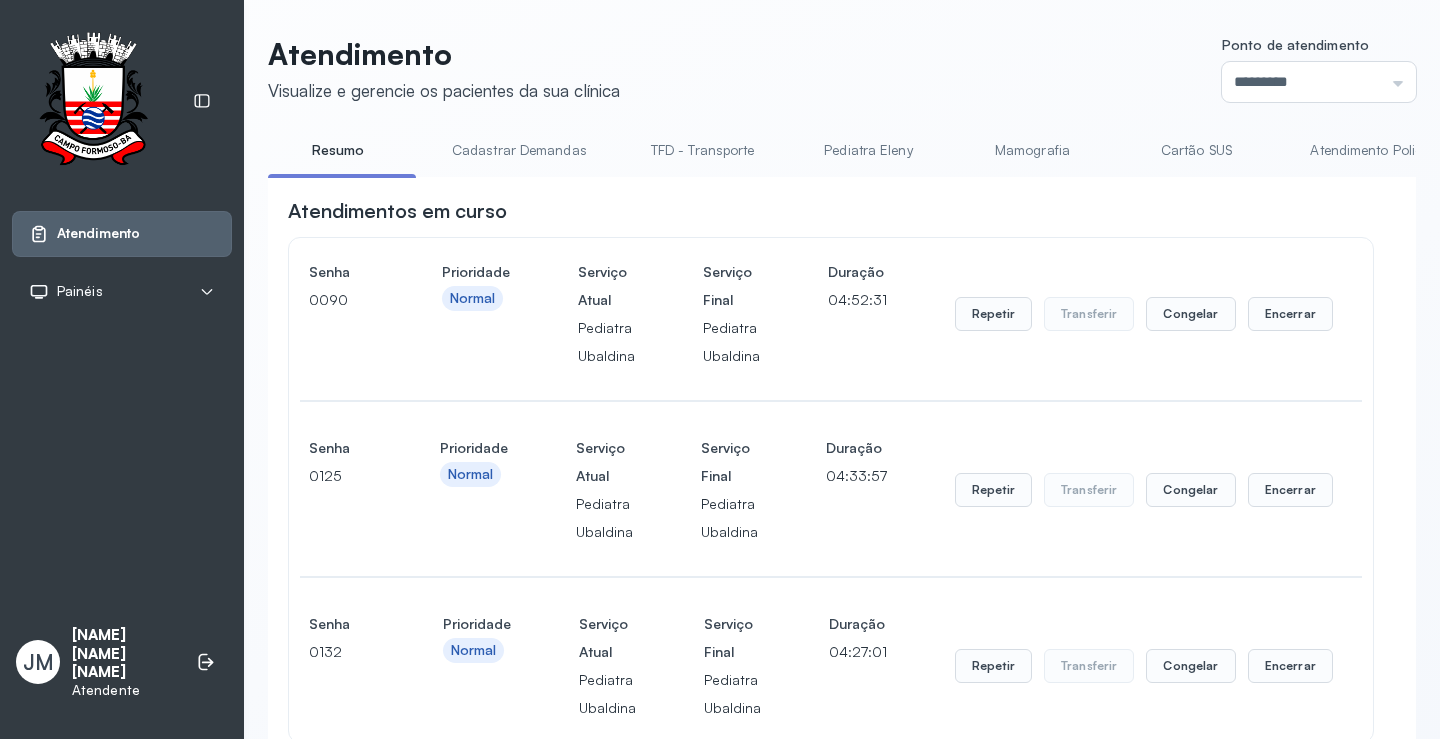 scroll, scrollTop: 0, scrollLeft: 0, axis: both 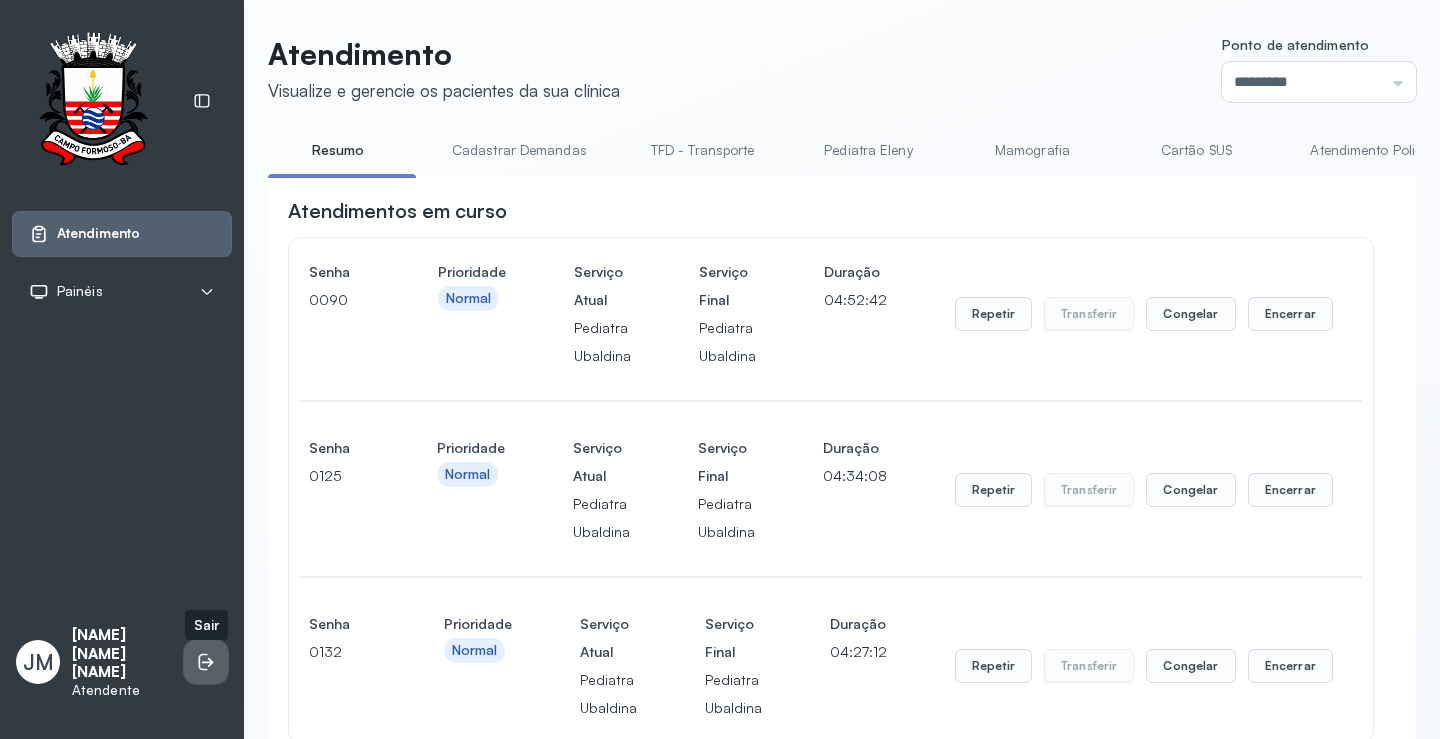 click at bounding box center (206, 662) 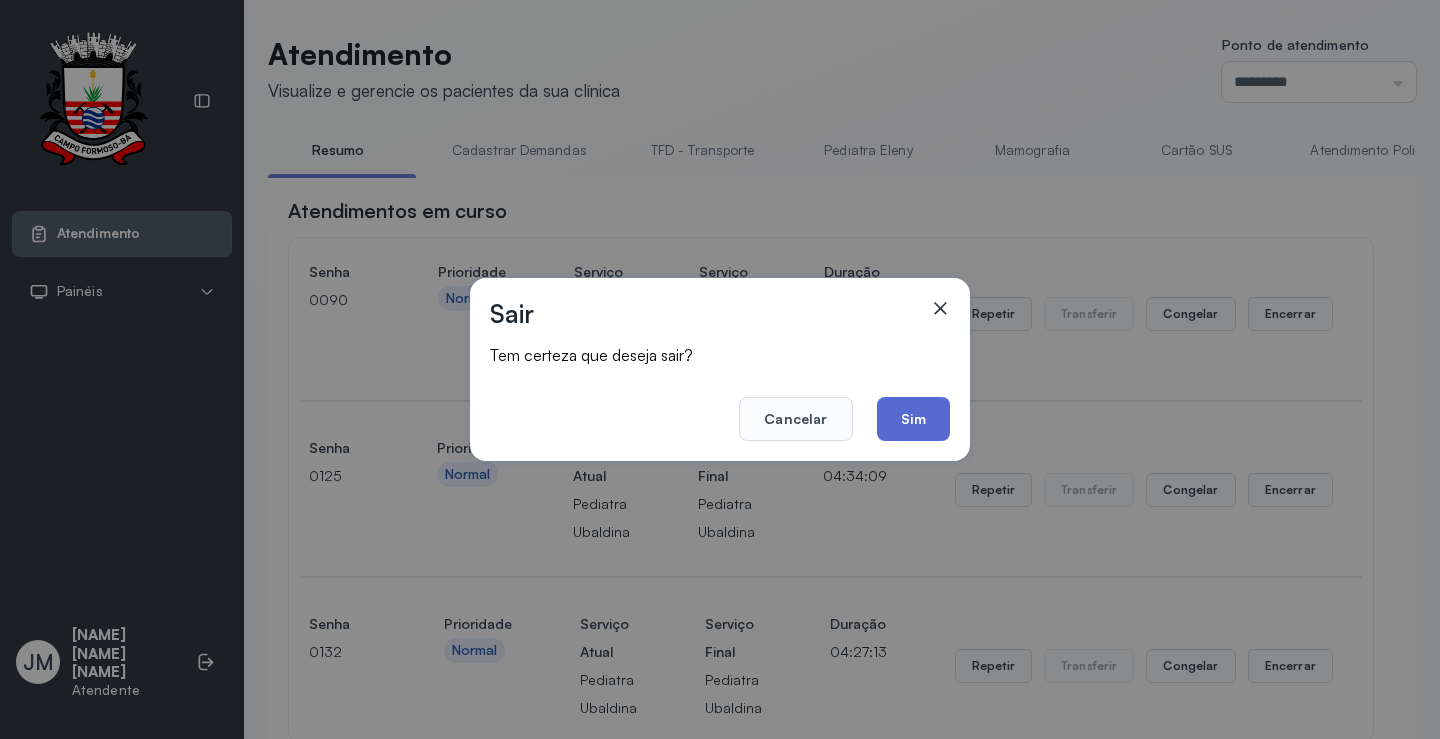 click on "Sim" 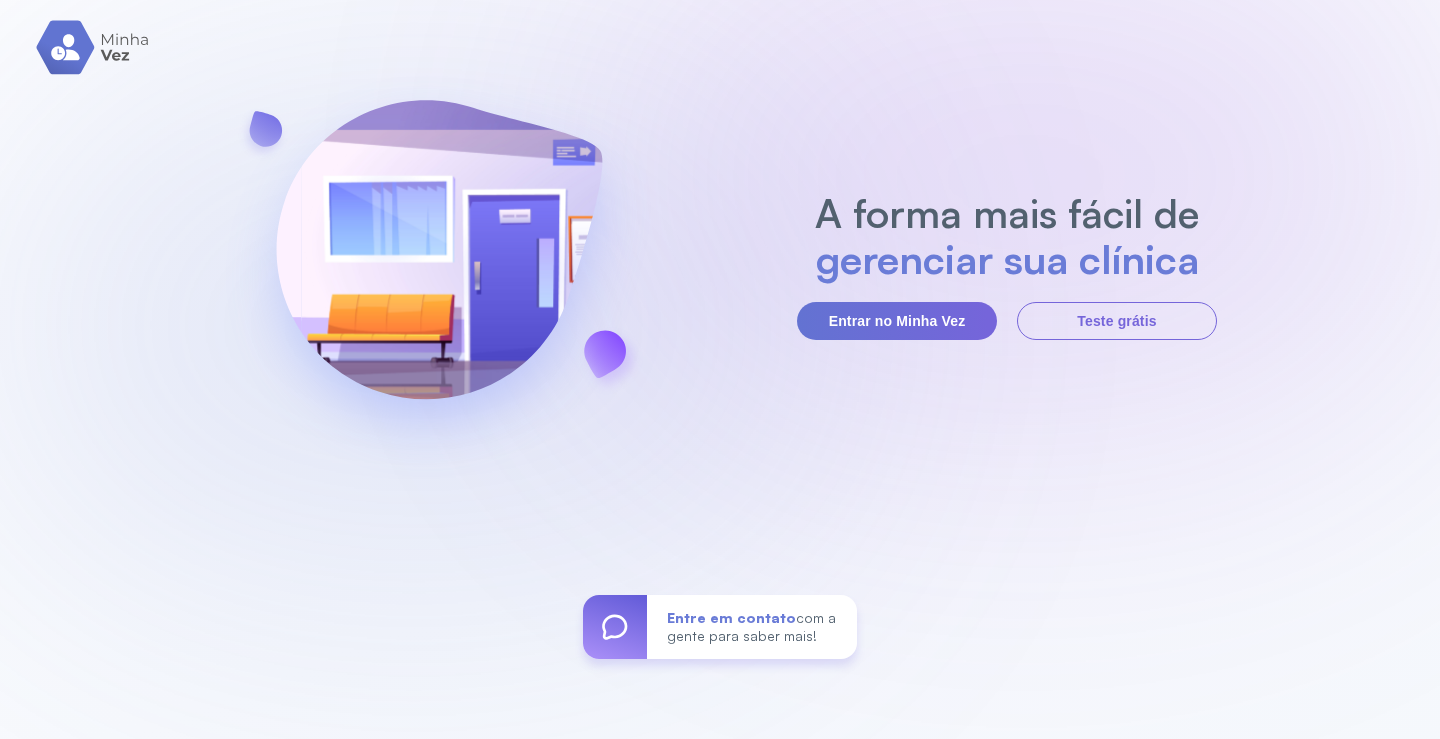 scroll, scrollTop: 0, scrollLeft: 0, axis: both 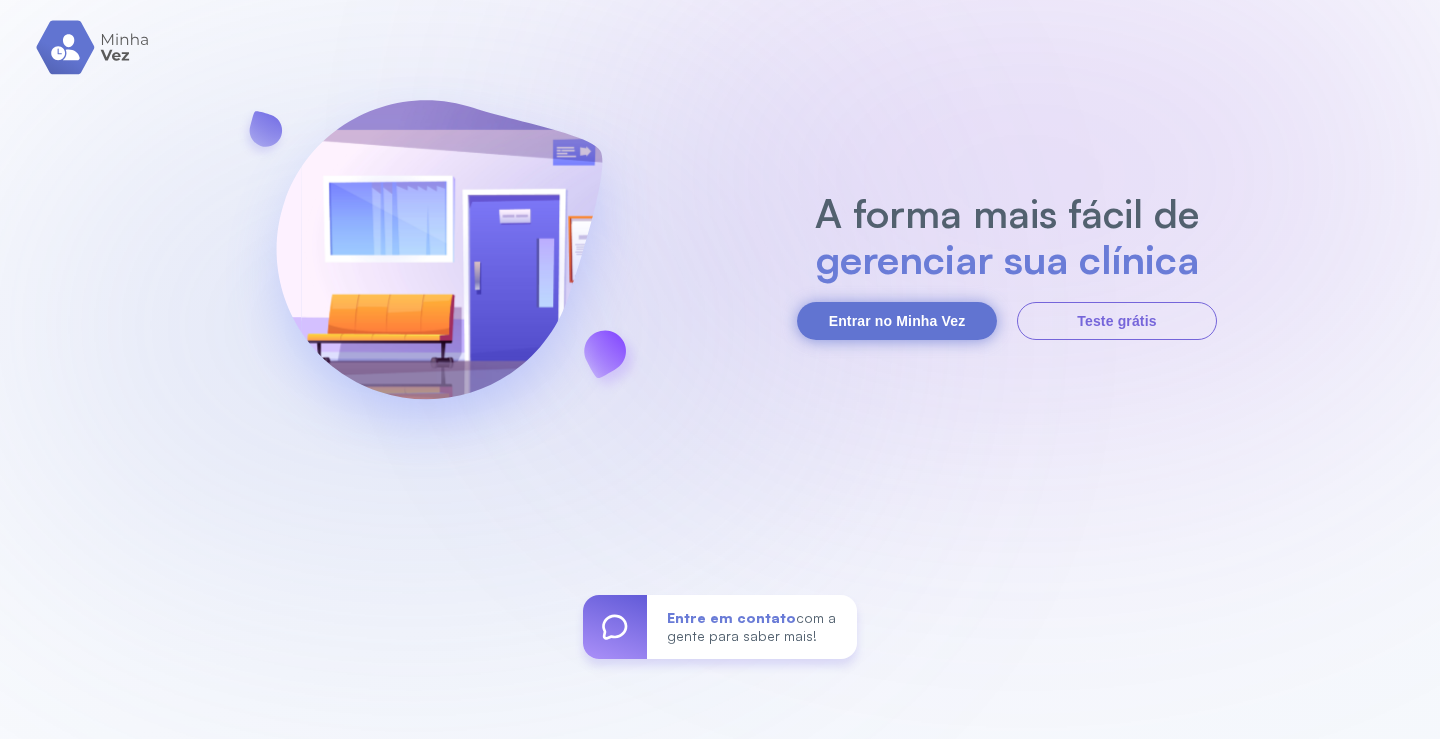 click on "Entrar no Minha Vez" at bounding box center [897, 321] 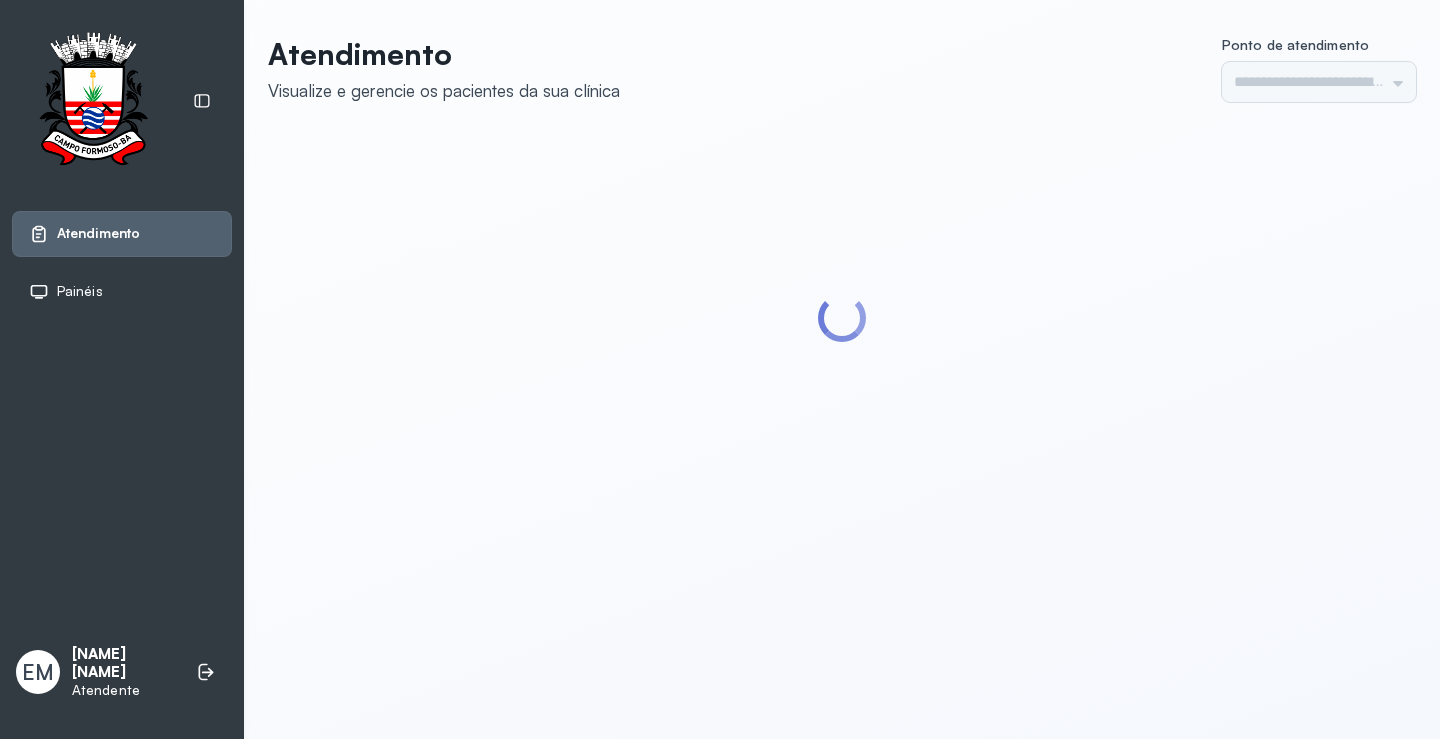 type on "*********" 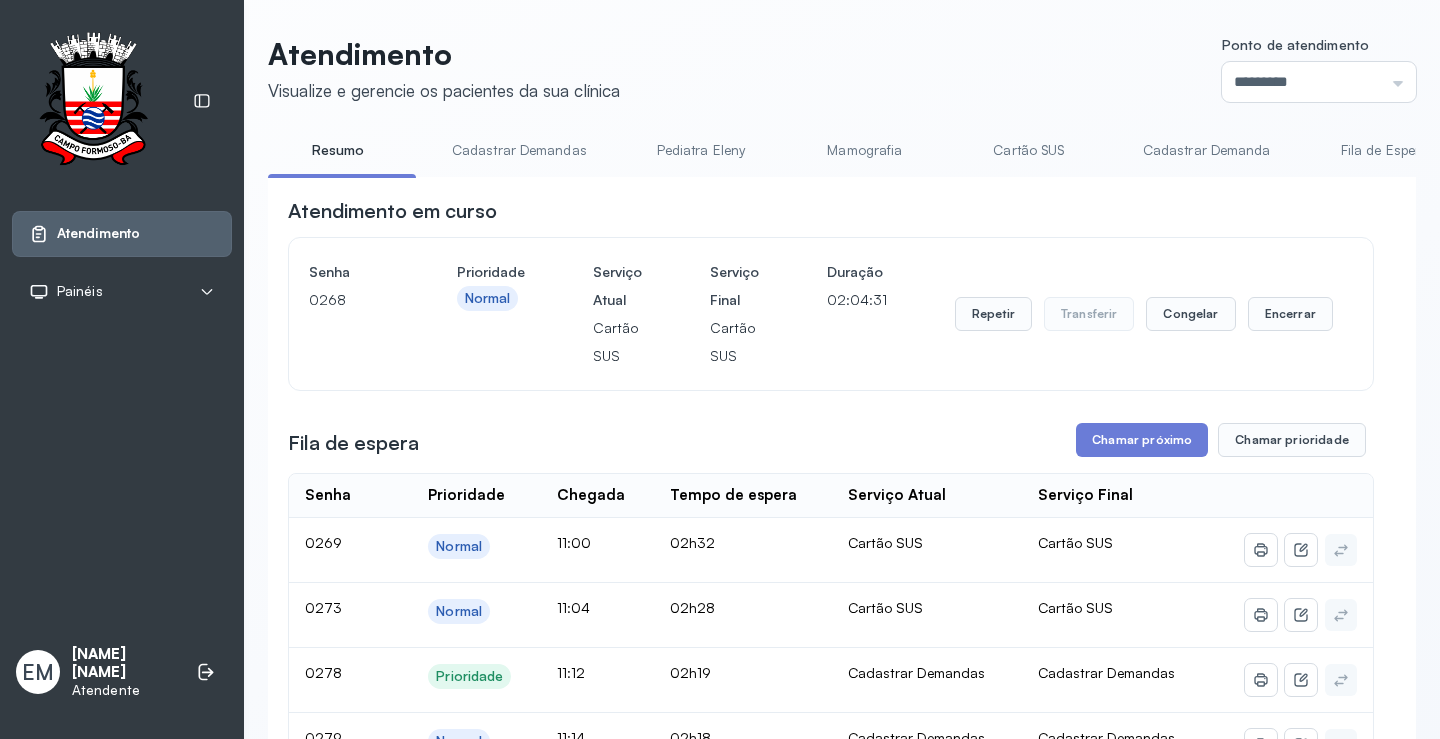scroll, scrollTop: 0, scrollLeft: 0, axis: both 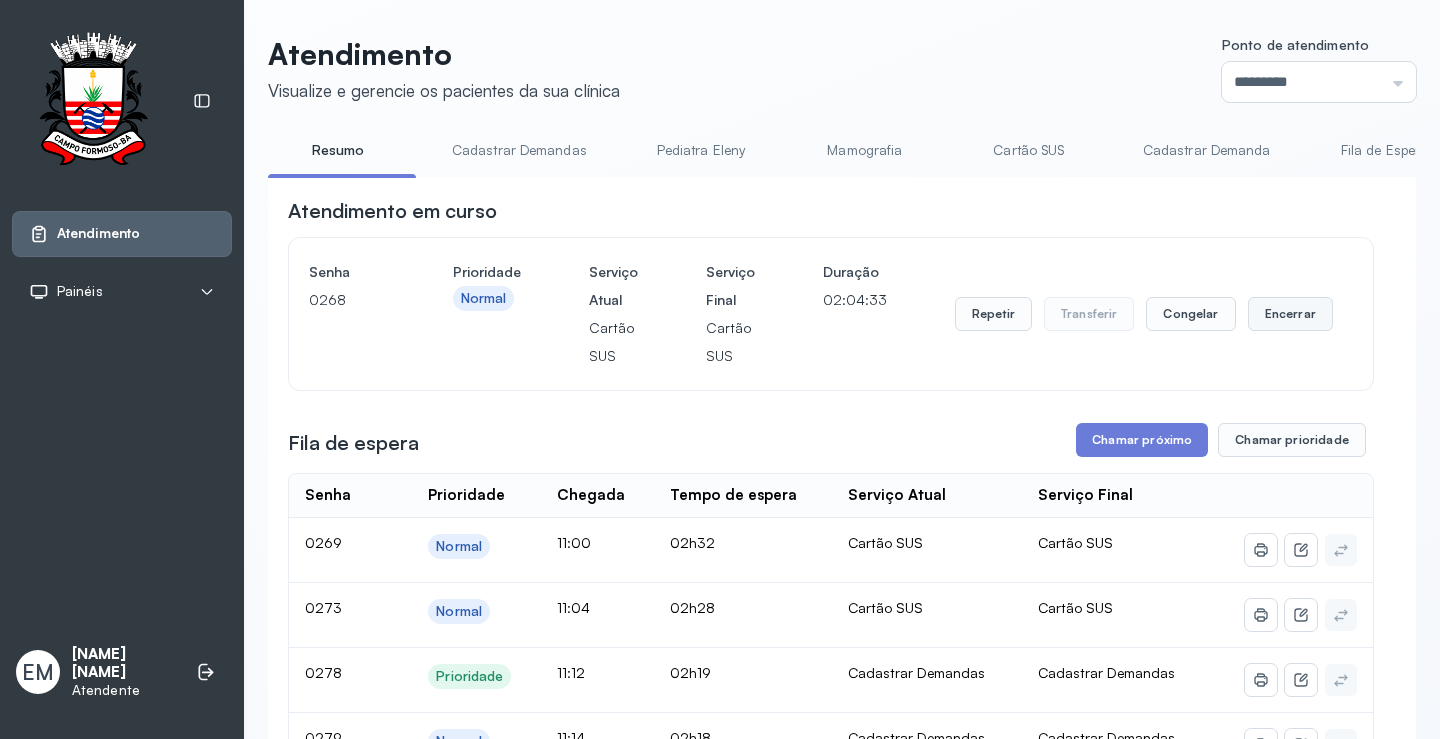 click on "Encerrar" at bounding box center (1290, 314) 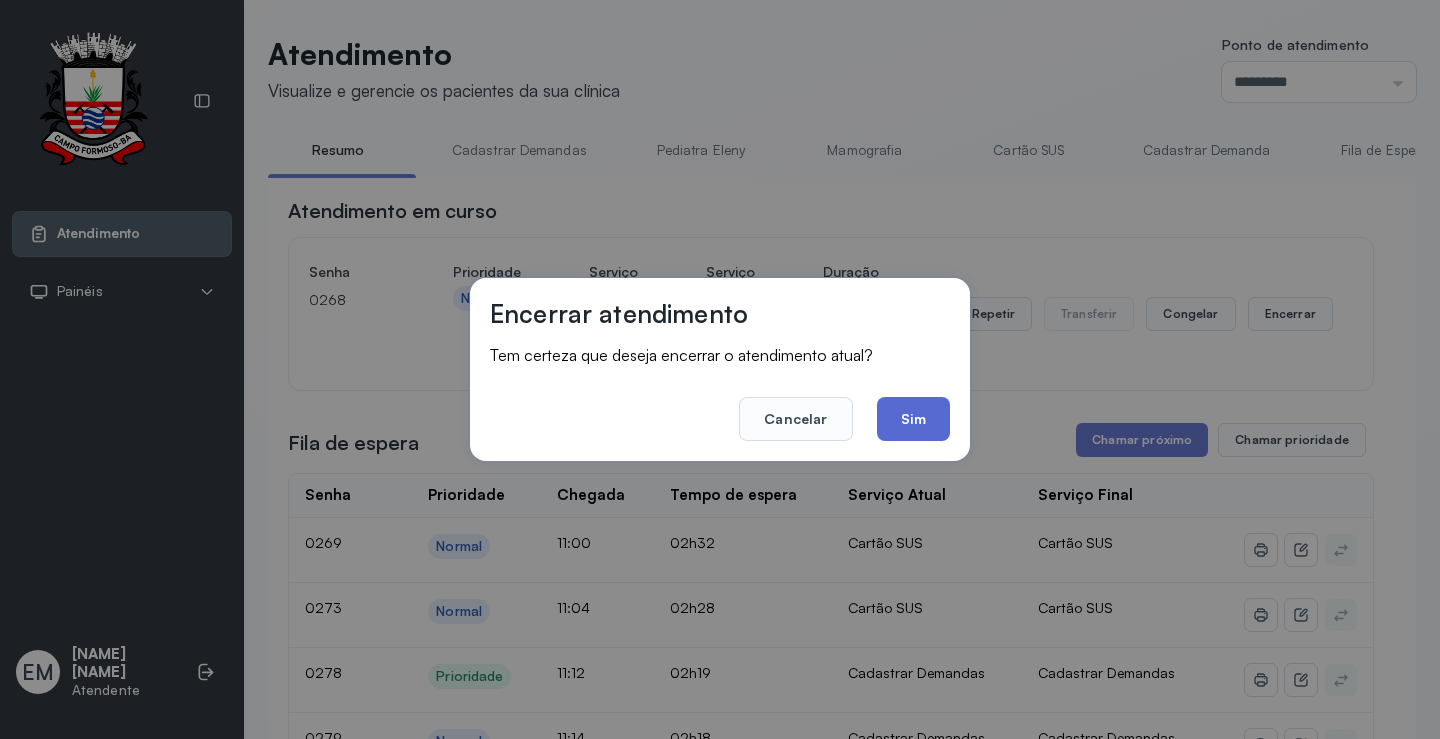 click on "Sim" 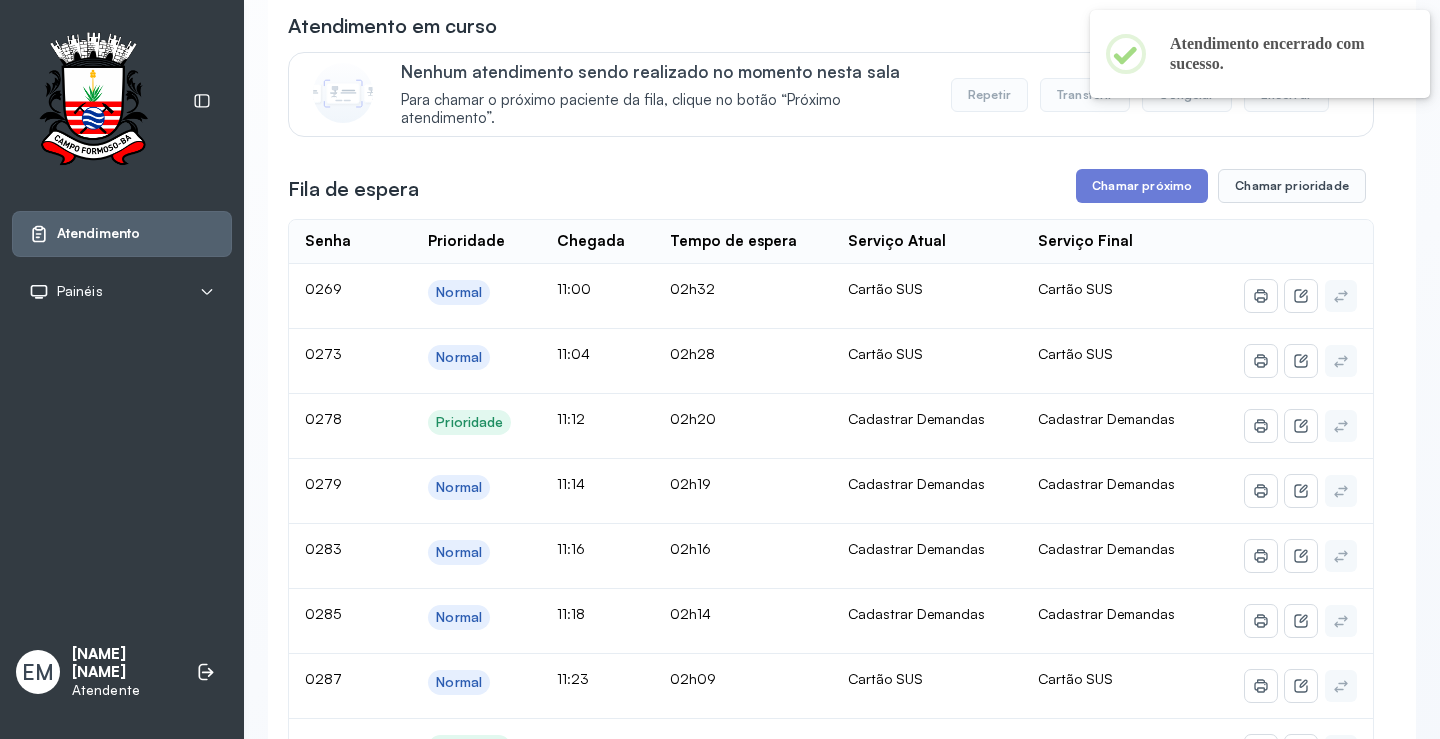 scroll, scrollTop: 201, scrollLeft: 0, axis: vertical 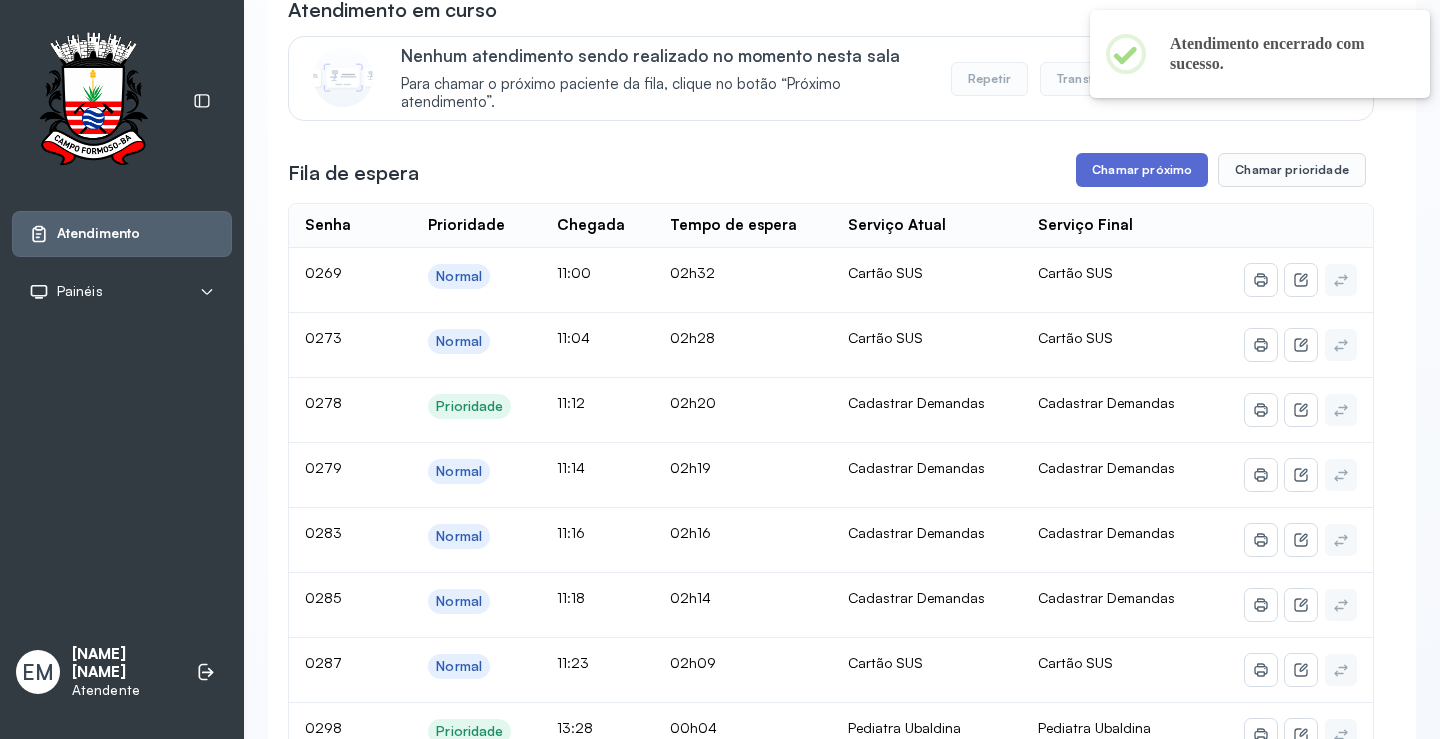 click on "Chamar próximo" at bounding box center (1142, 170) 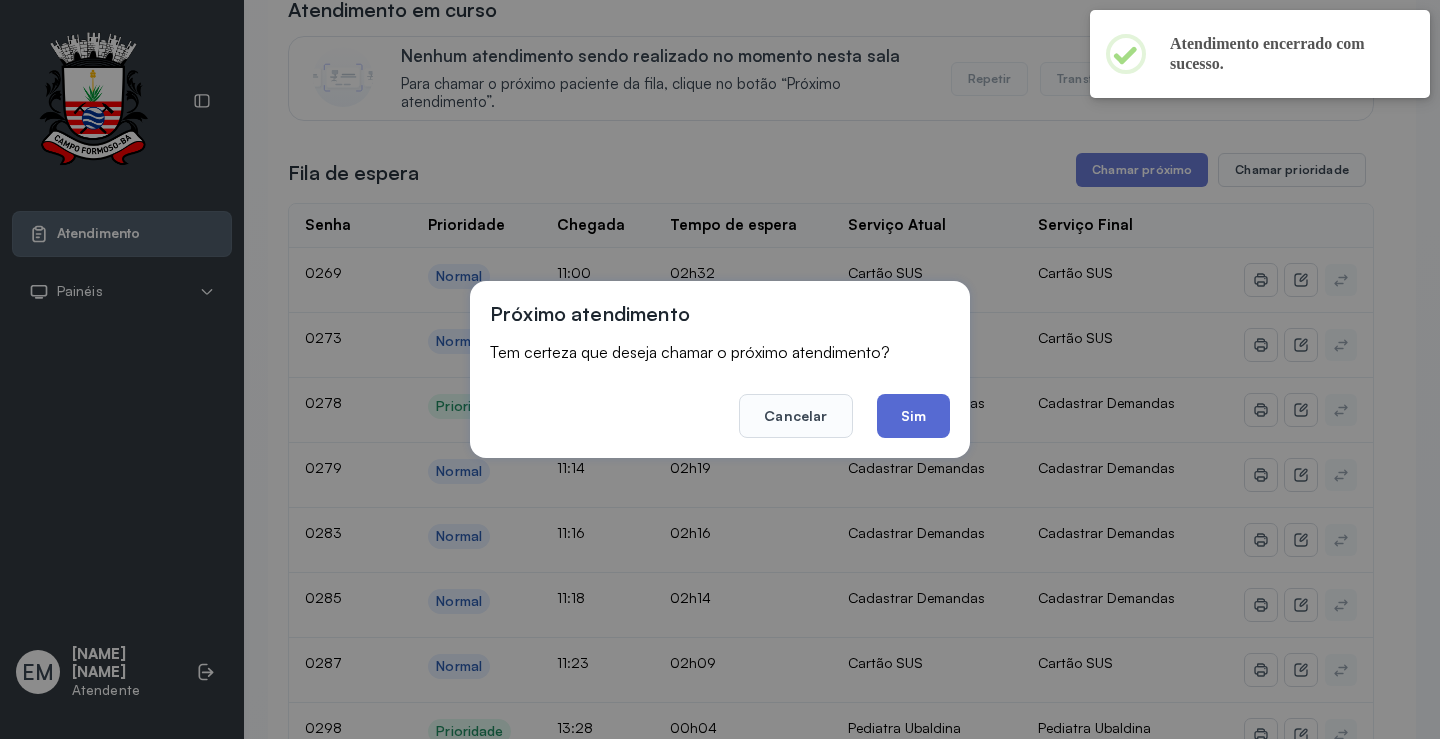 click on "Sim" 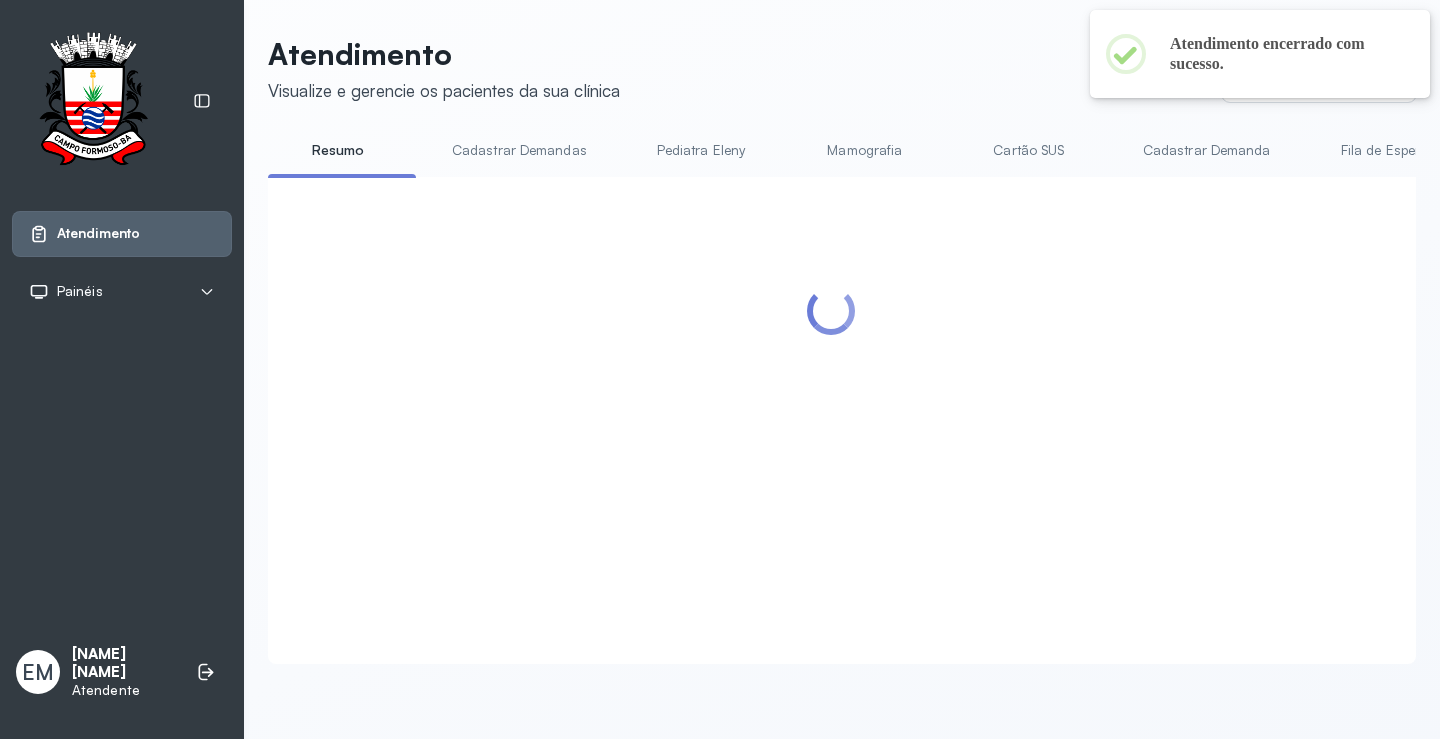 scroll, scrollTop: 0, scrollLeft: 0, axis: both 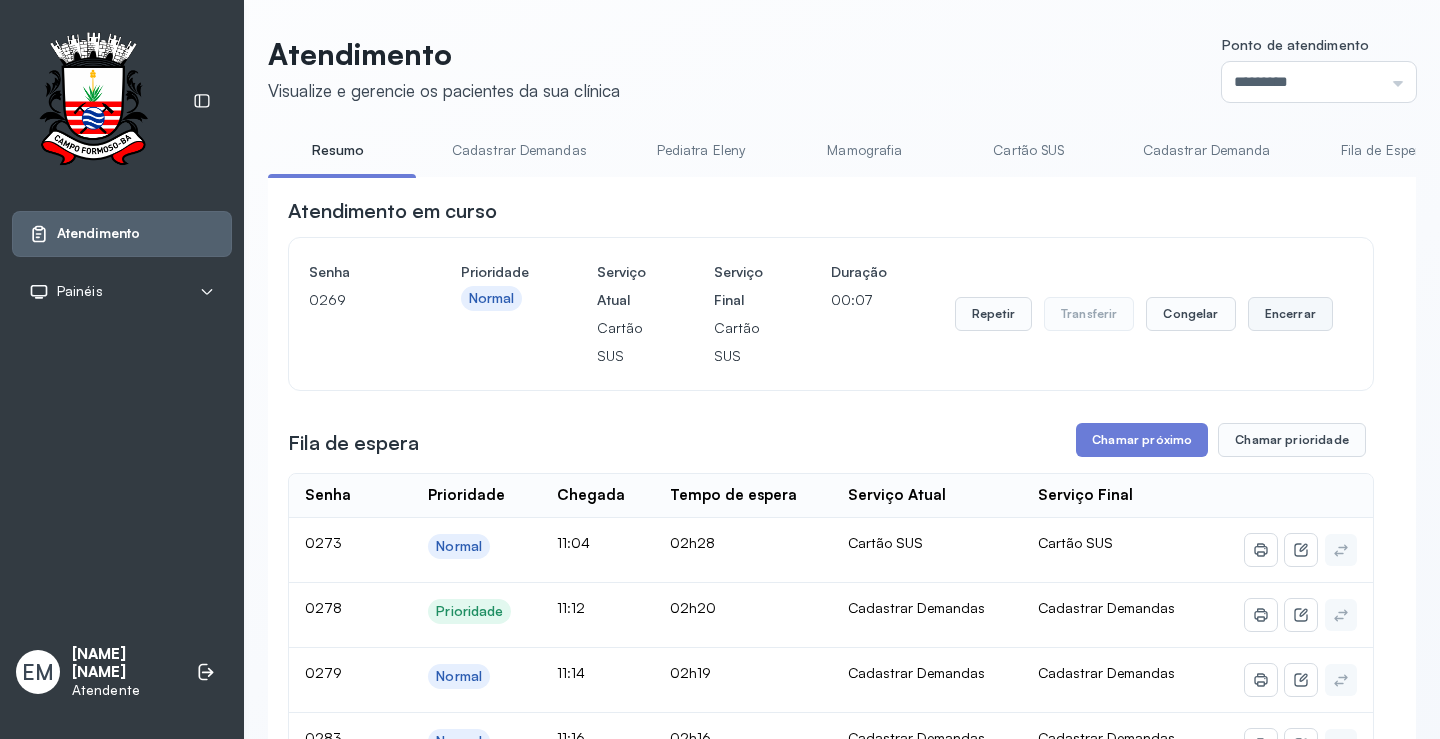 click on "Encerrar" at bounding box center (1290, 314) 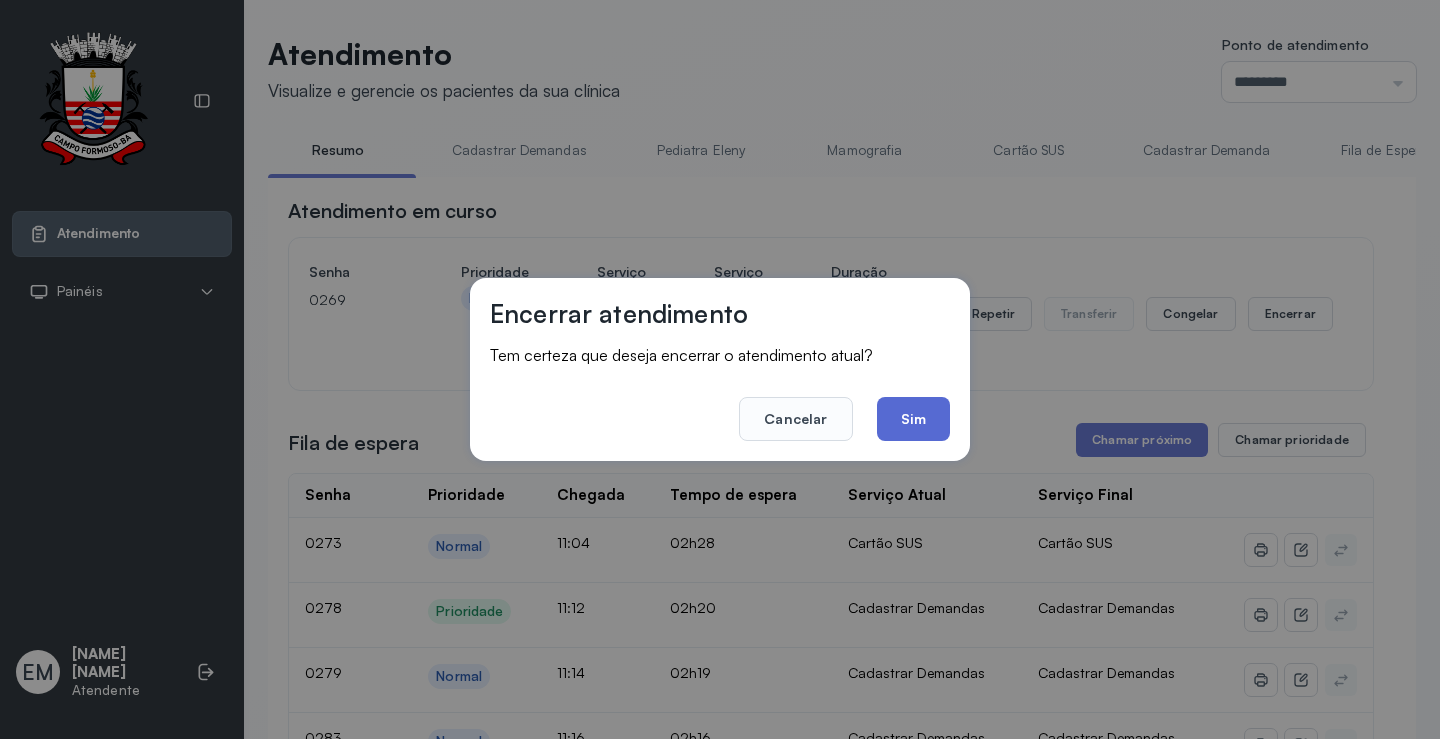 click on "Sim" 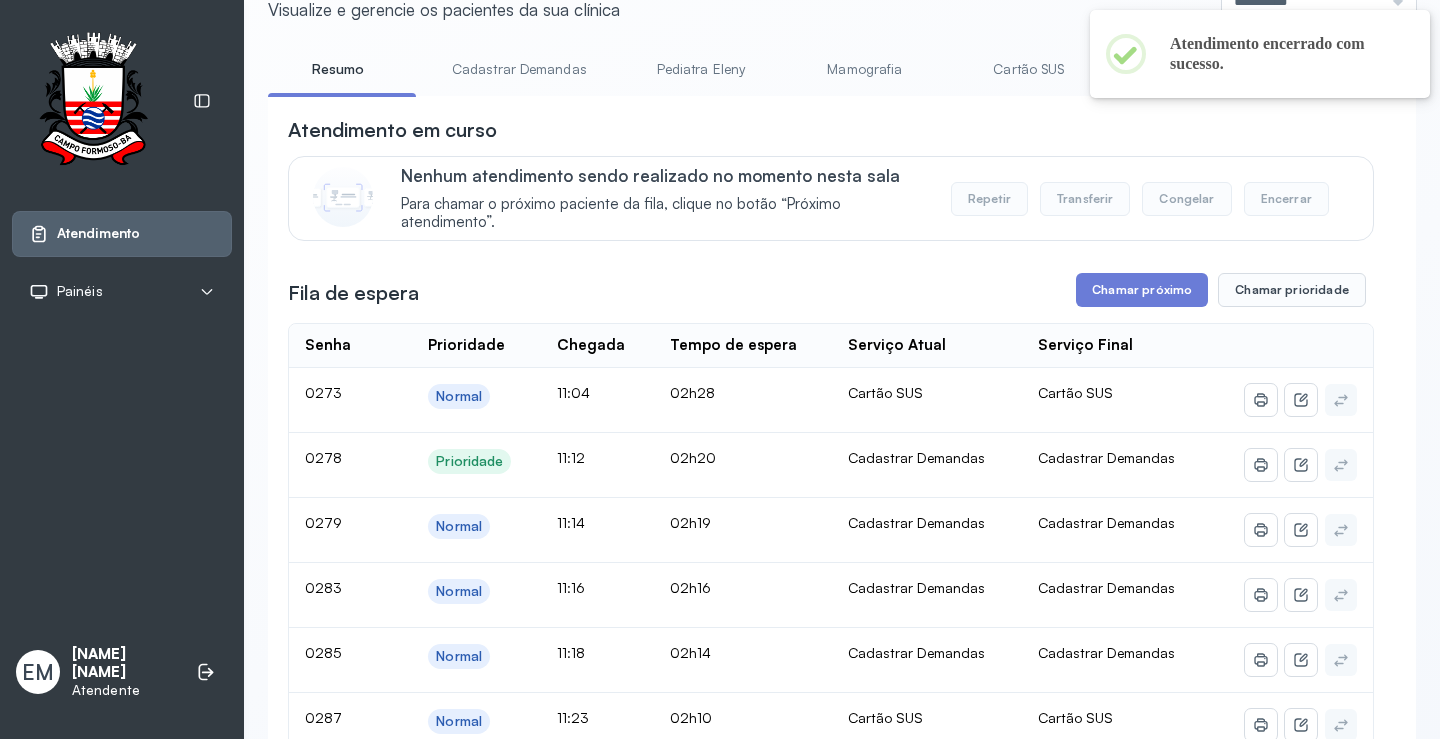 scroll, scrollTop: 200, scrollLeft: 0, axis: vertical 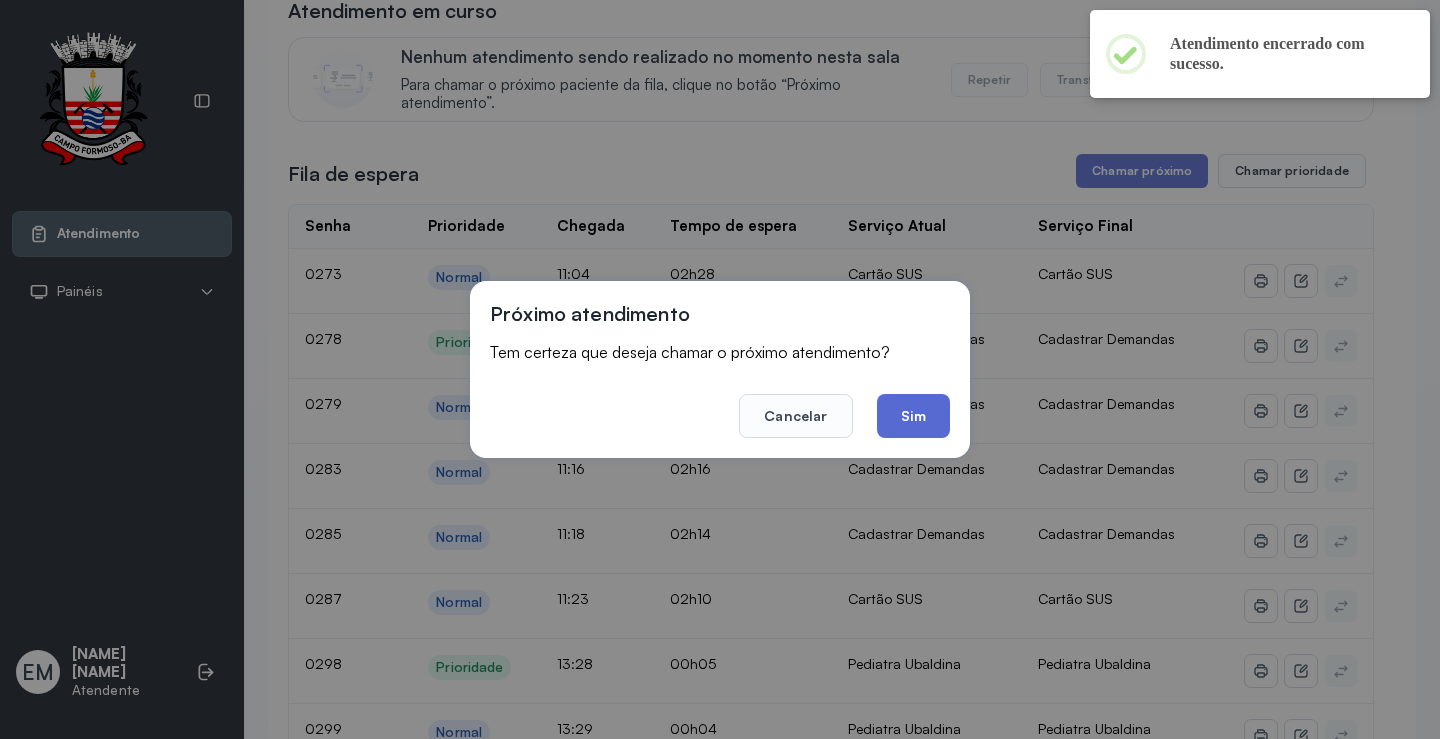 click on "Sim" 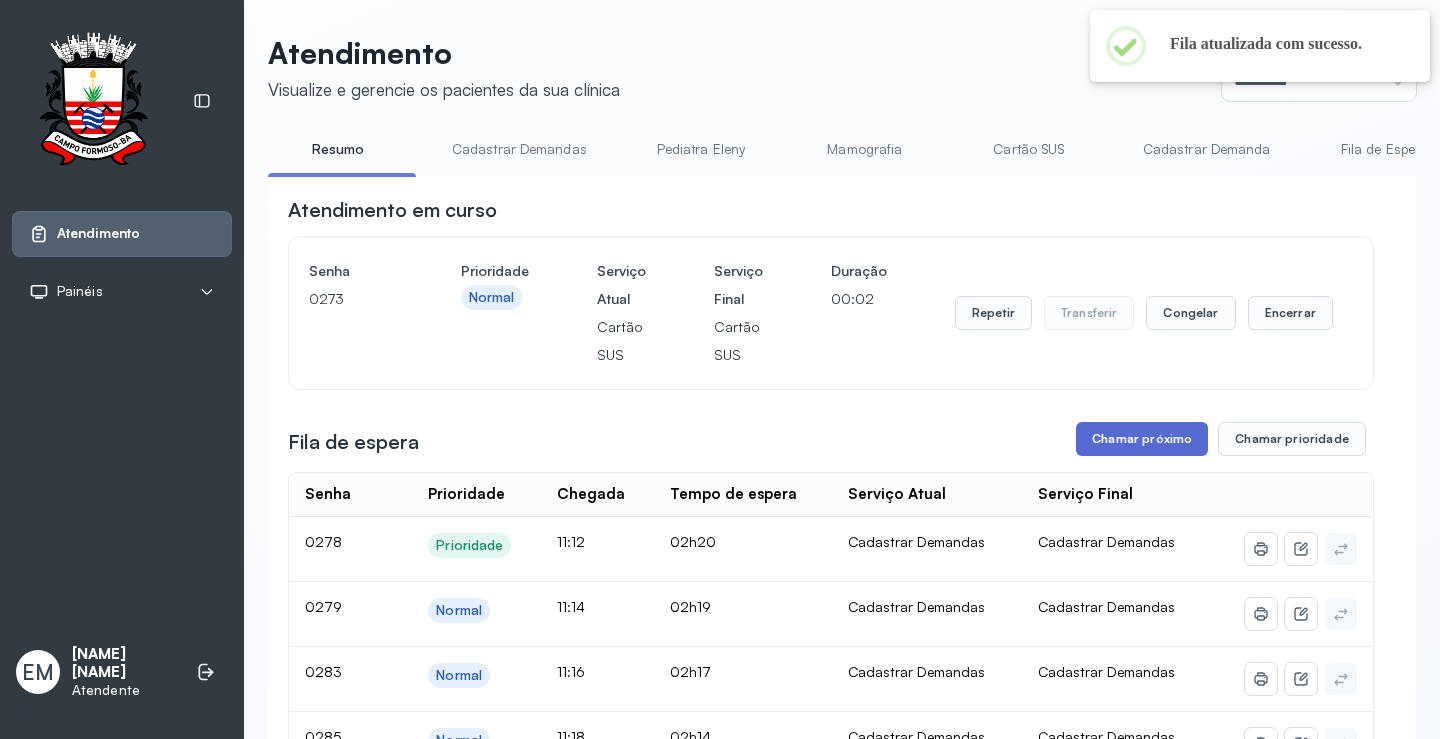 scroll, scrollTop: 200, scrollLeft: 0, axis: vertical 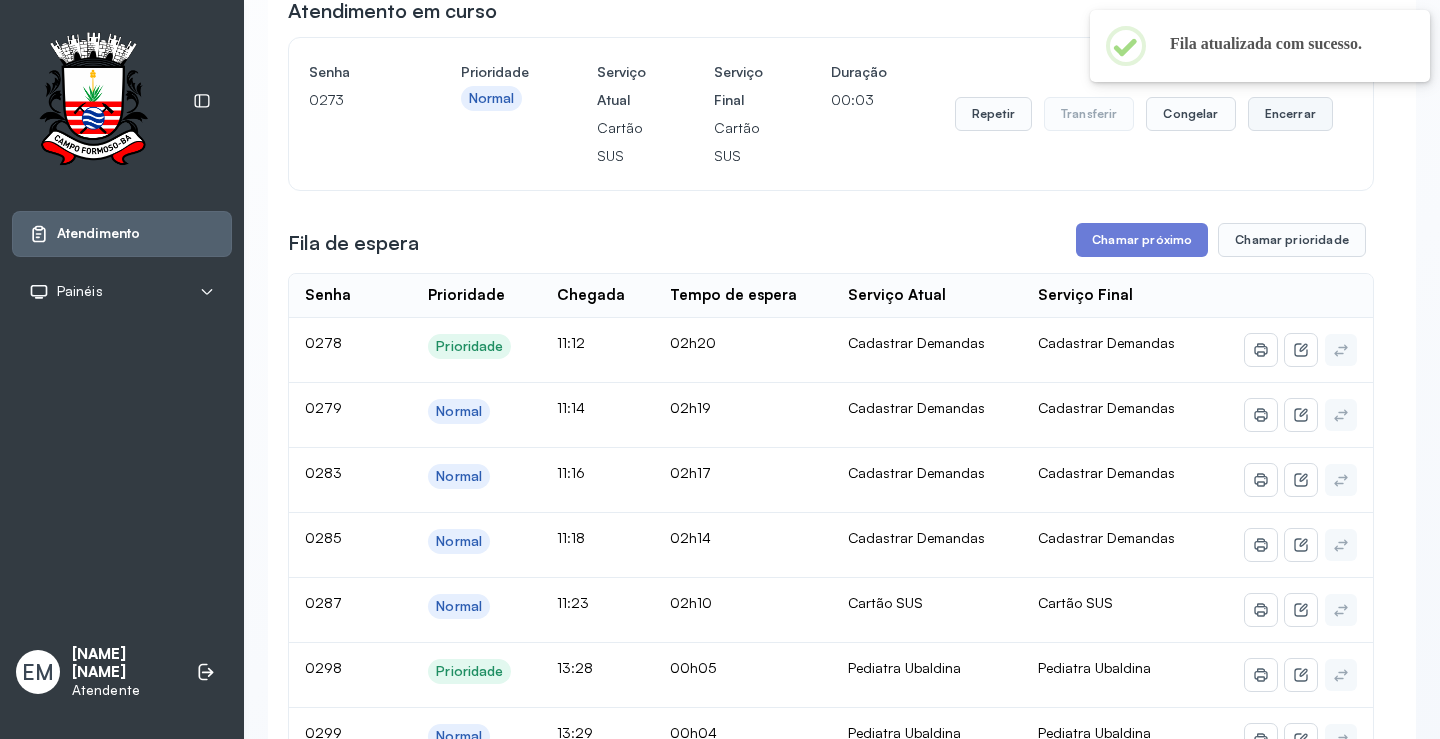 click on "Encerrar" at bounding box center (1290, 114) 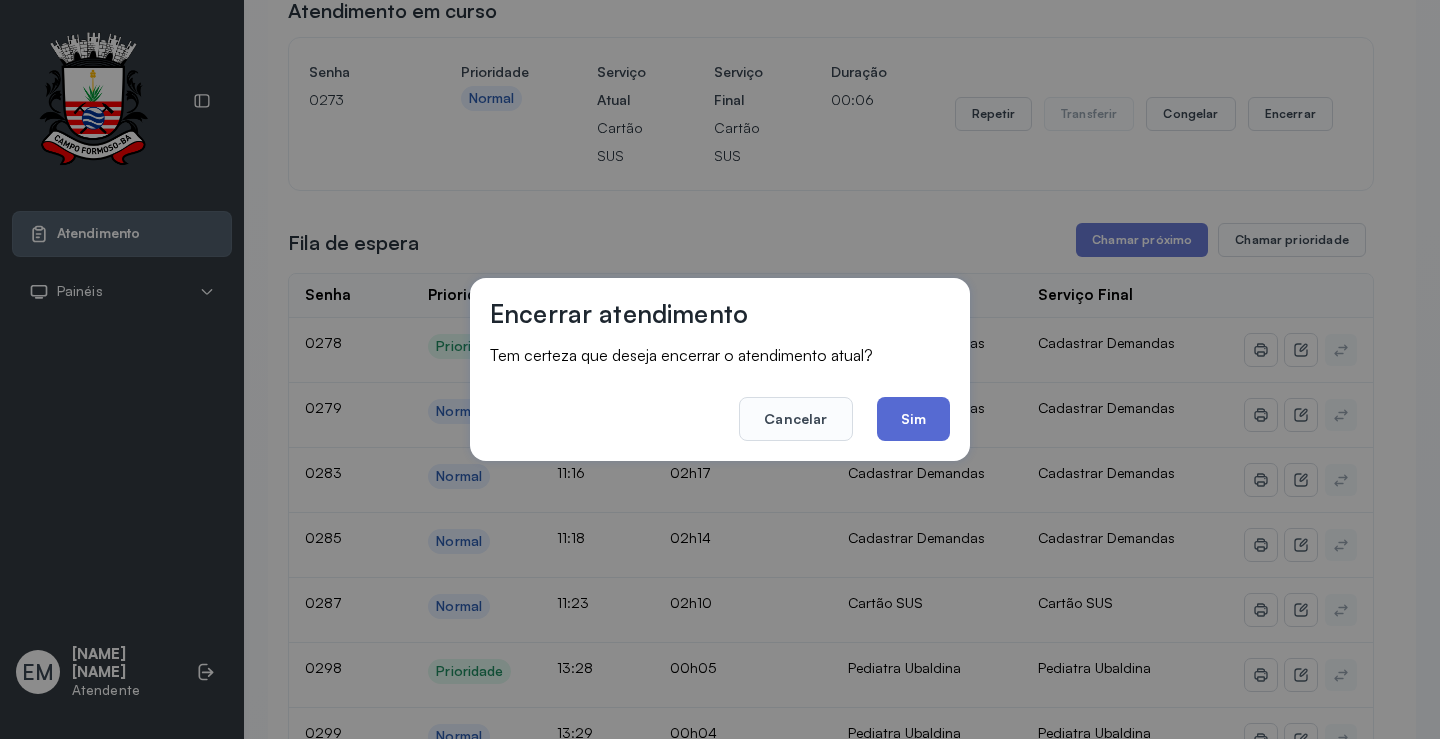 click on "Sim" 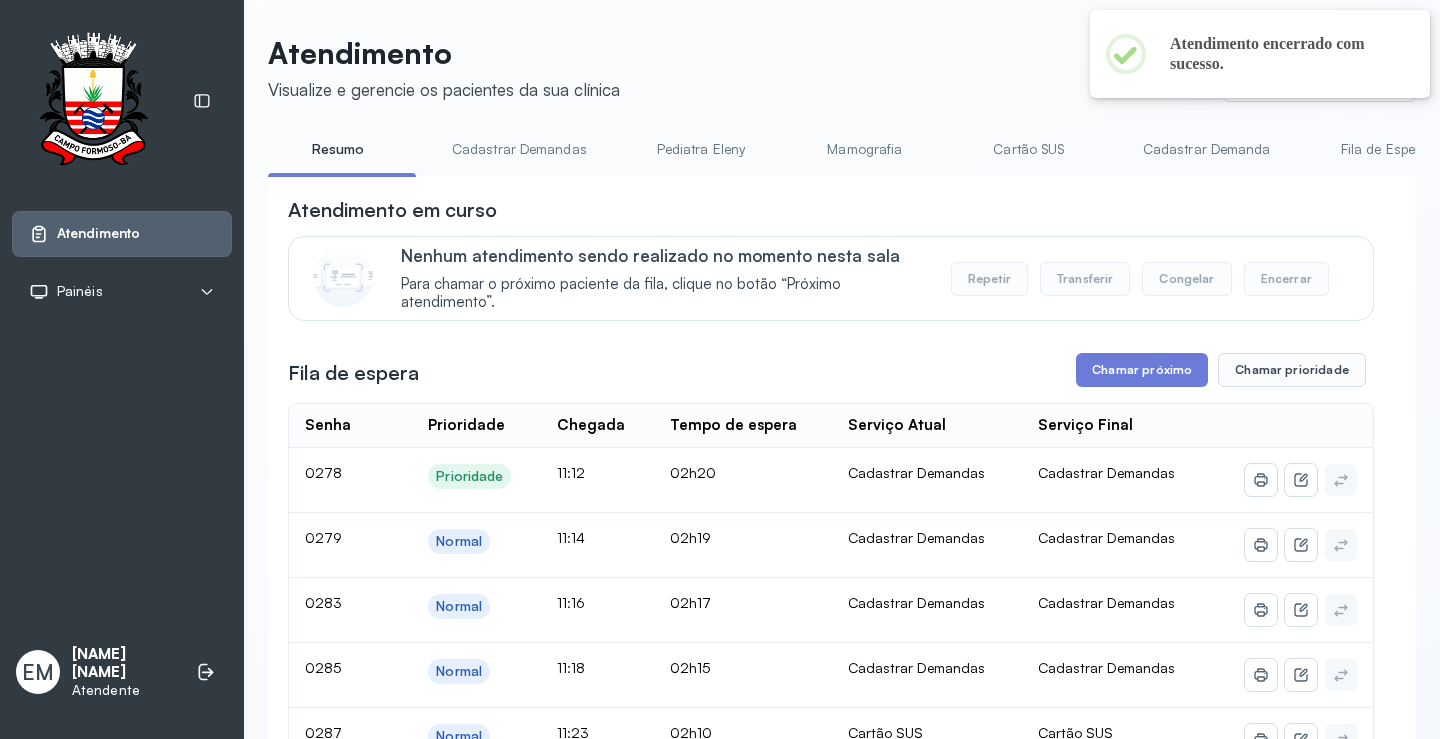 scroll, scrollTop: 200, scrollLeft: 0, axis: vertical 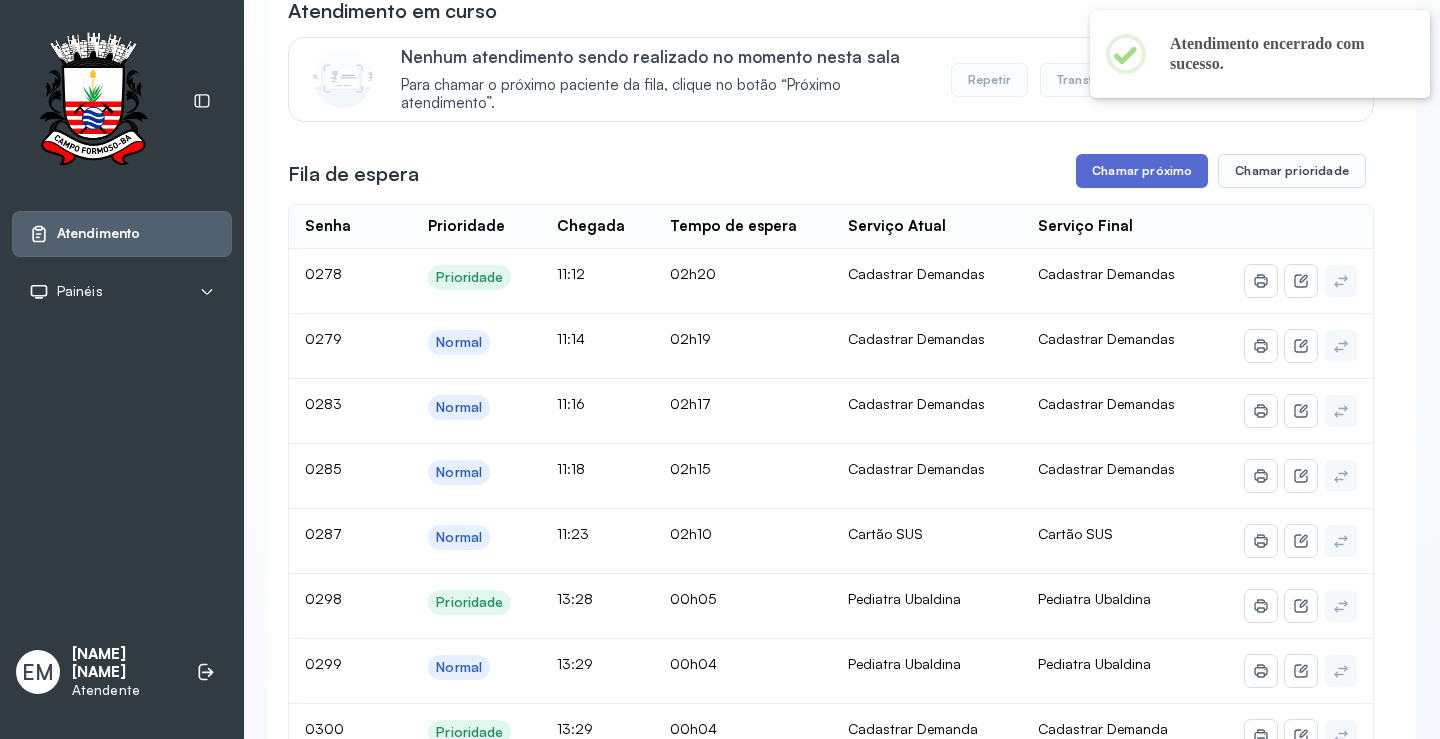 click on "Chamar próximo" at bounding box center [1142, 171] 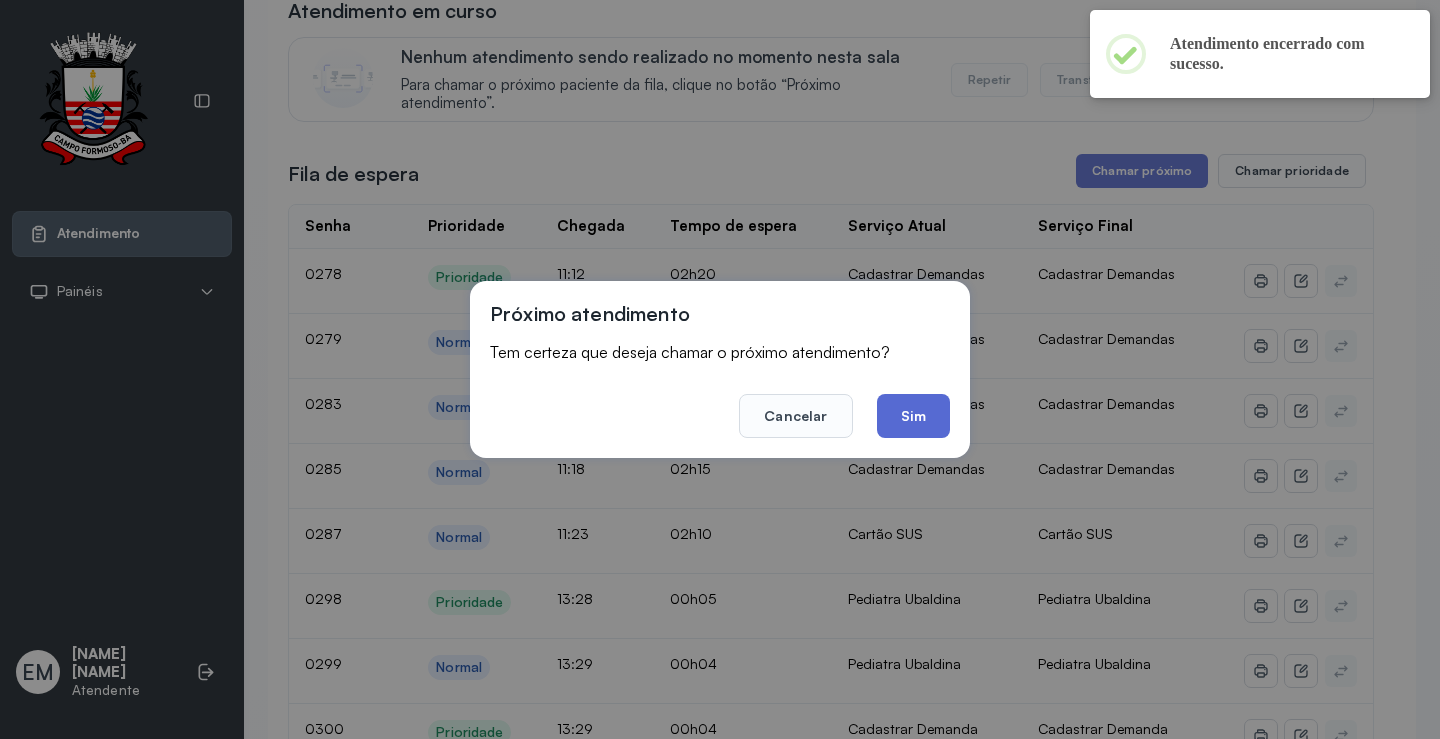 click on "Sim" 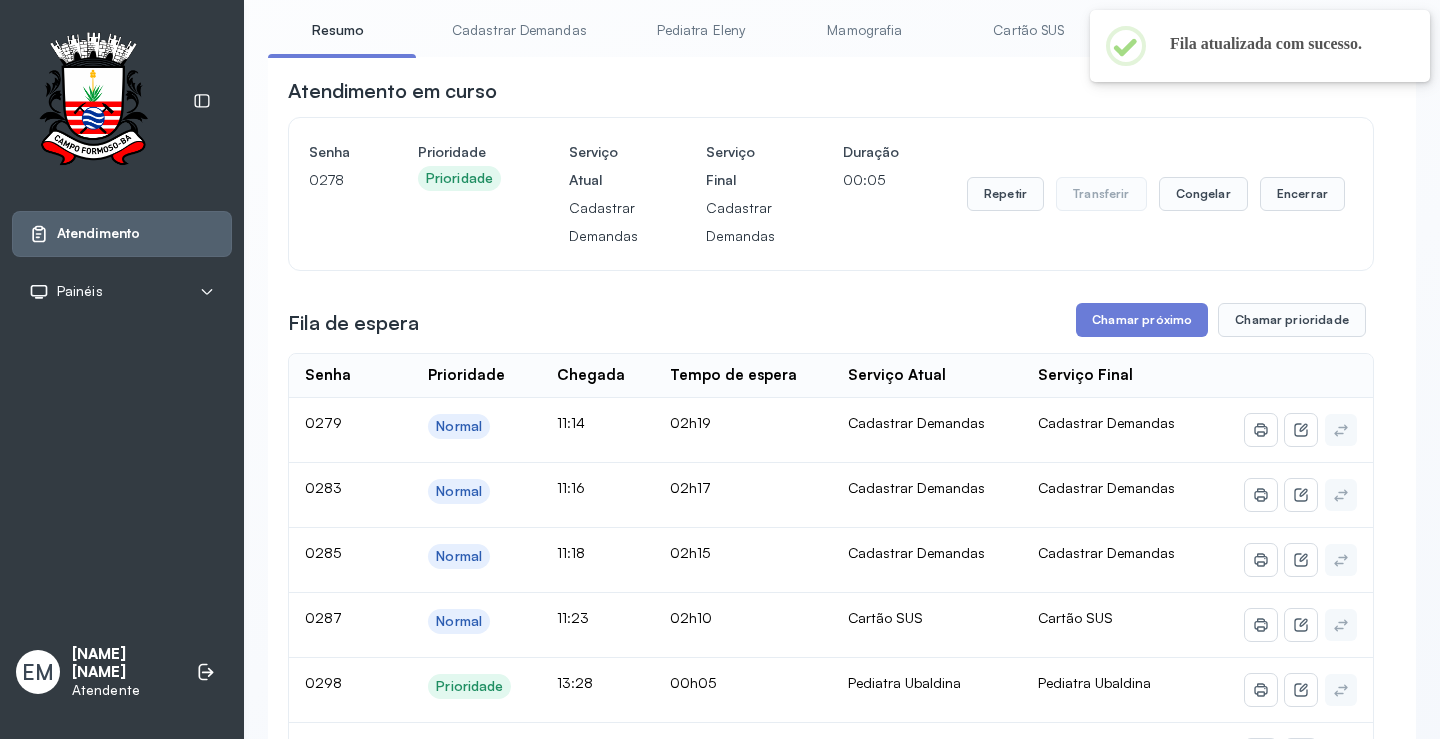 scroll, scrollTop: 0, scrollLeft: 0, axis: both 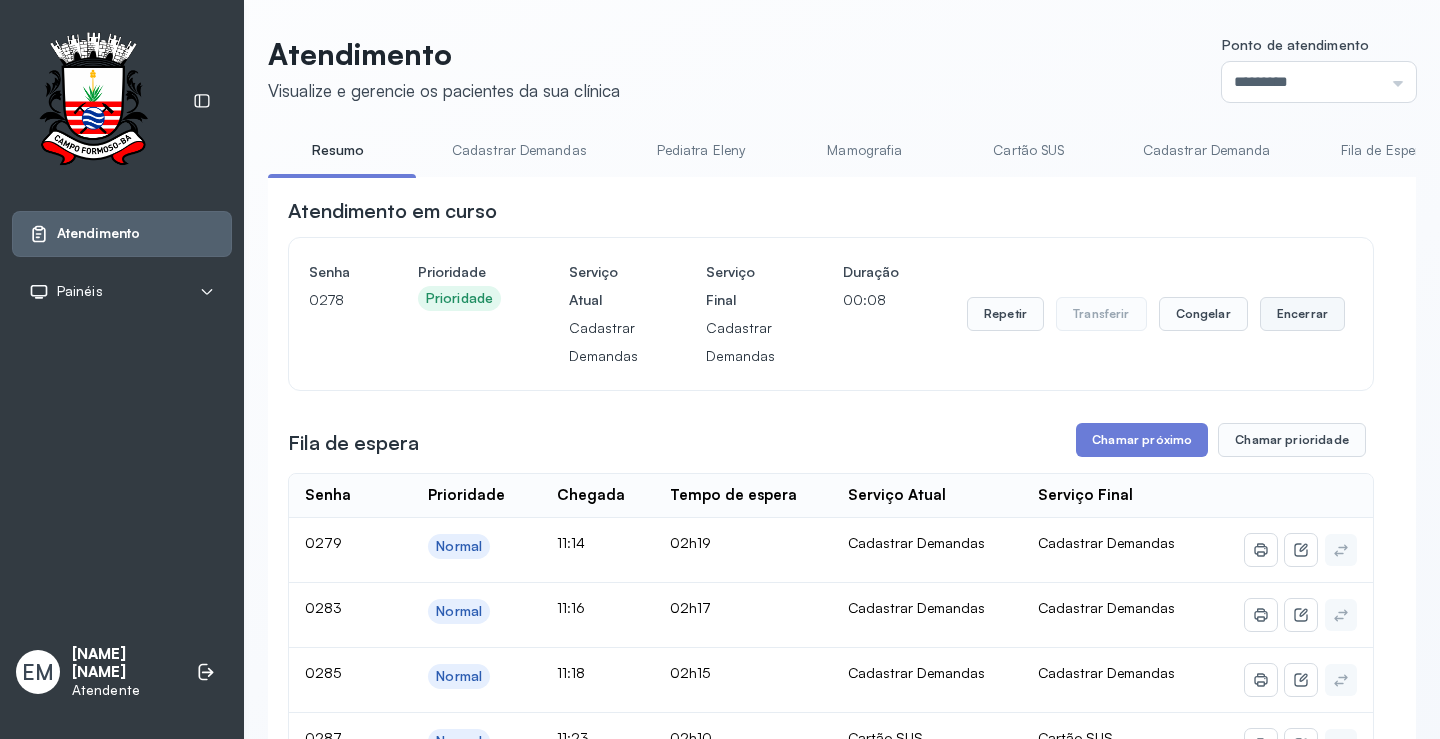 click on "Encerrar" at bounding box center (1302, 314) 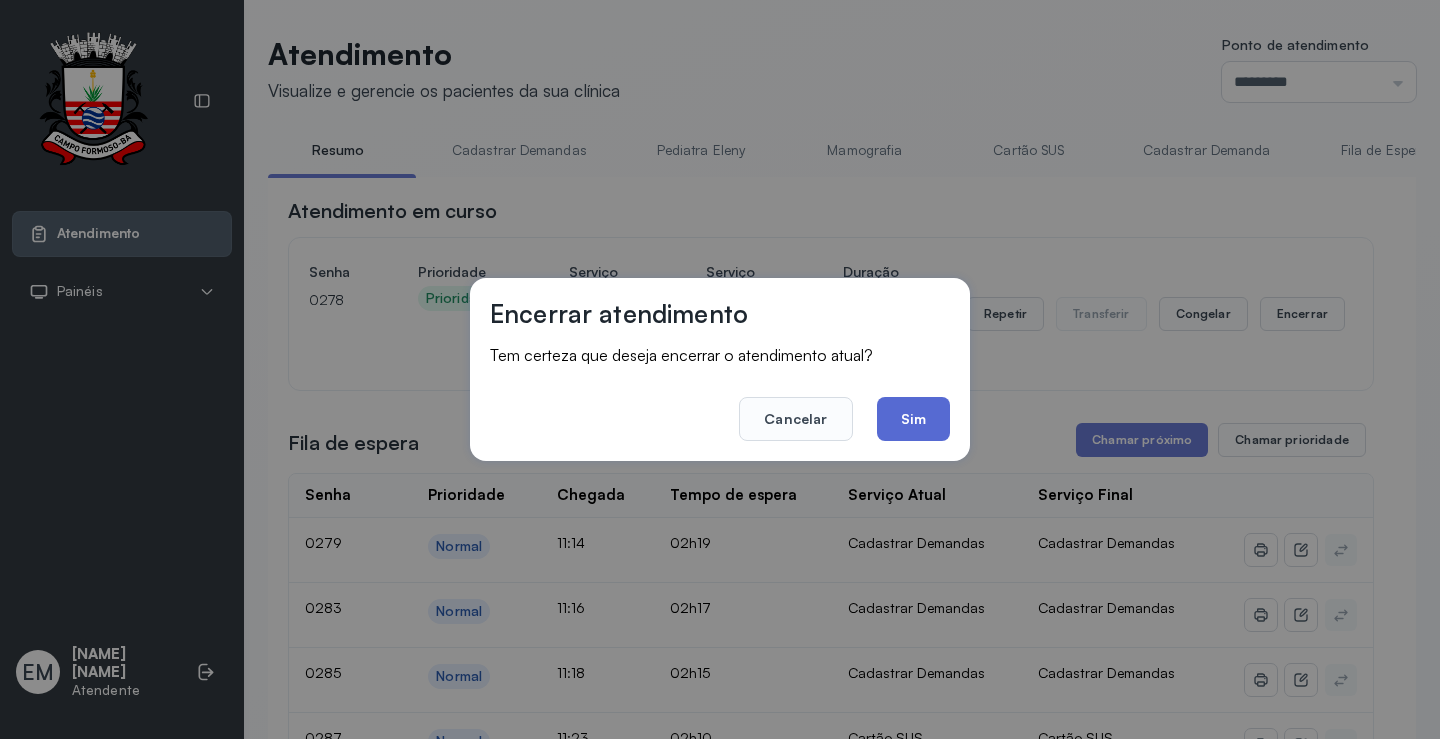 click on "Sim" 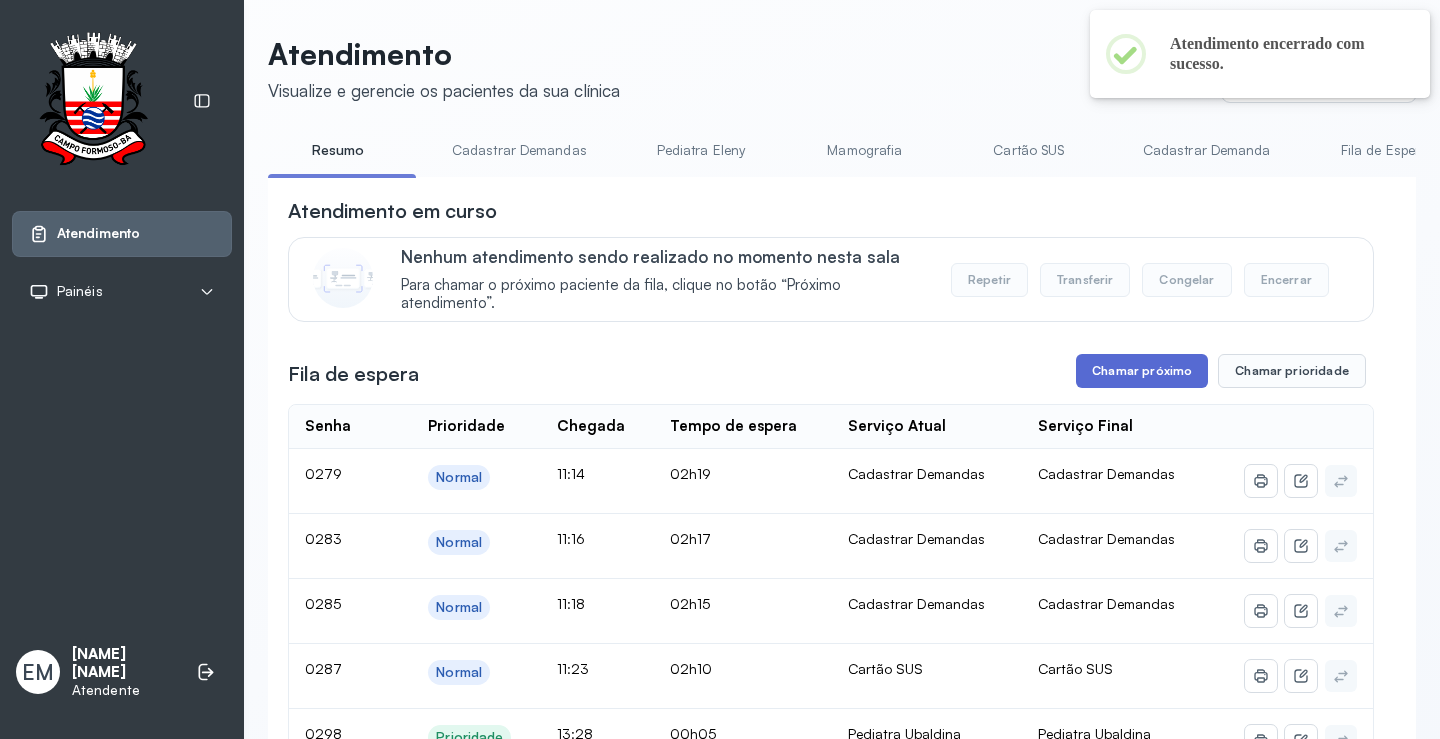 click on "Chamar próximo" at bounding box center (1142, 371) 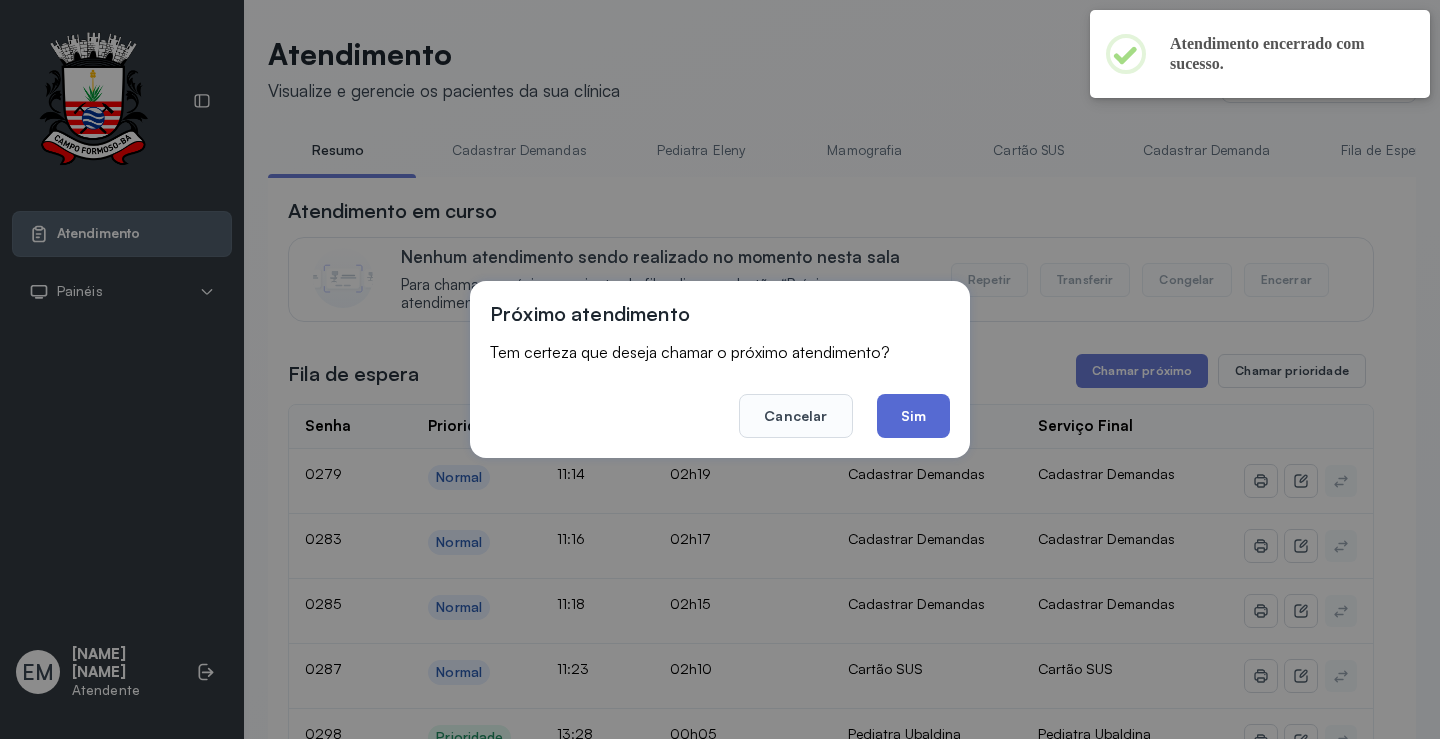 click on "Sim" 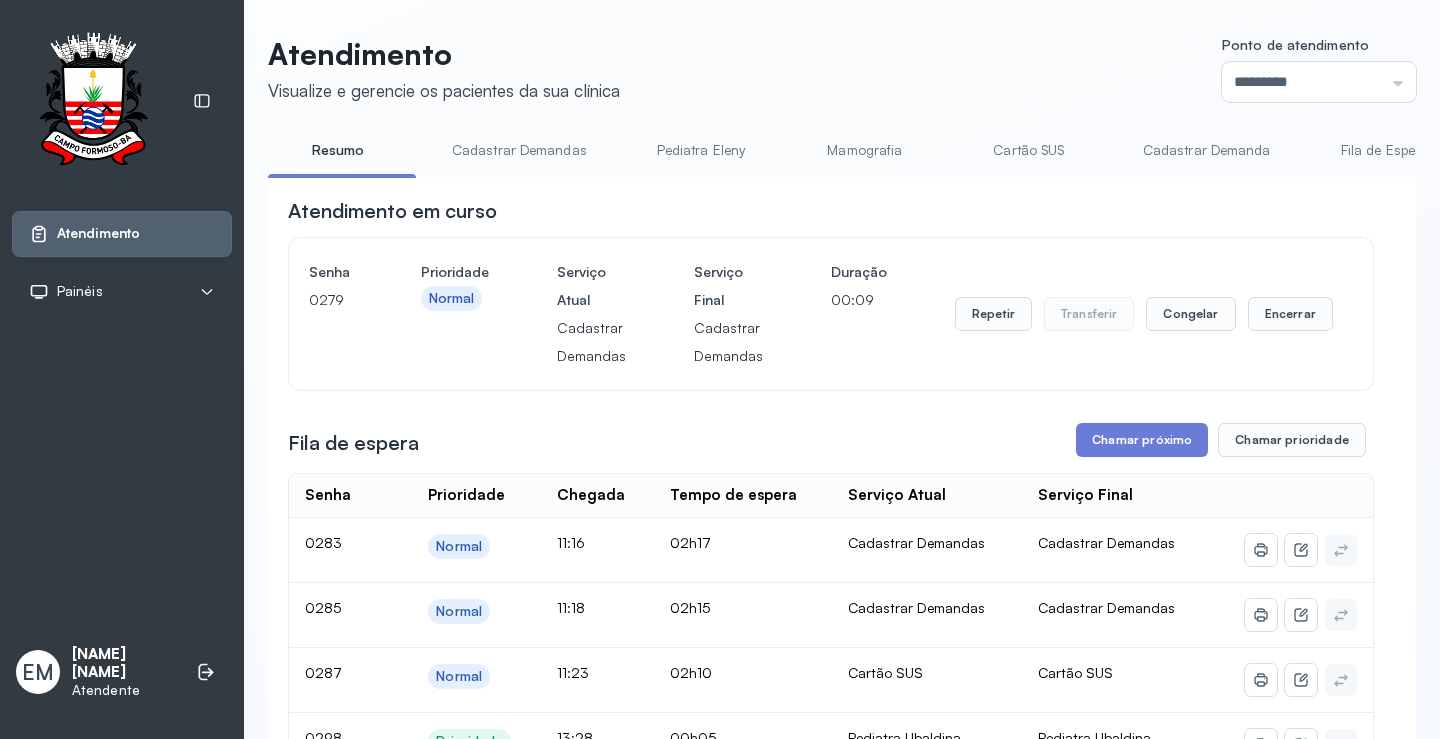 click on "Repetir Transferir Congelar Encerrar" at bounding box center [1144, 314] 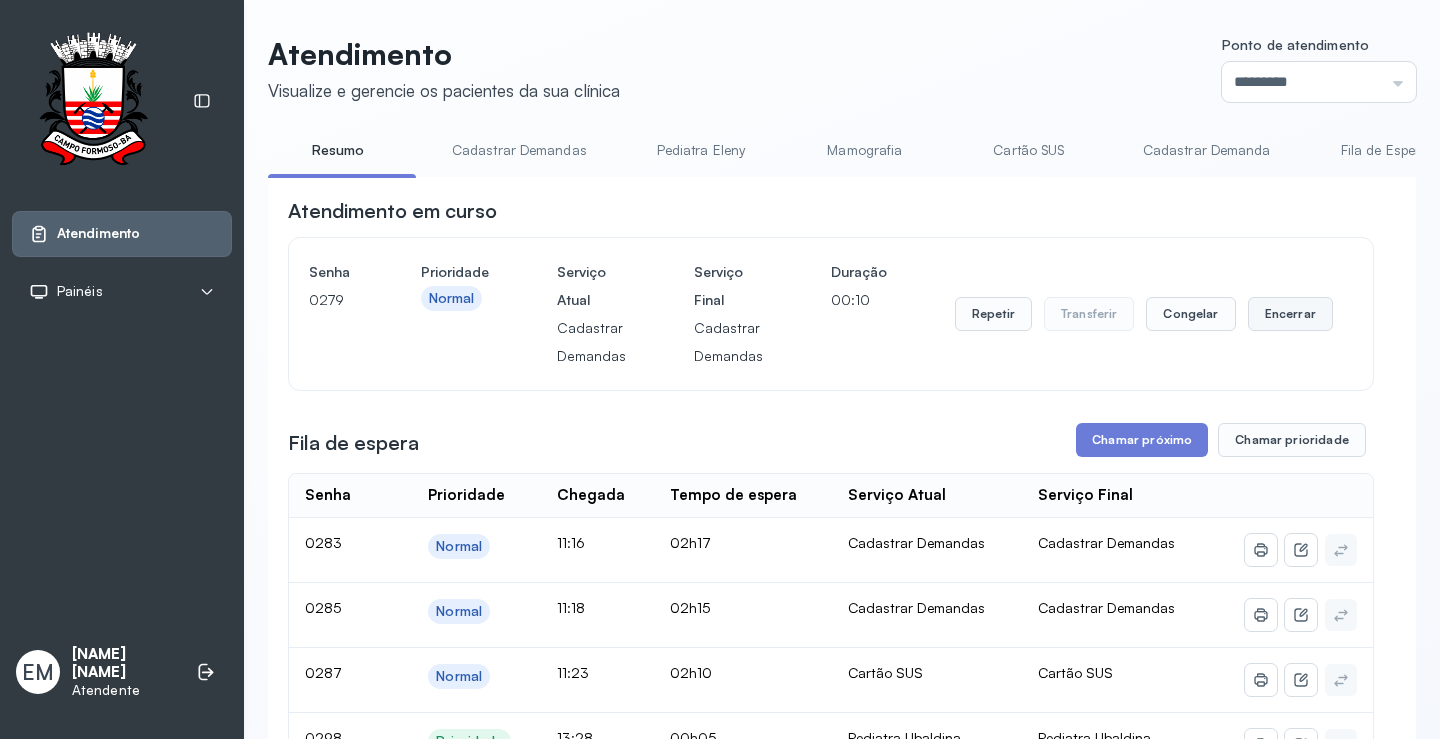 click on "Encerrar" at bounding box center (1290, 314) 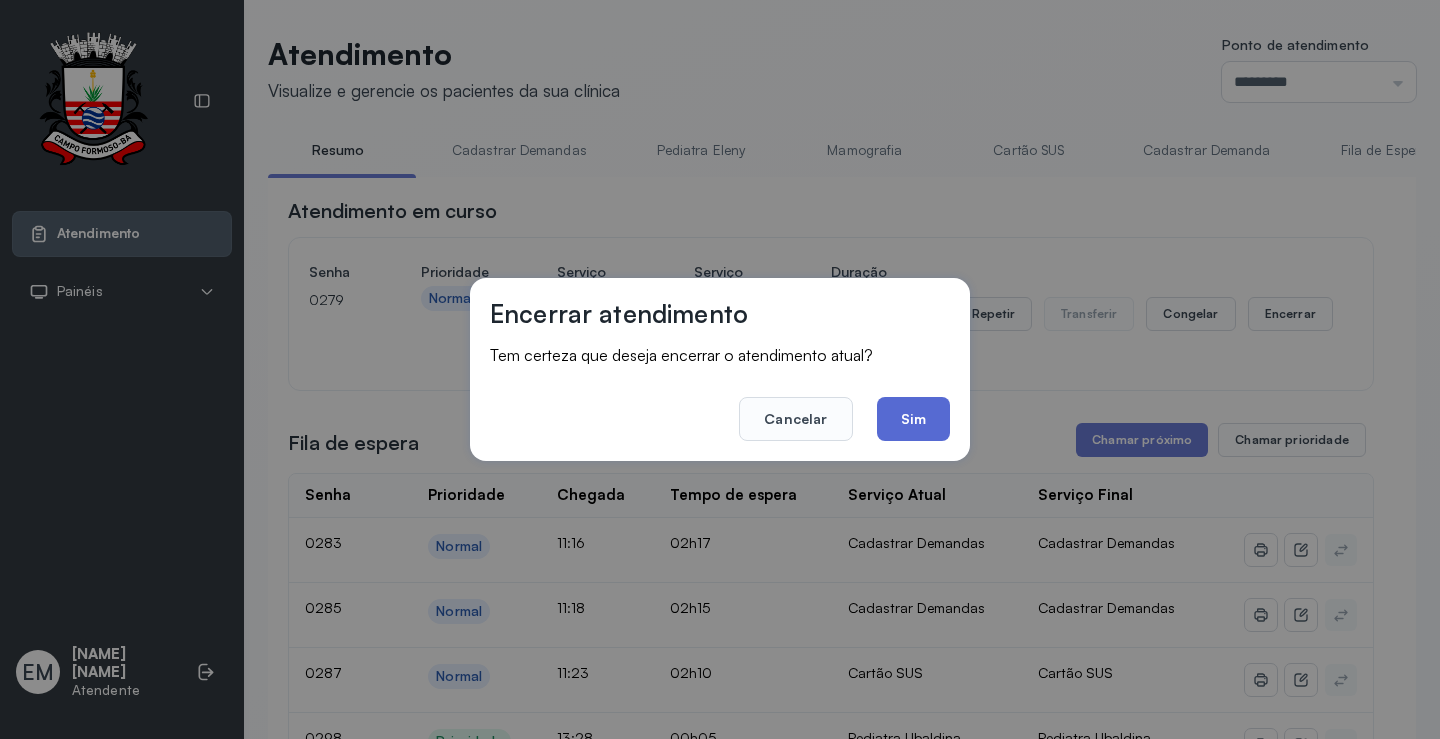 click on "Sim" 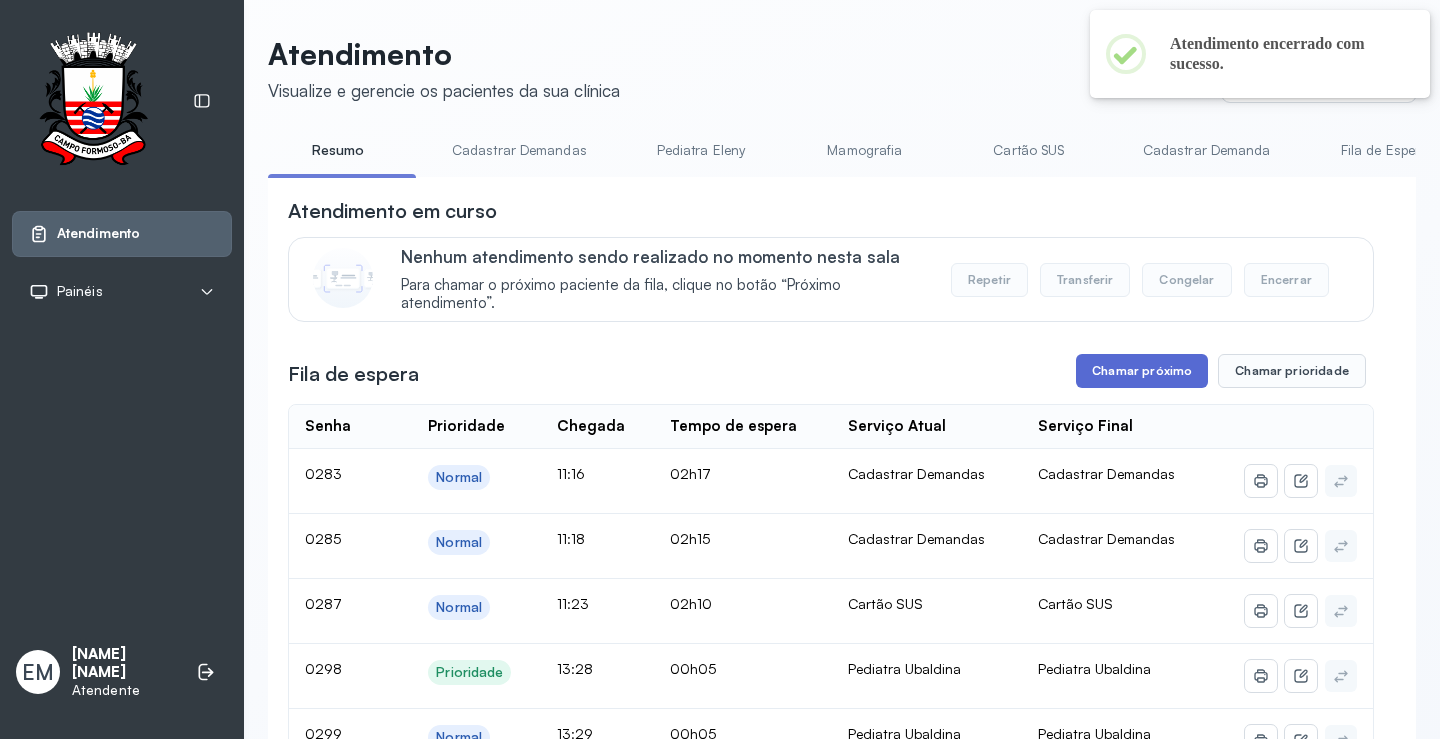 click on "Chamar próximo" at bounding box center (1142, 371) 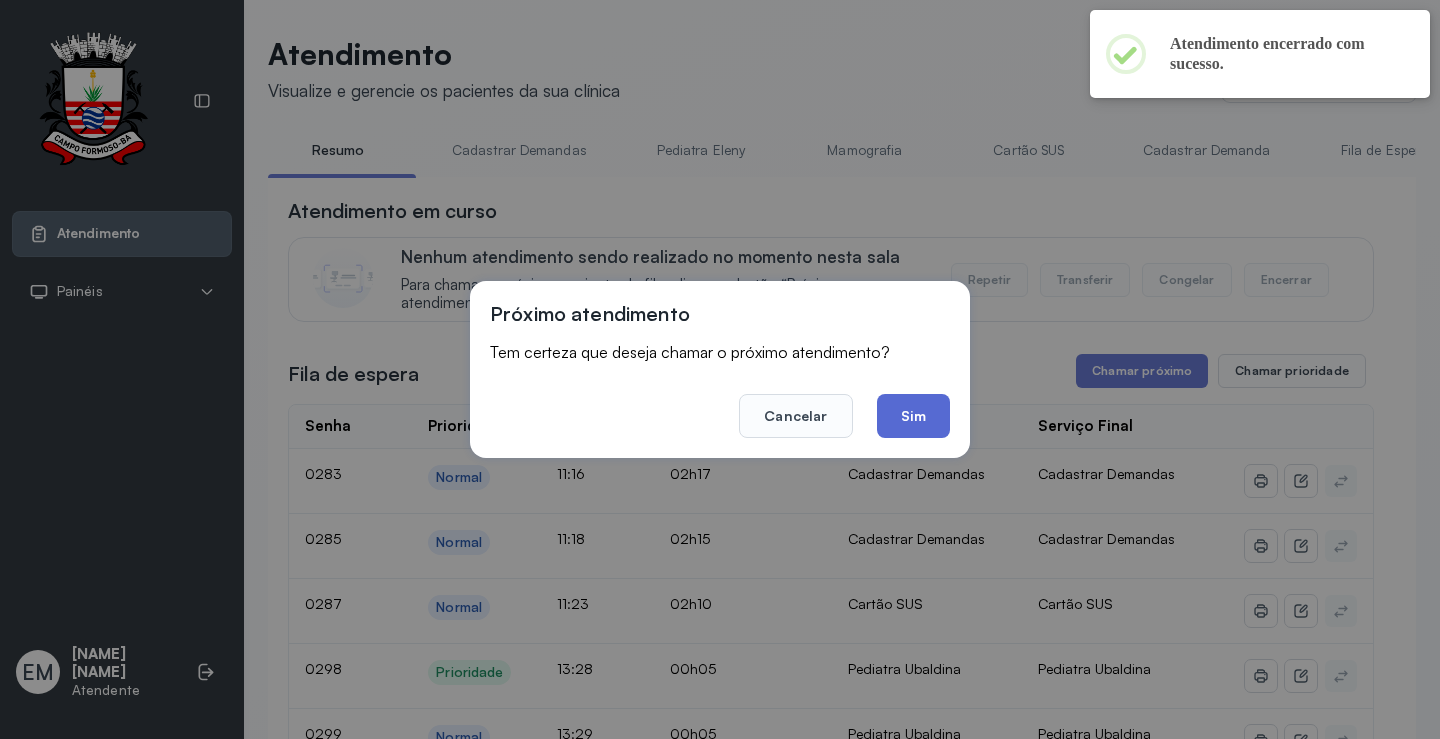click on "Sim" 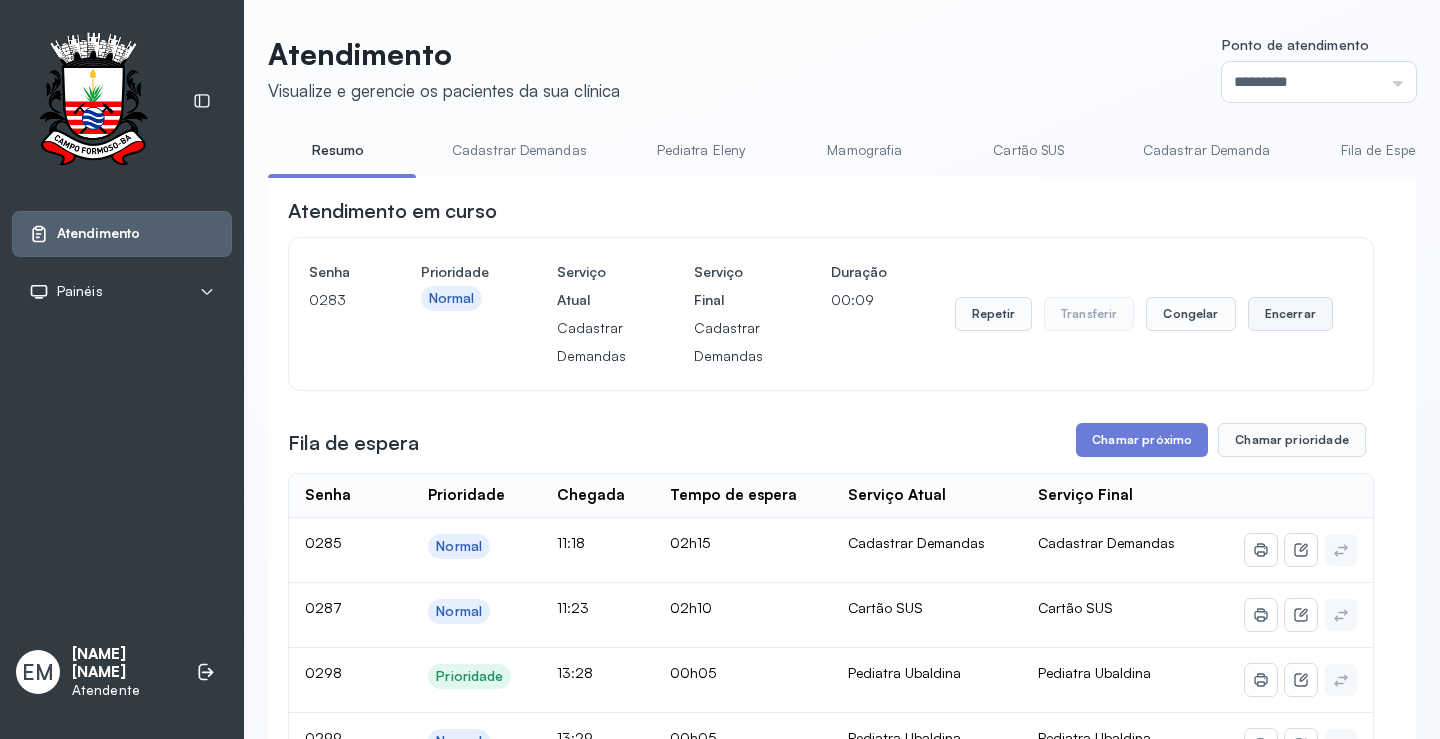 click on "Encerrar" at bounding box center (1290, 314) 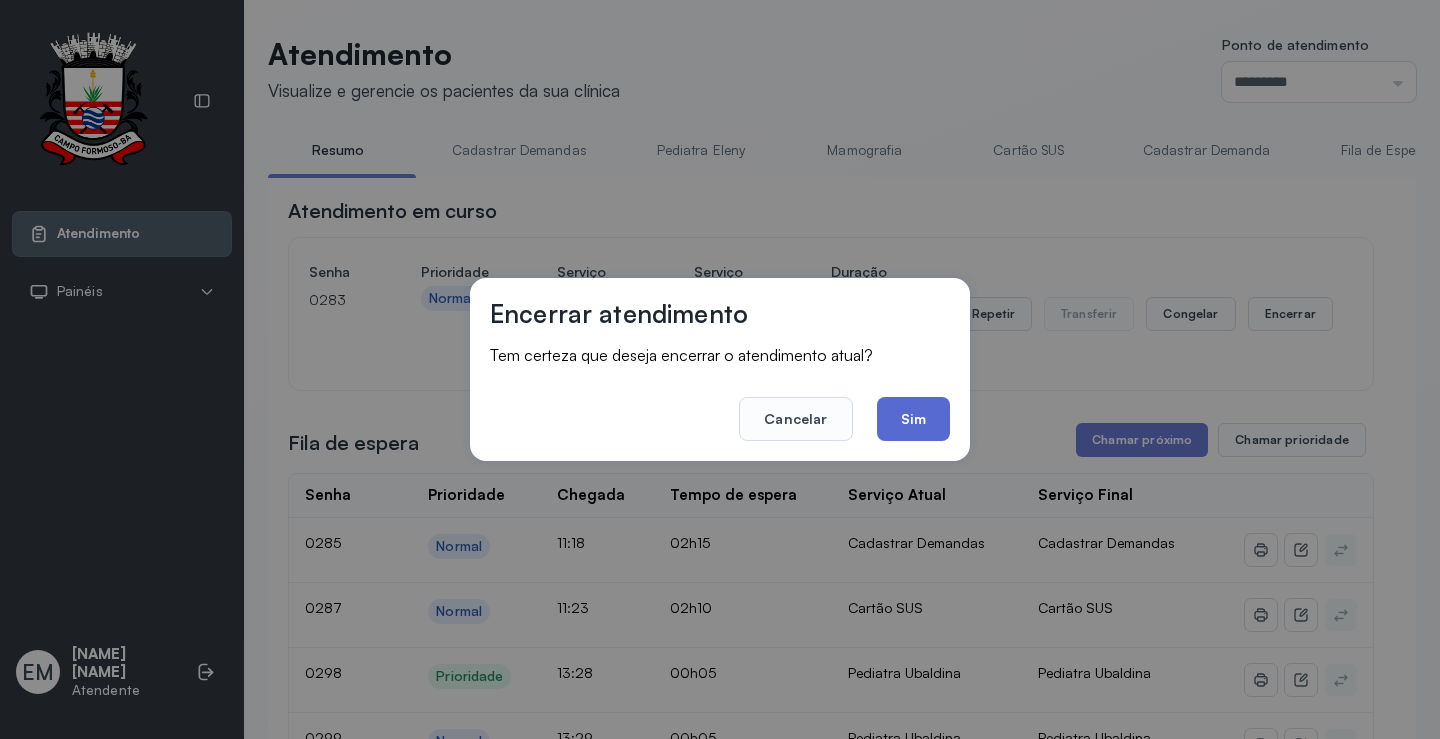 click on "Sim" 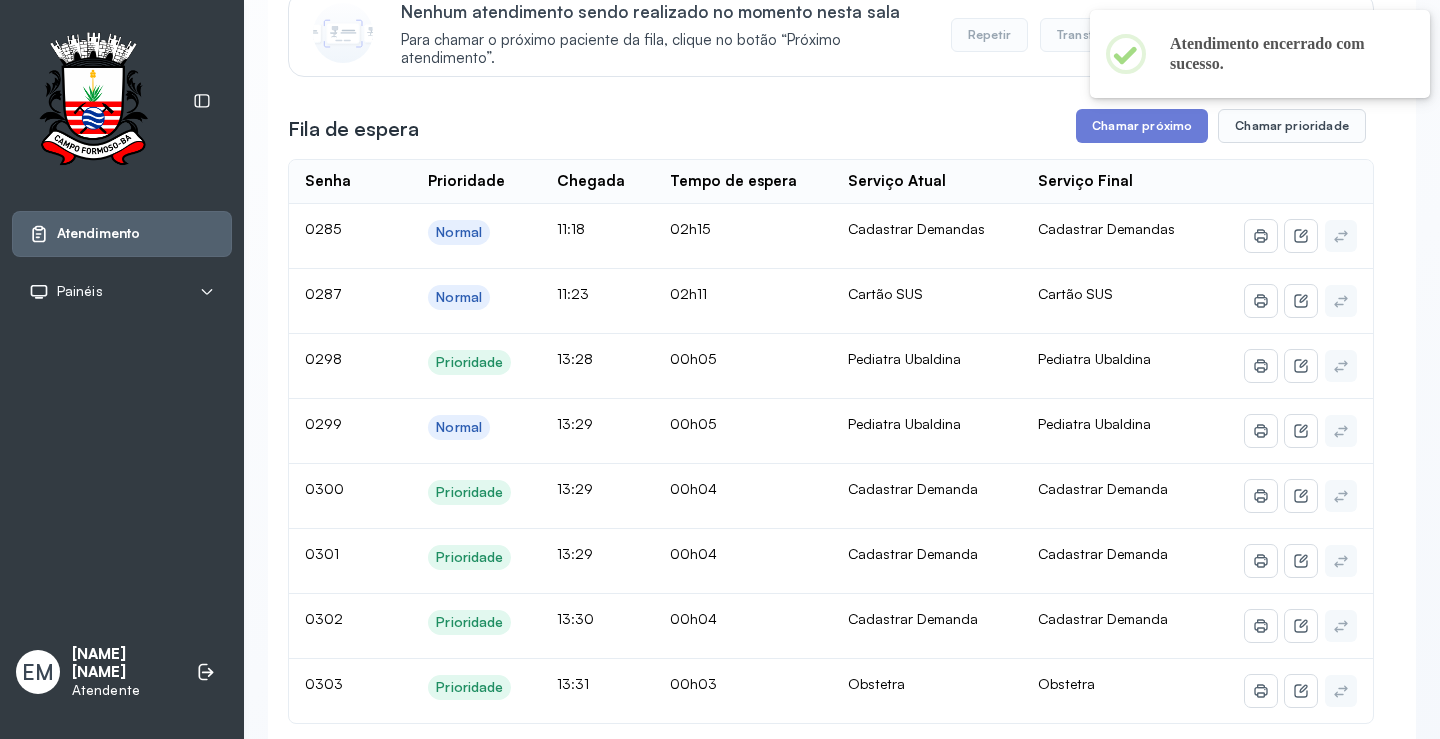 scroll, scrollTop: 201, scrollLeft: 0, axis: vertical 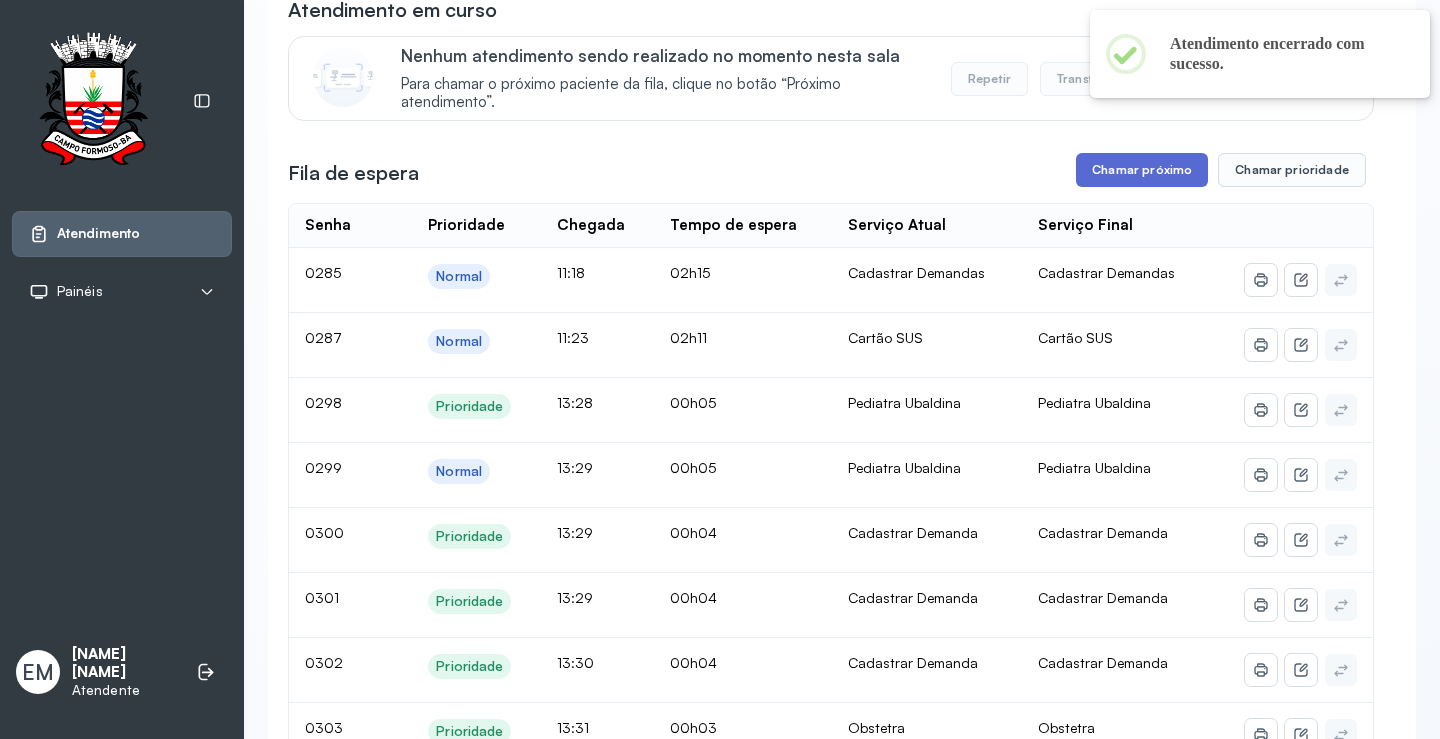 click on "Chamar próximo" at bounding box center (1142, 170) 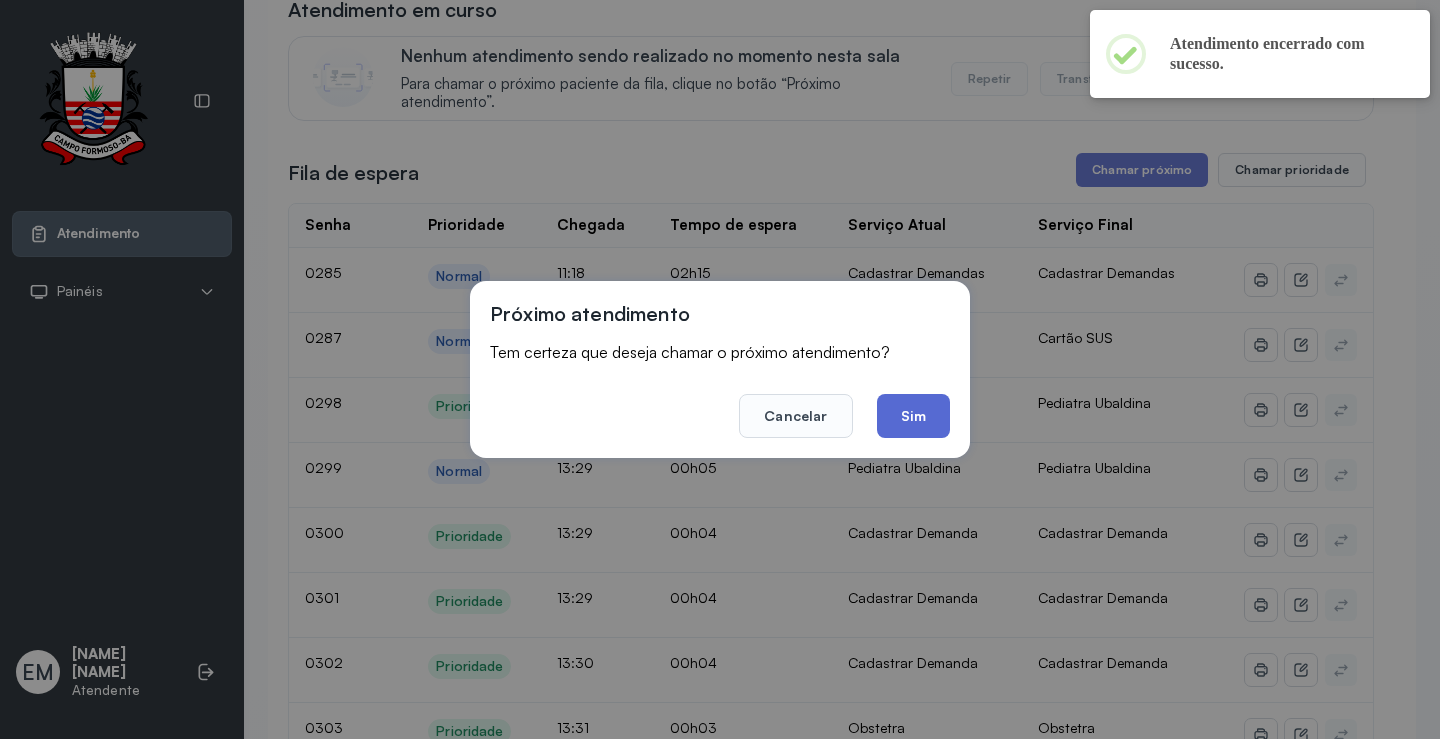 click on "Sim" 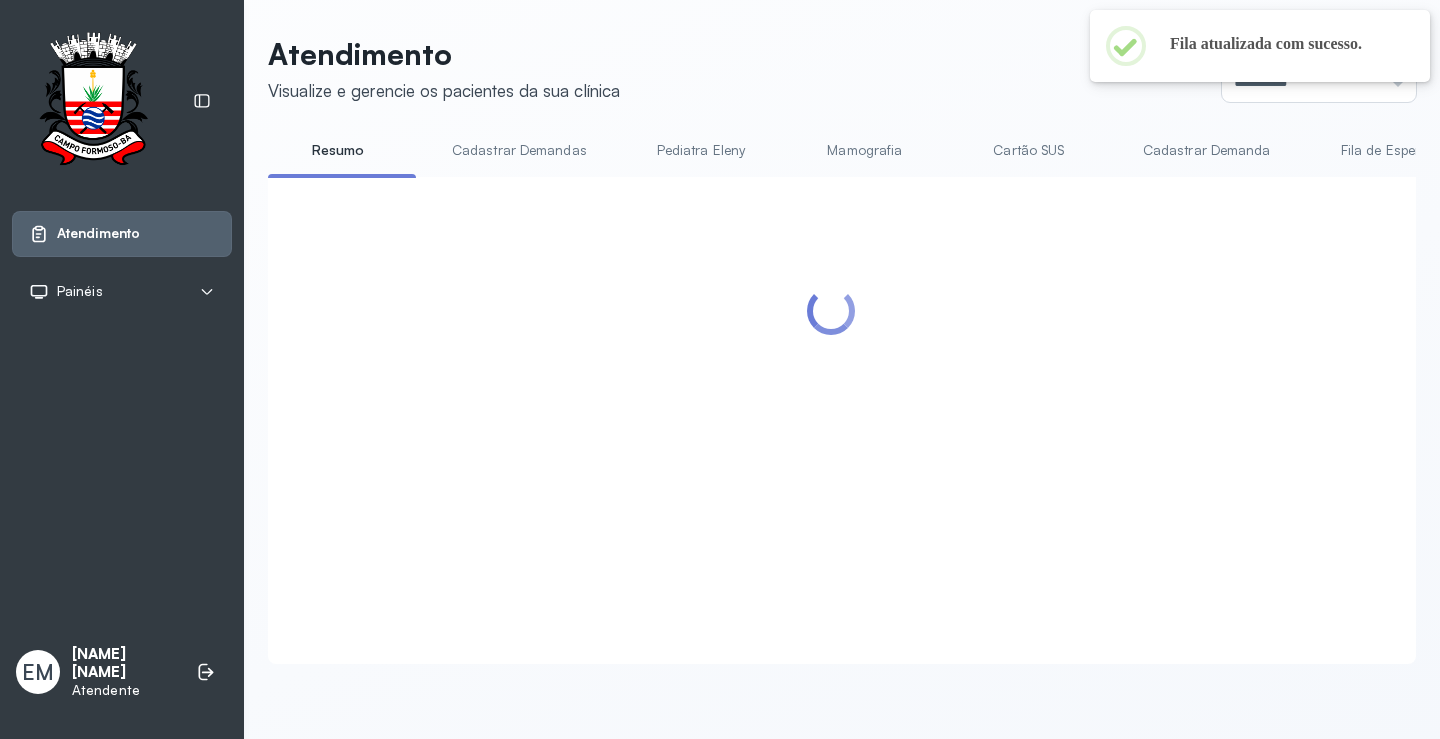 scroll, scrollTop: 201, scrollLeft: 0, axis: vertical 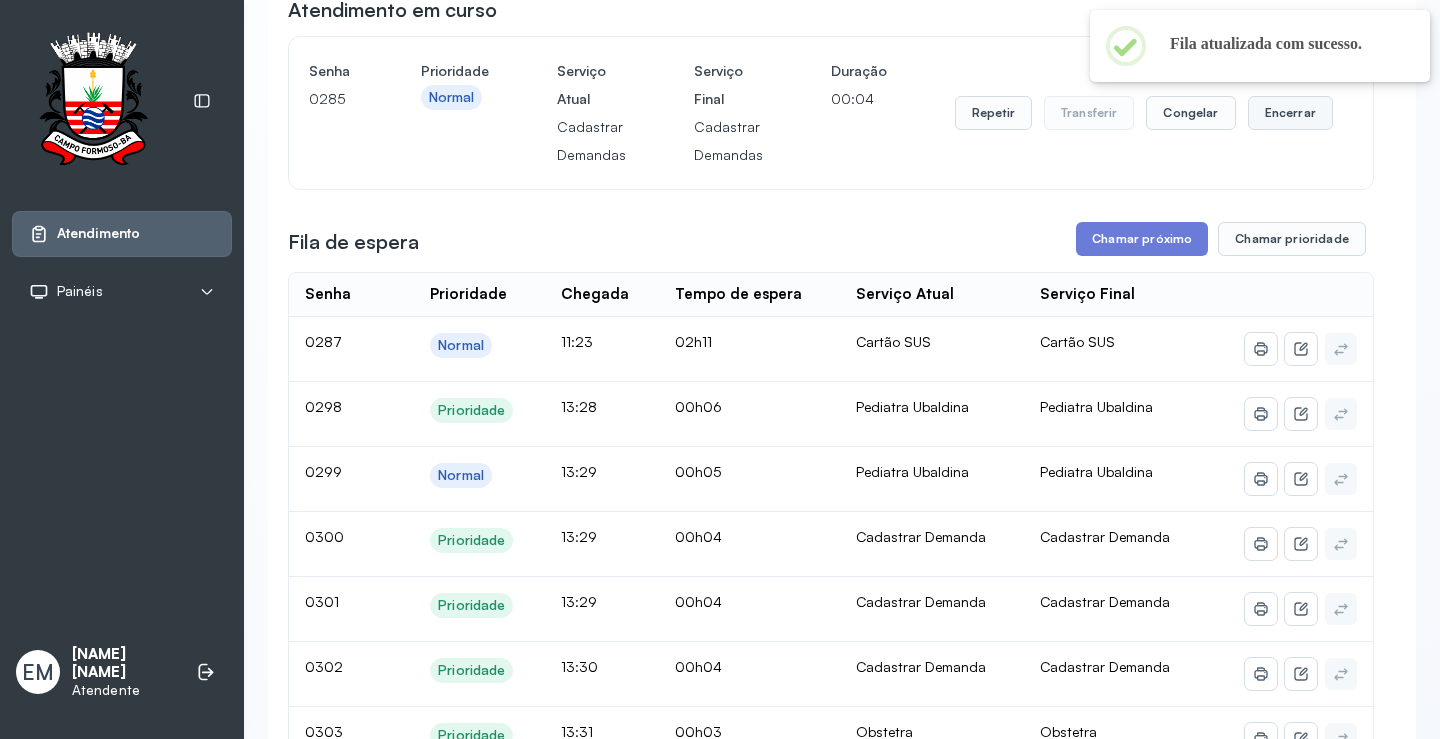 click on "Encerrar" at bounding box center (1290, 113) 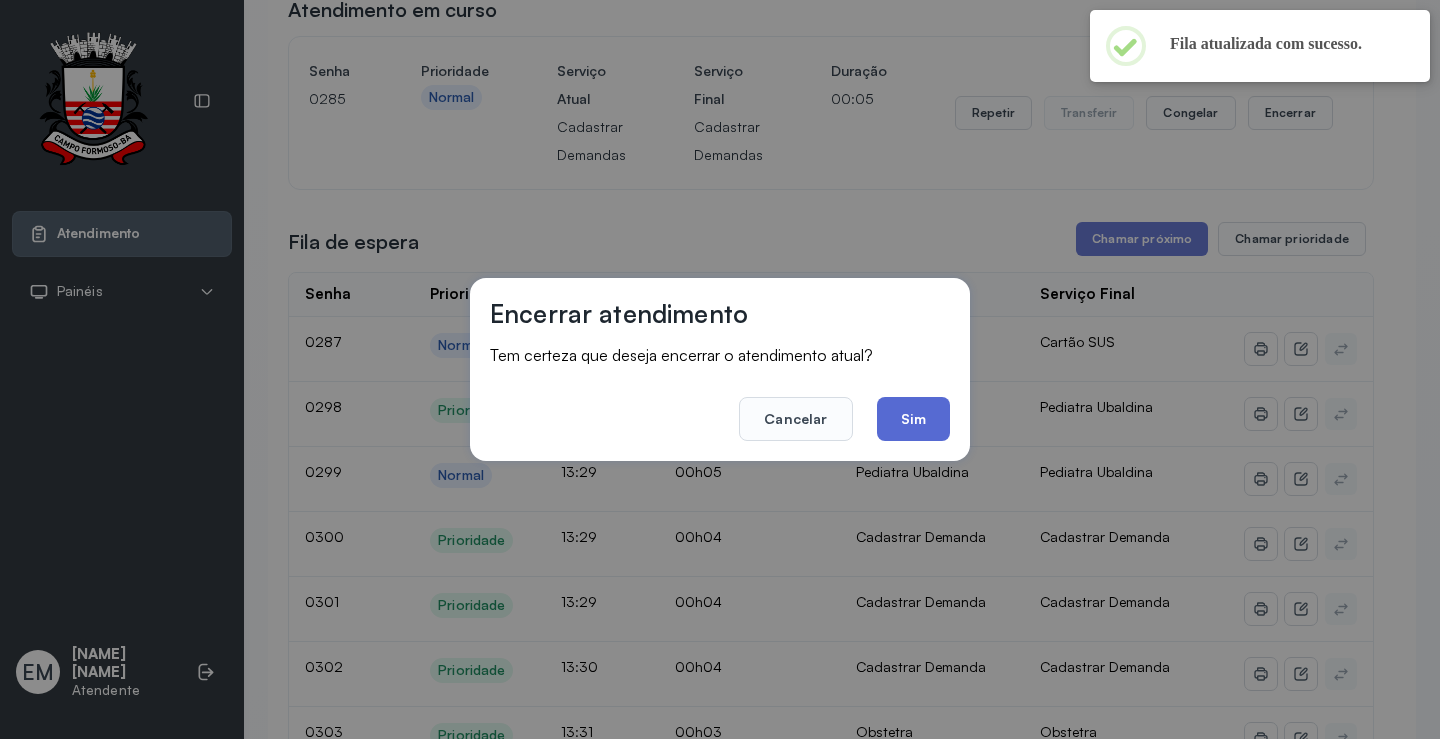 click on "Sim" 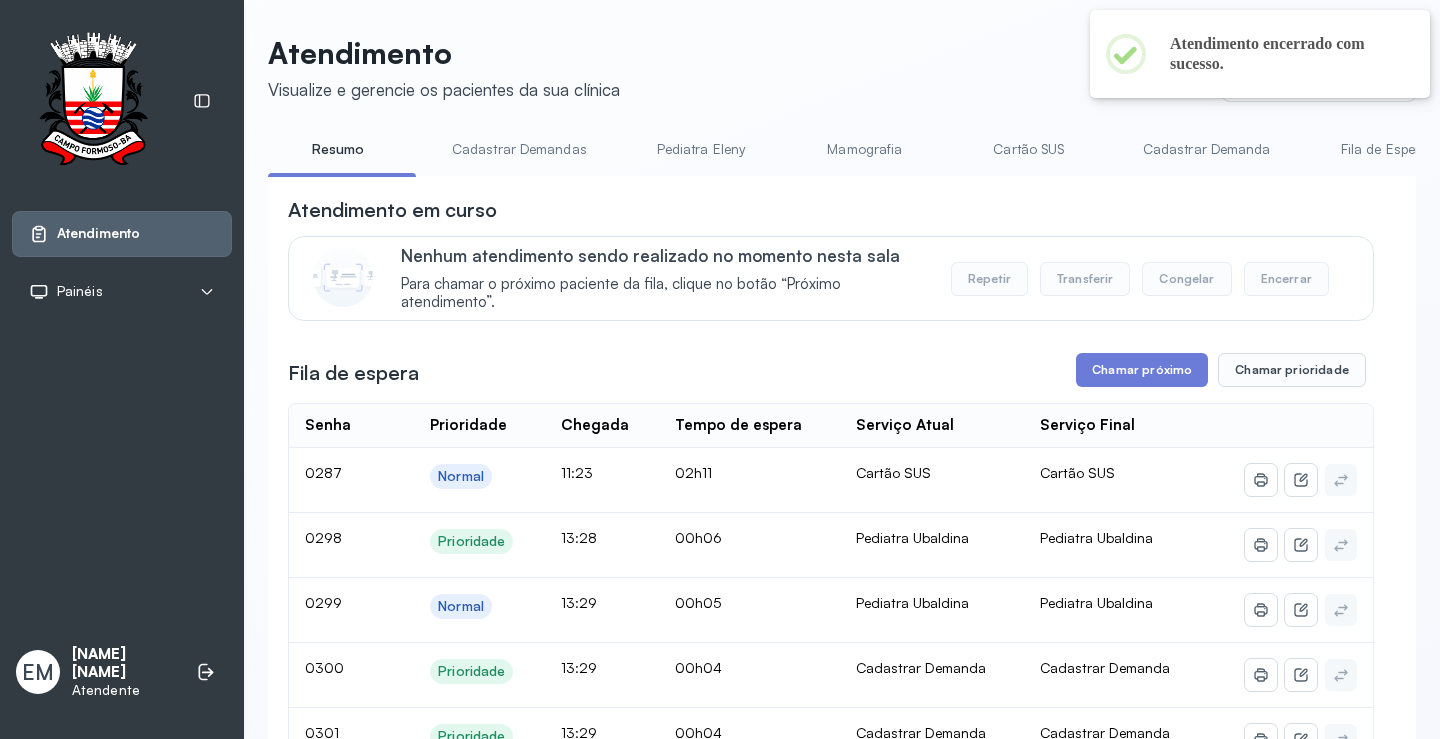 scroll, scrollTop: 201, scrollLeft: 0, axis: vertical 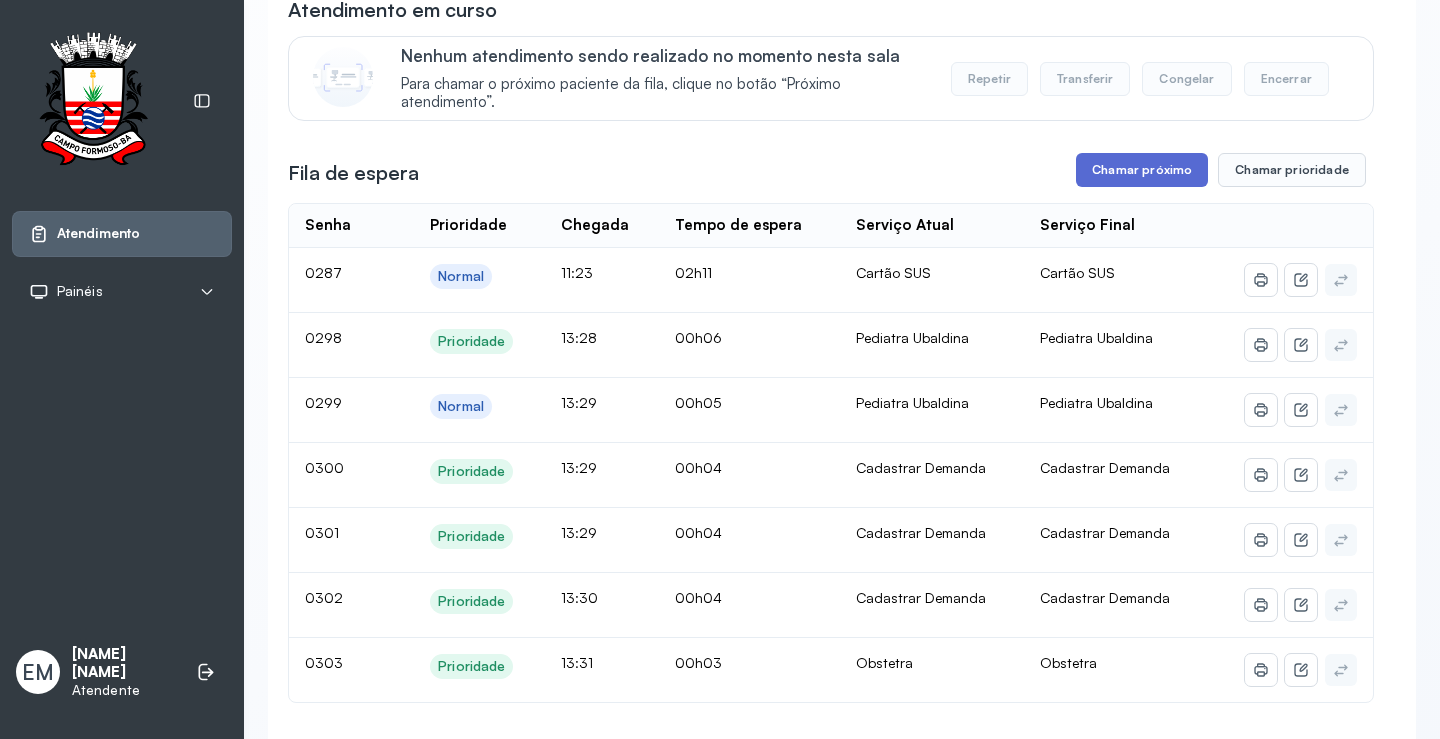 click on "Chamar próximo" at bounding box center (1142, 170) 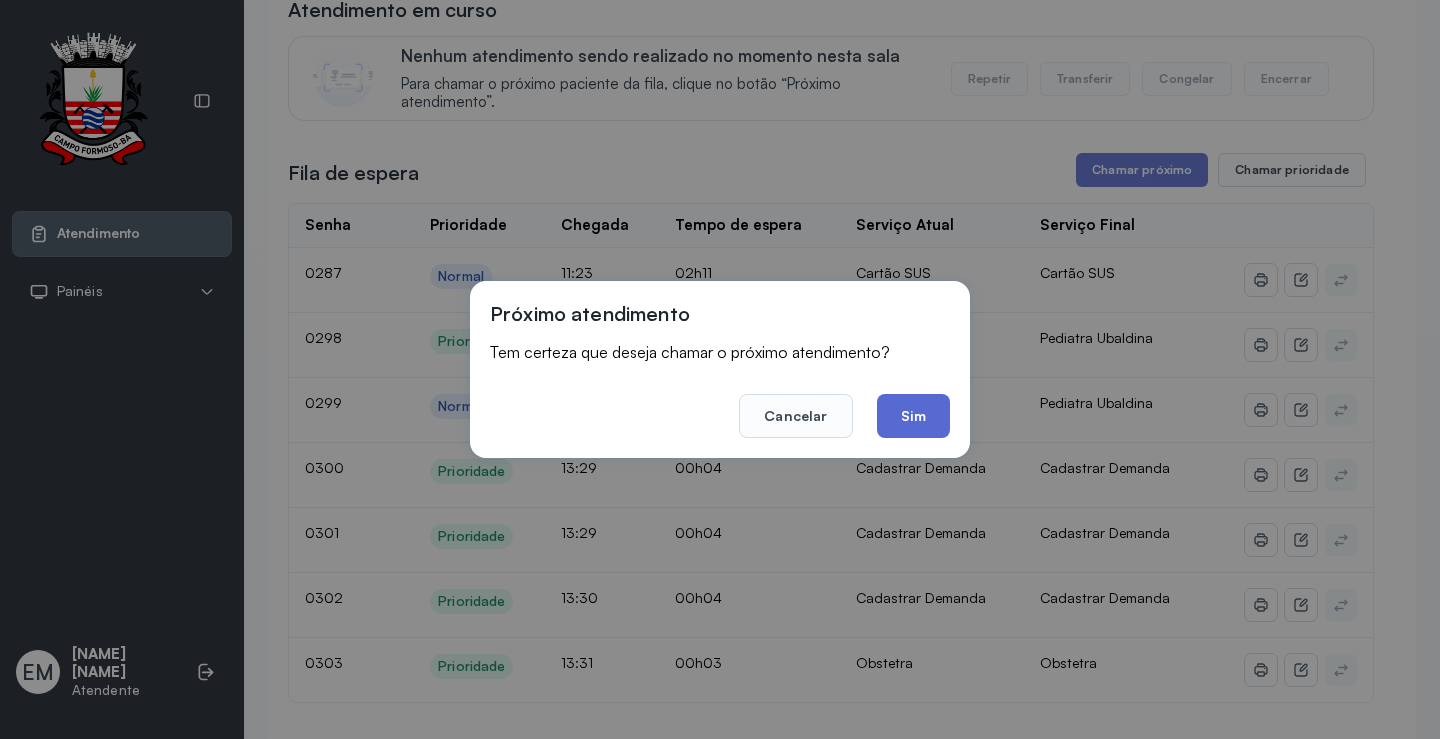 click on "Sim" 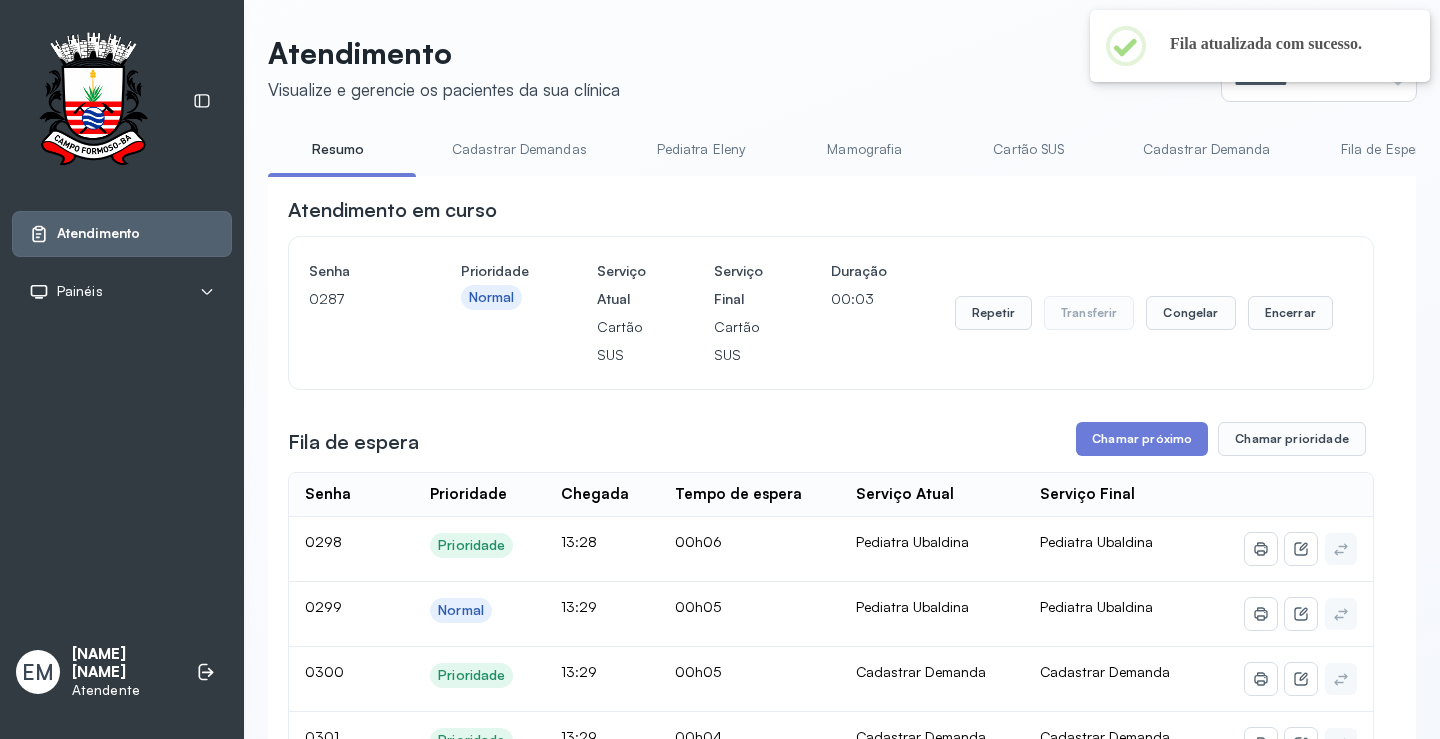 scroll, scrollTop: 201, scrollLeft: 0, axis: vertical 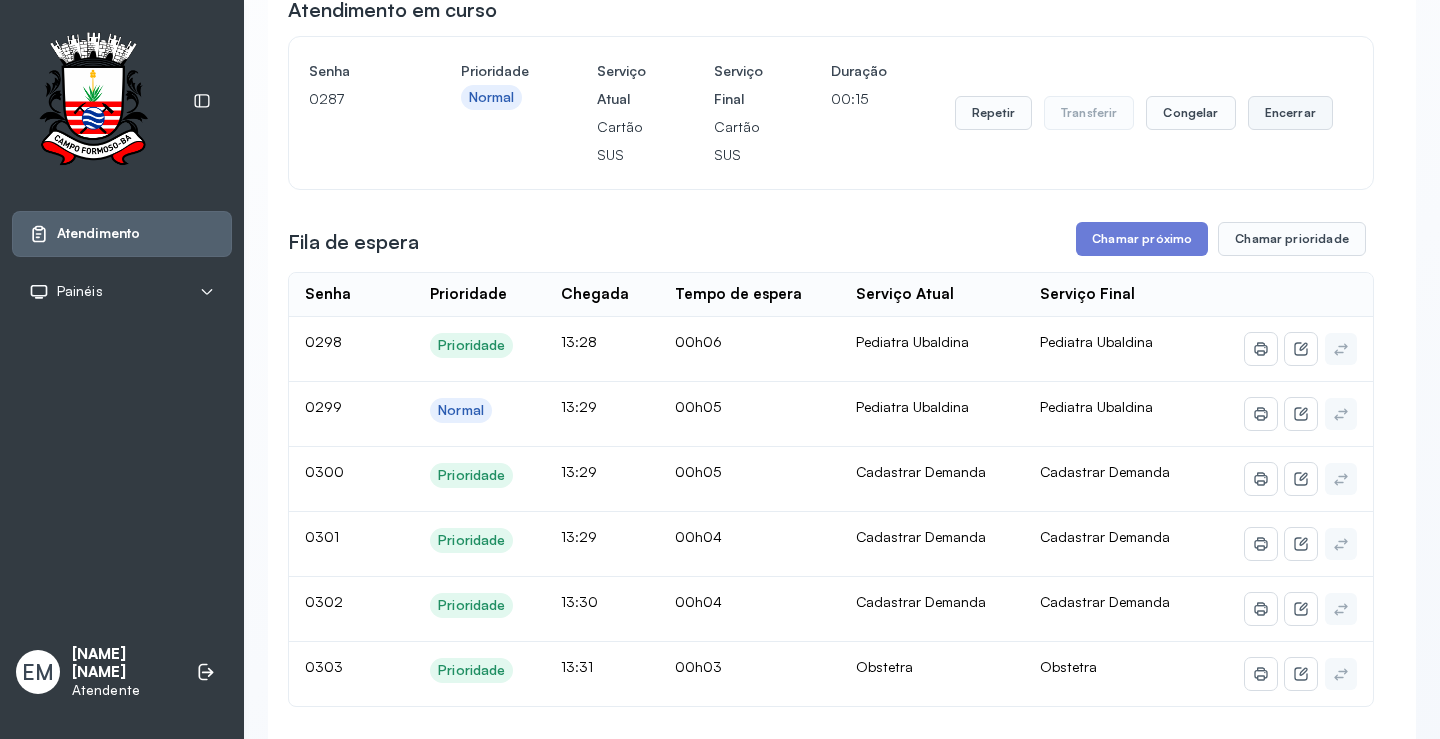 click on "Encerrar" at bounding box center [1290, 113] 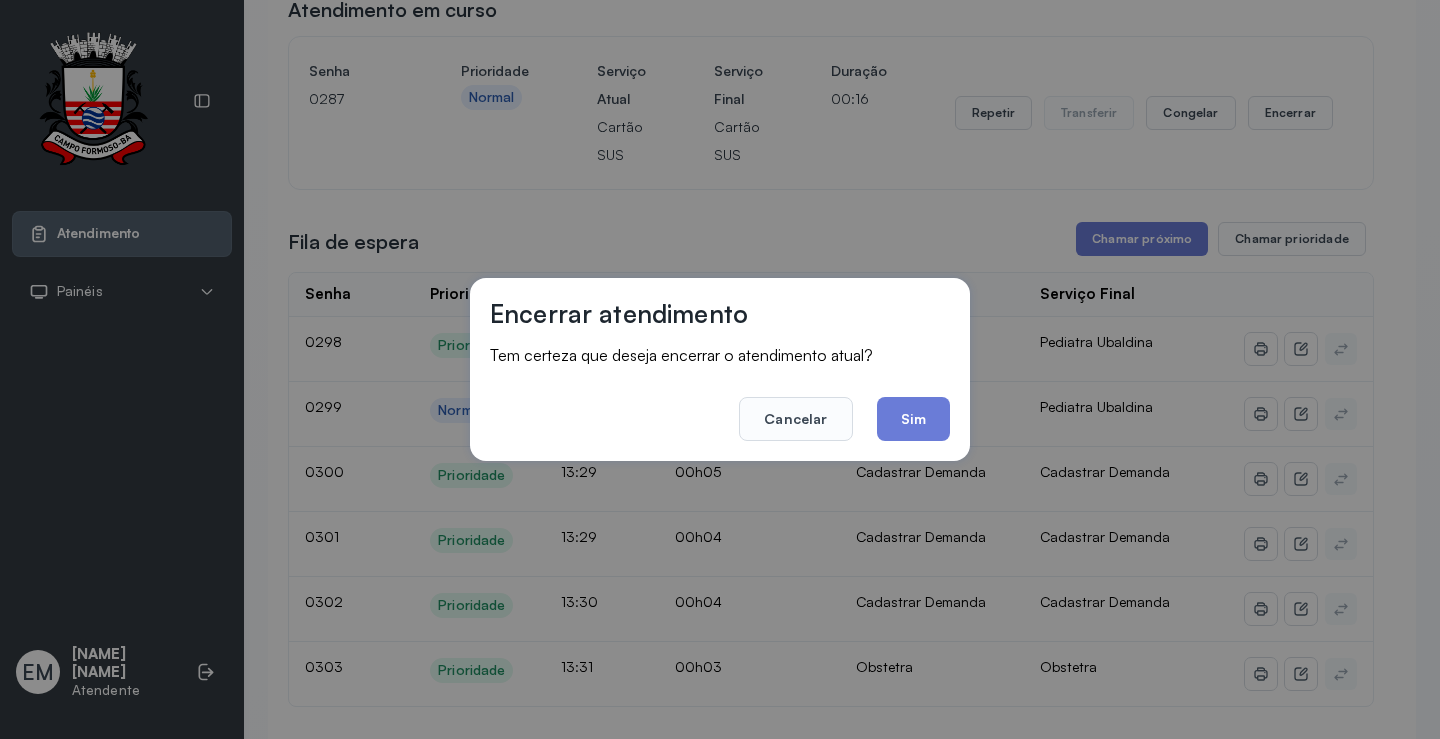 click on "Sim" 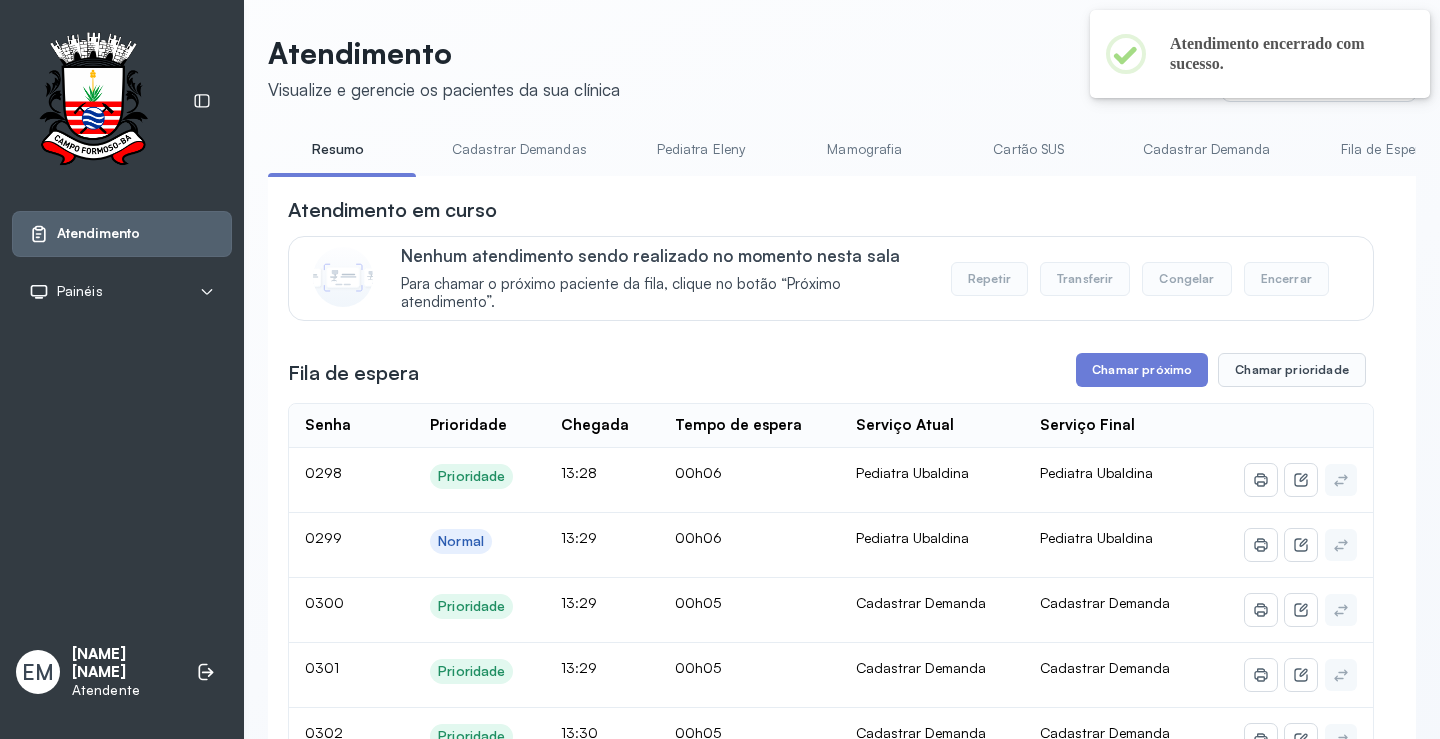 scroll, scrollTop: 201, scrollLeft: 0, axis: vertical 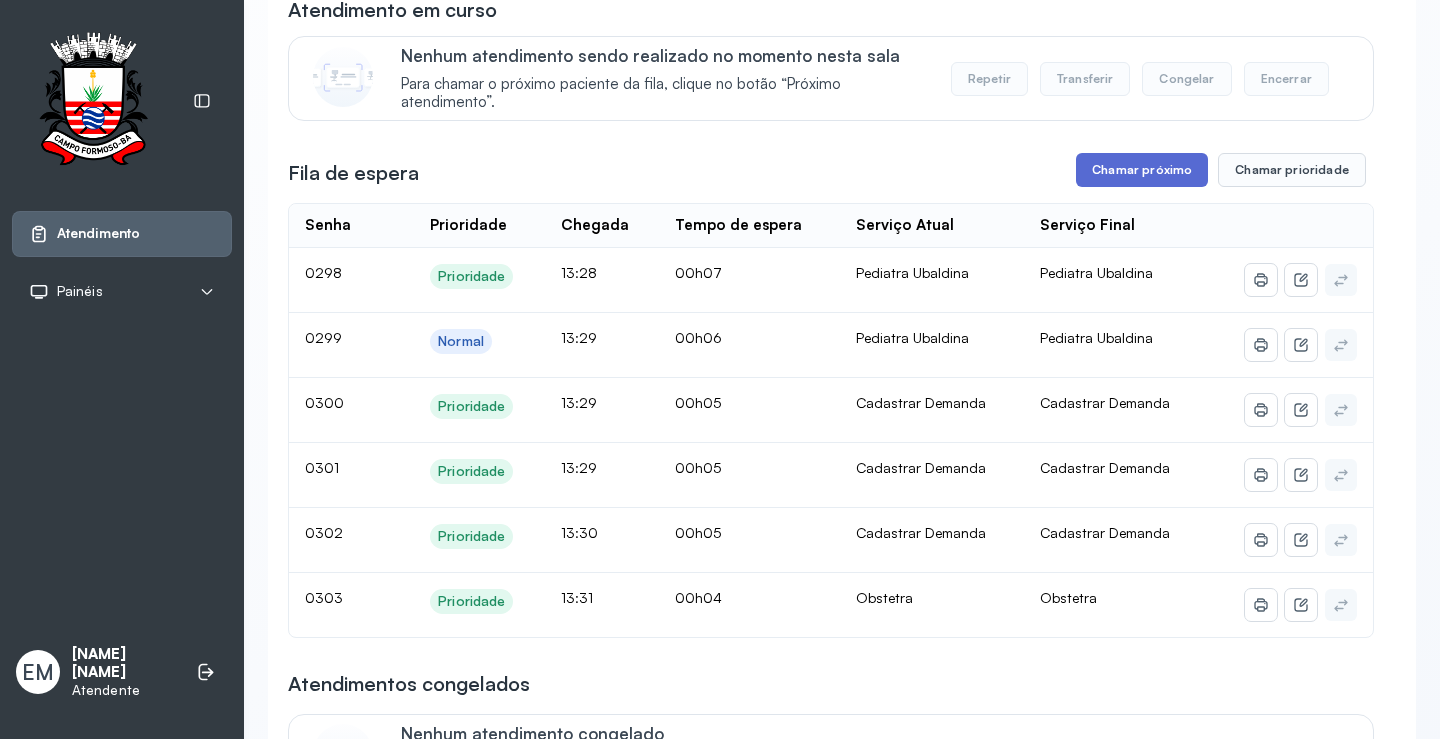 click on "Chamar próximo" at bounding box center [1142, 170] 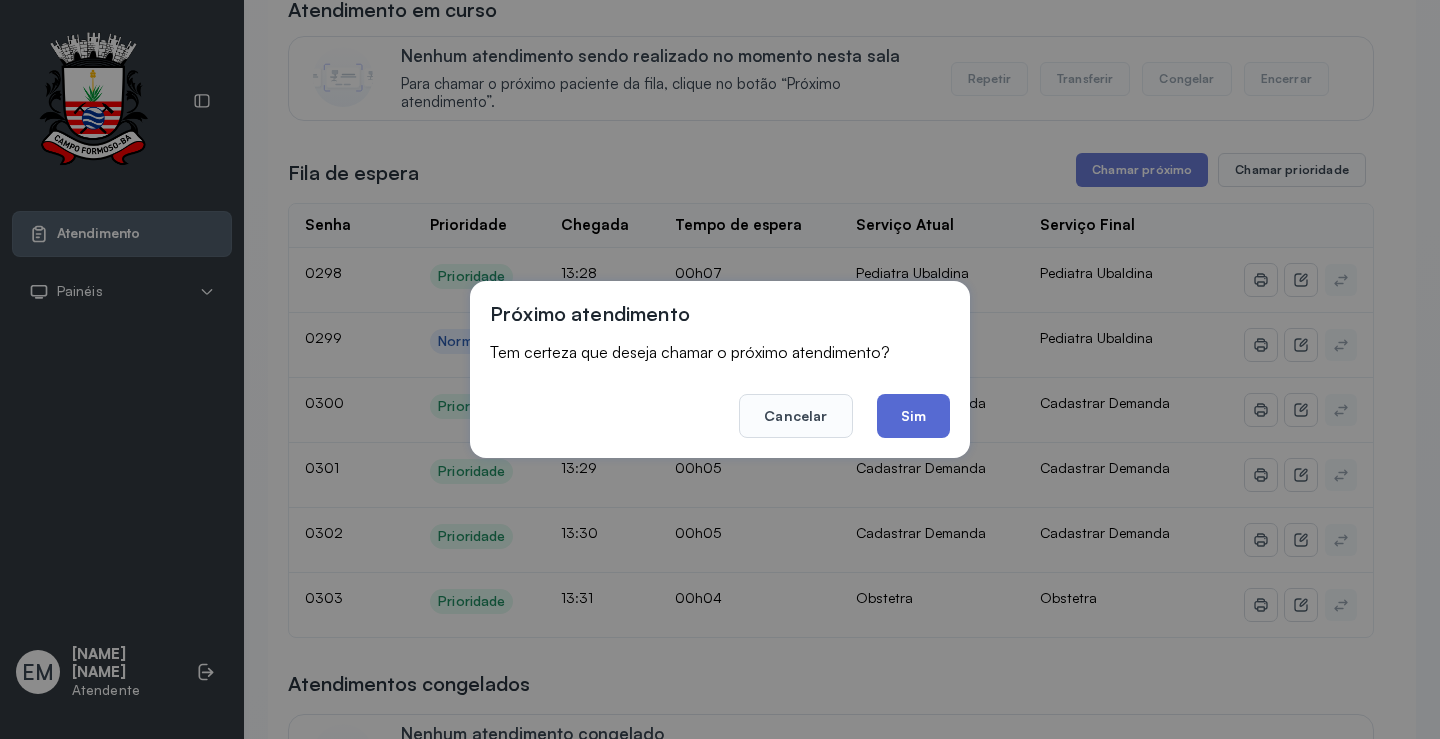 click on "Sim" 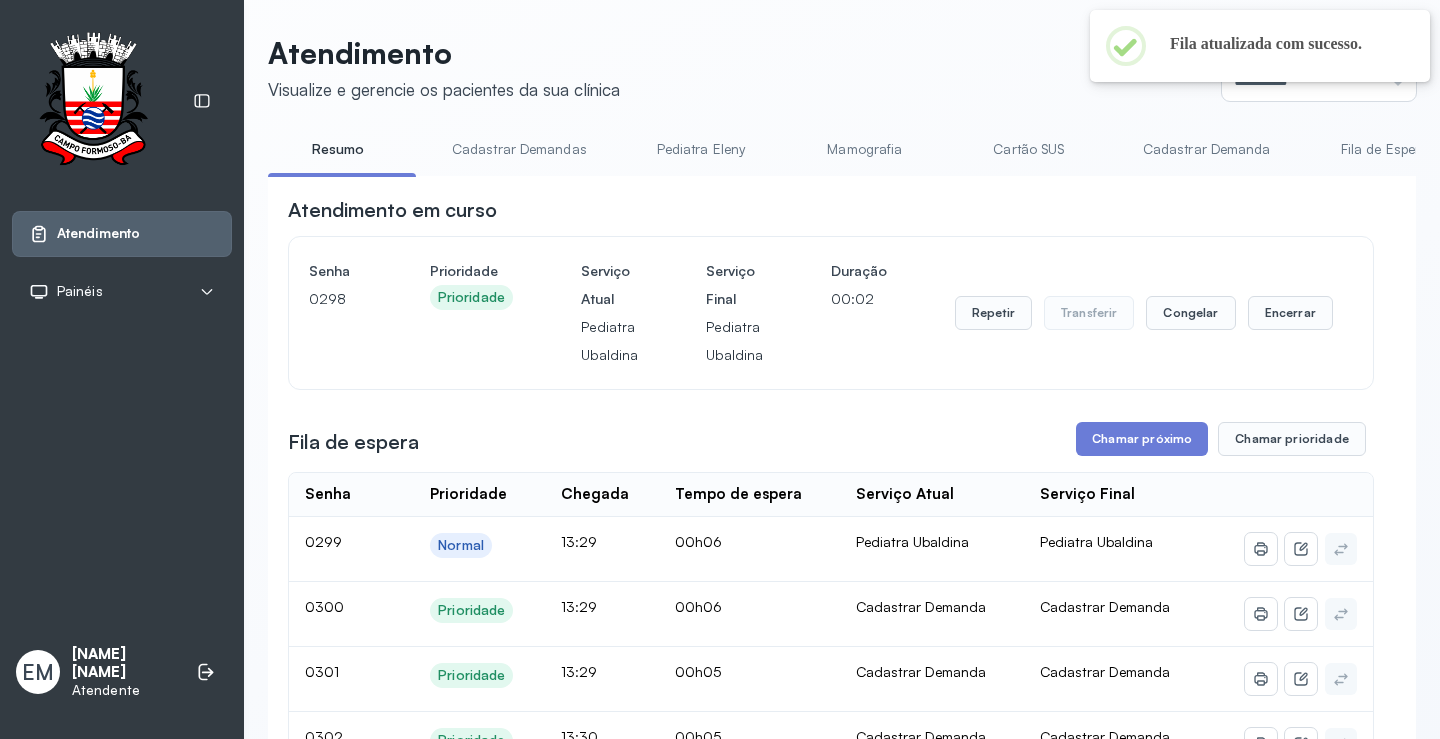 scroll, scrollTop: 201, scrollLeft: 0, axis: vertical 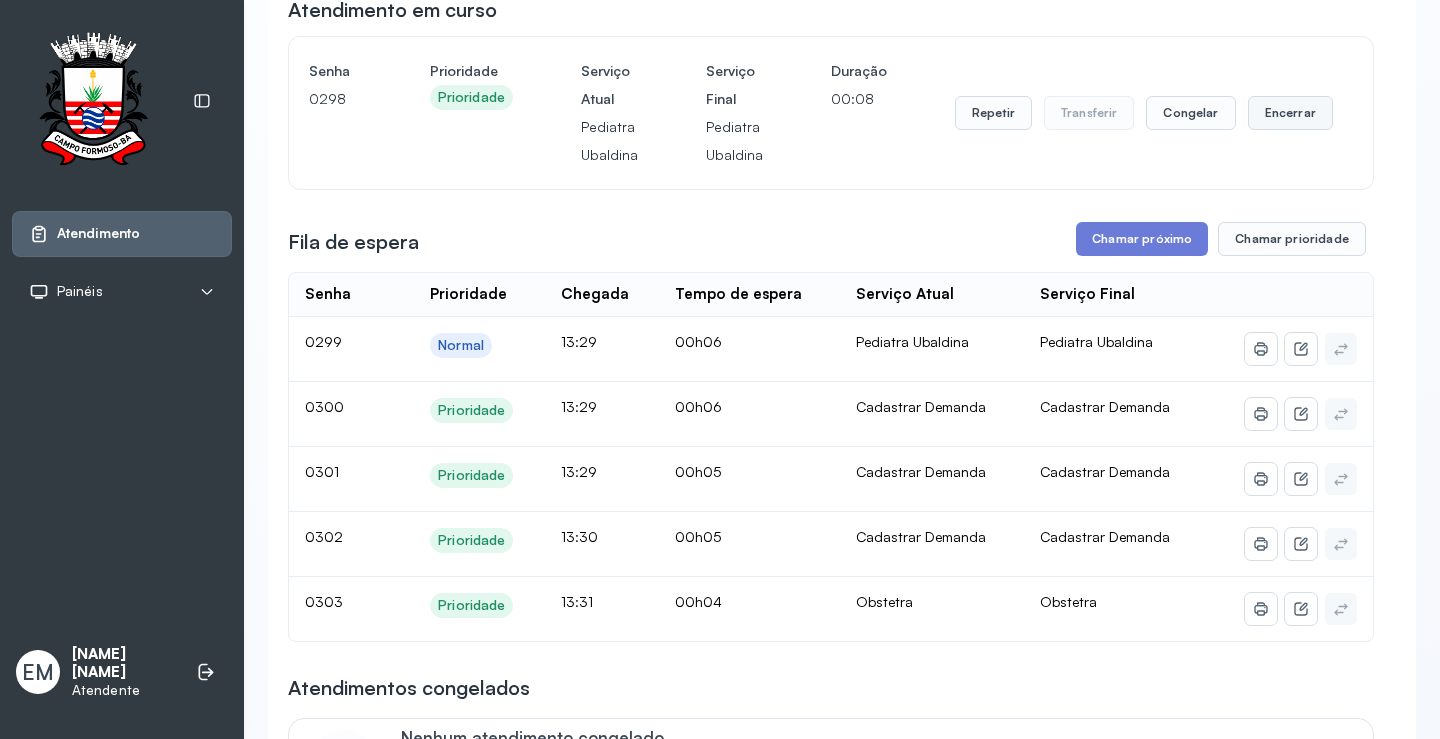 click on "Encerrar" at bounding box center [1290, 113] 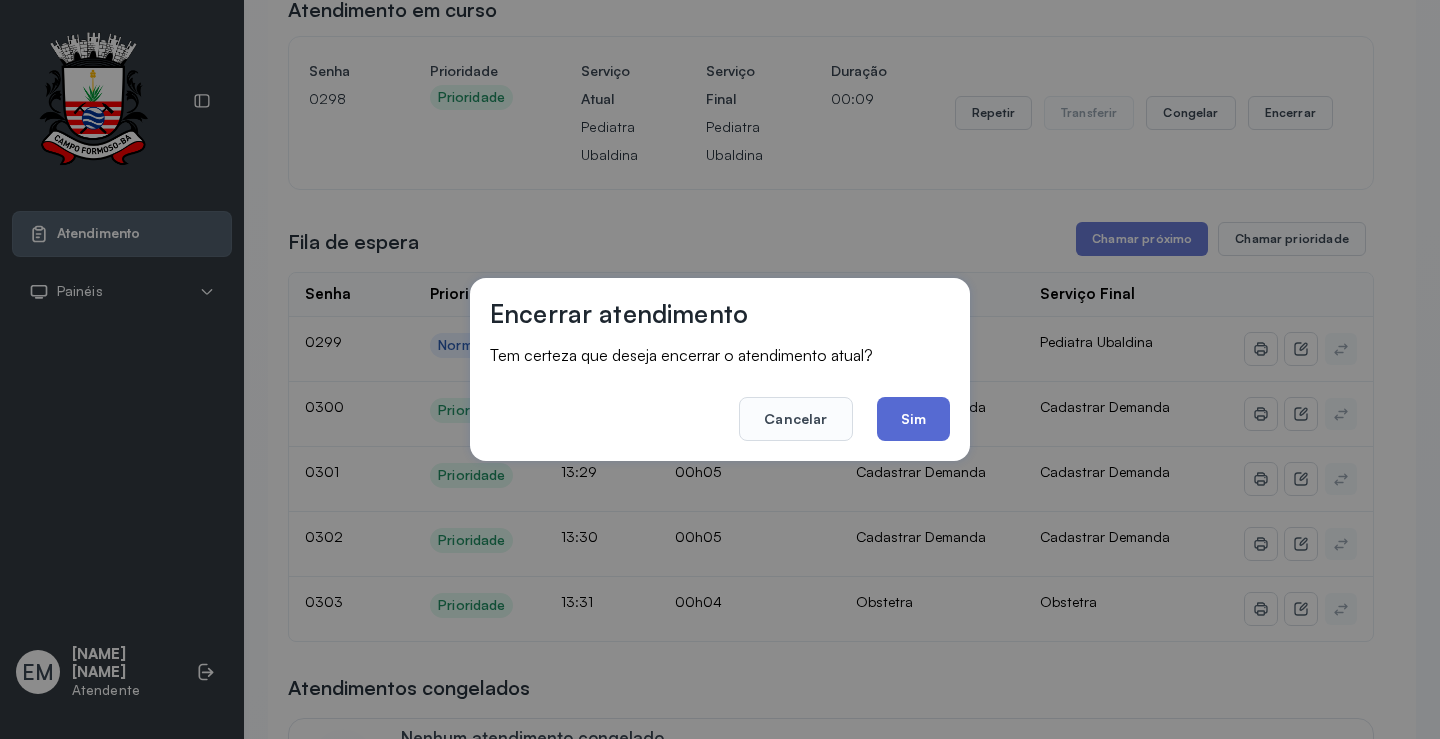 click on "Sim" 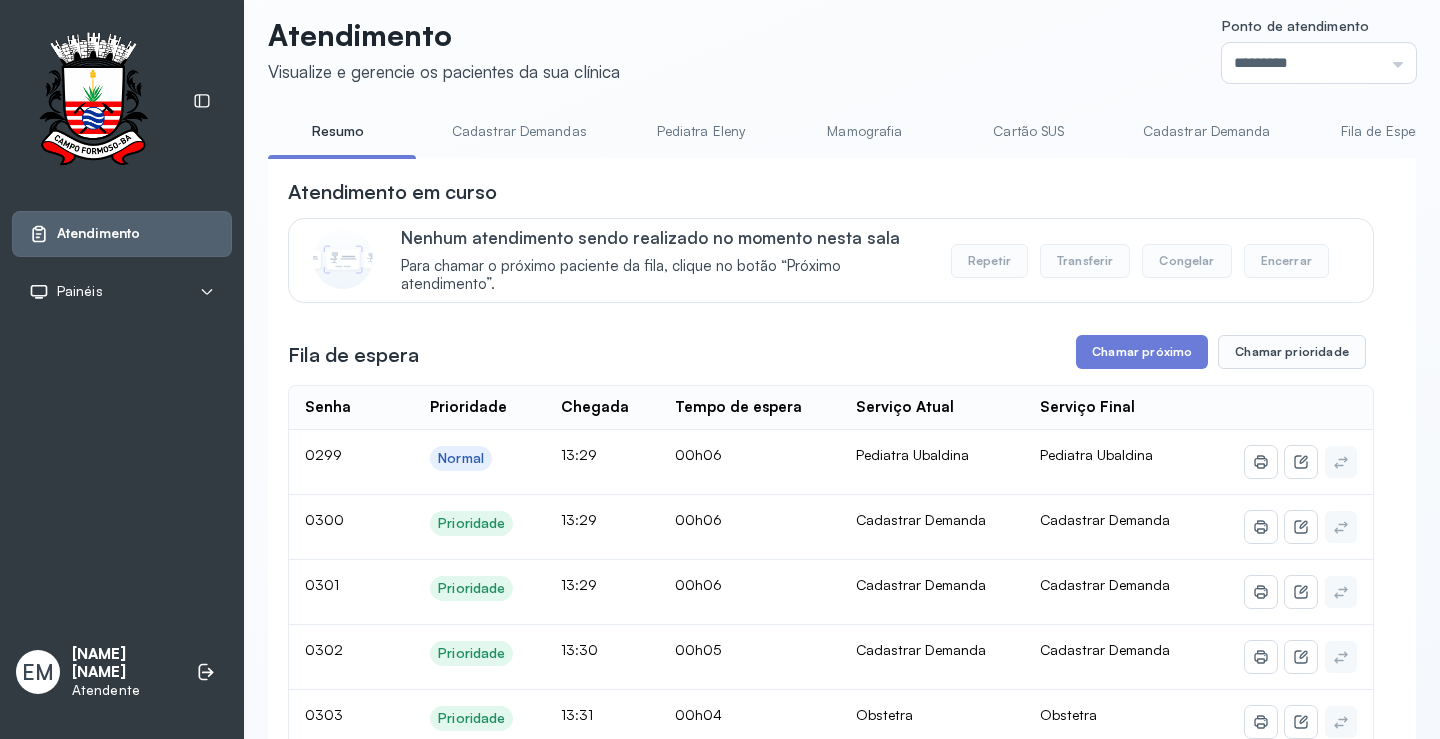 scroll, scrollTop: 1, scrollLeft: 0, axis: vertical 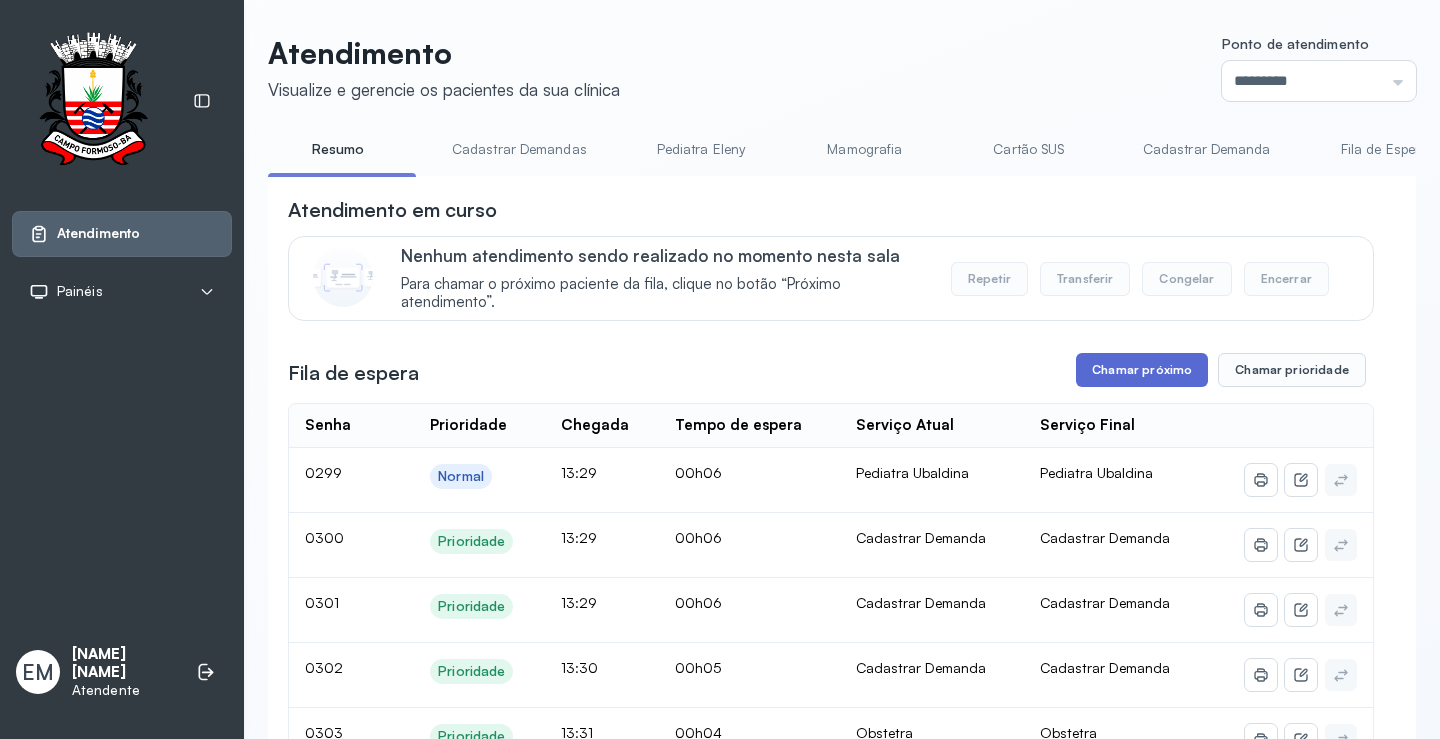 click on "Chamar próximo" at bounding box center [1142, 370] 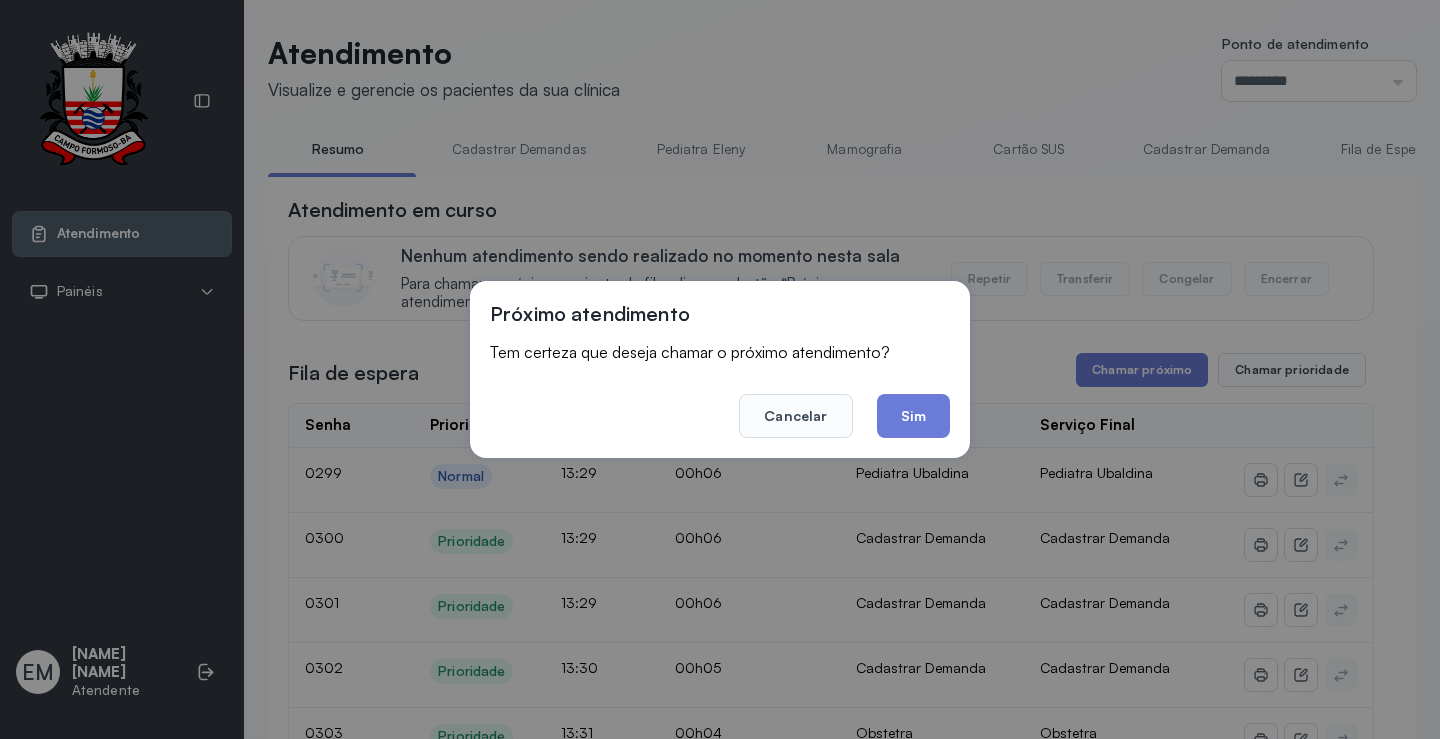 click on "Sim" 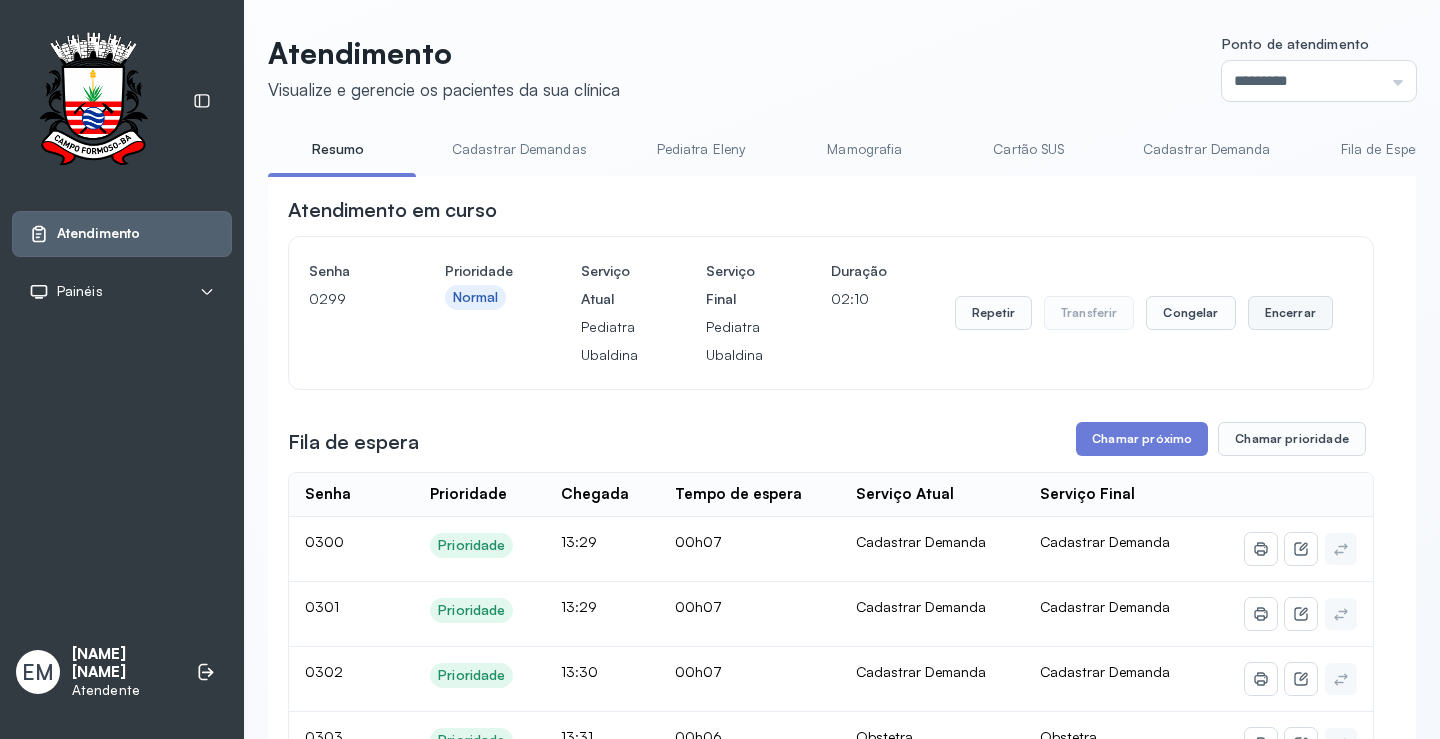 click on "Encerrar" at bounding box center (1290, 313) 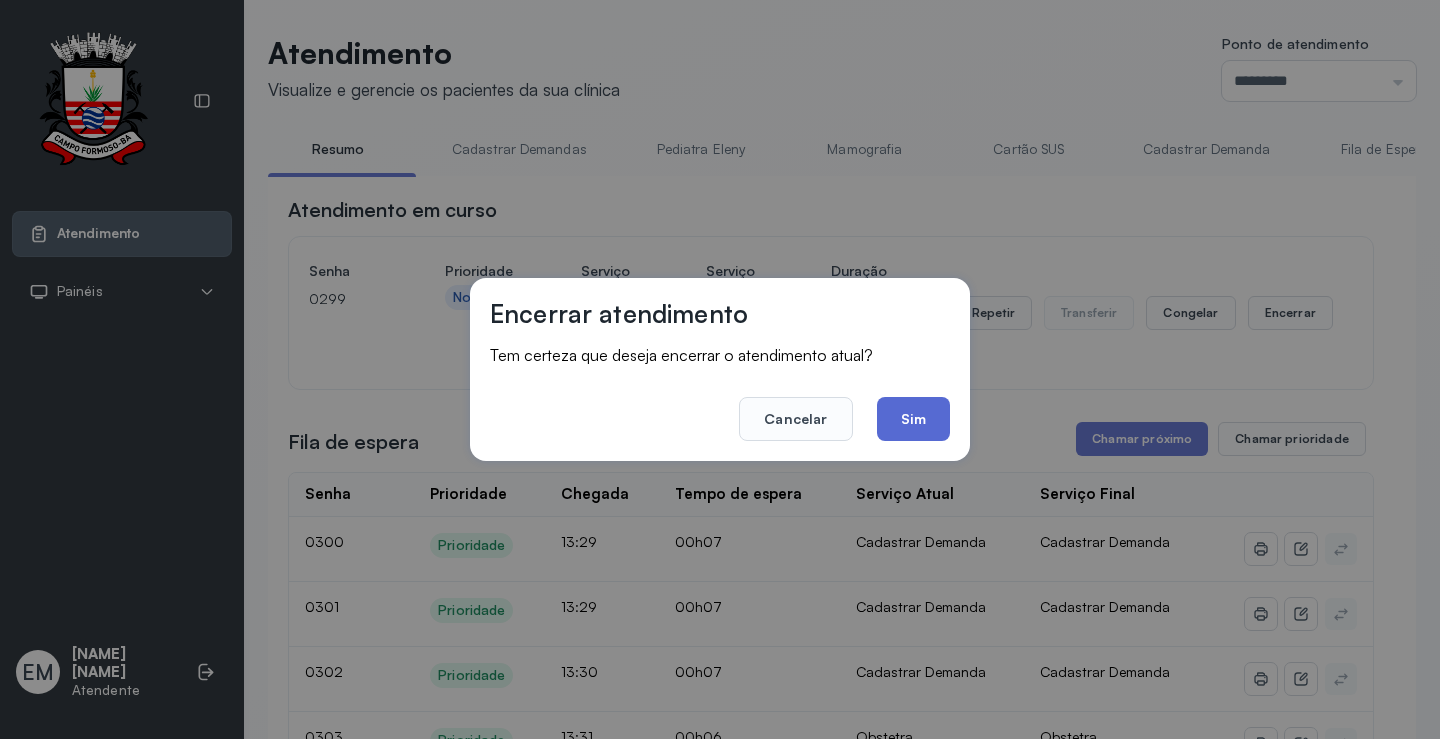 click on "Sim" 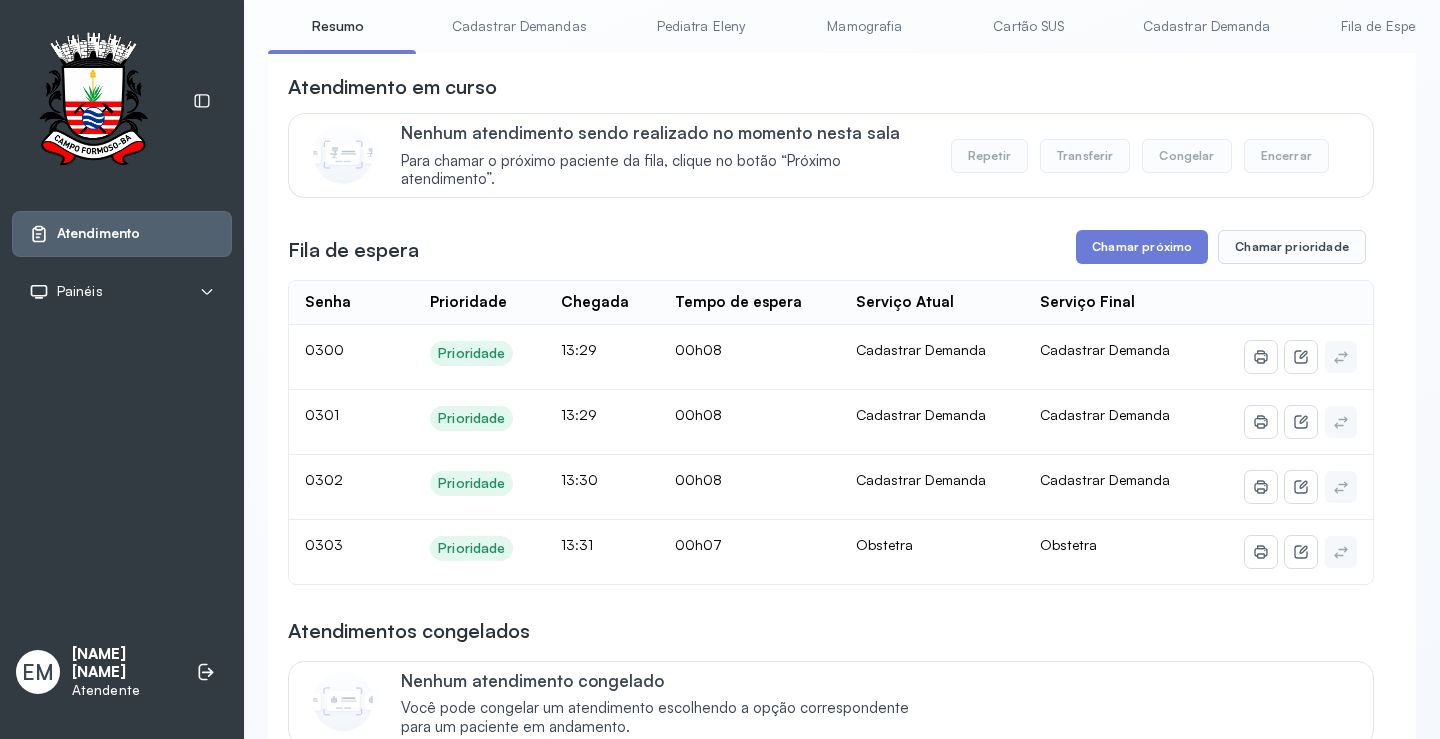 scroll, scrollTop: 0, scrollLeft: 0, axis: both 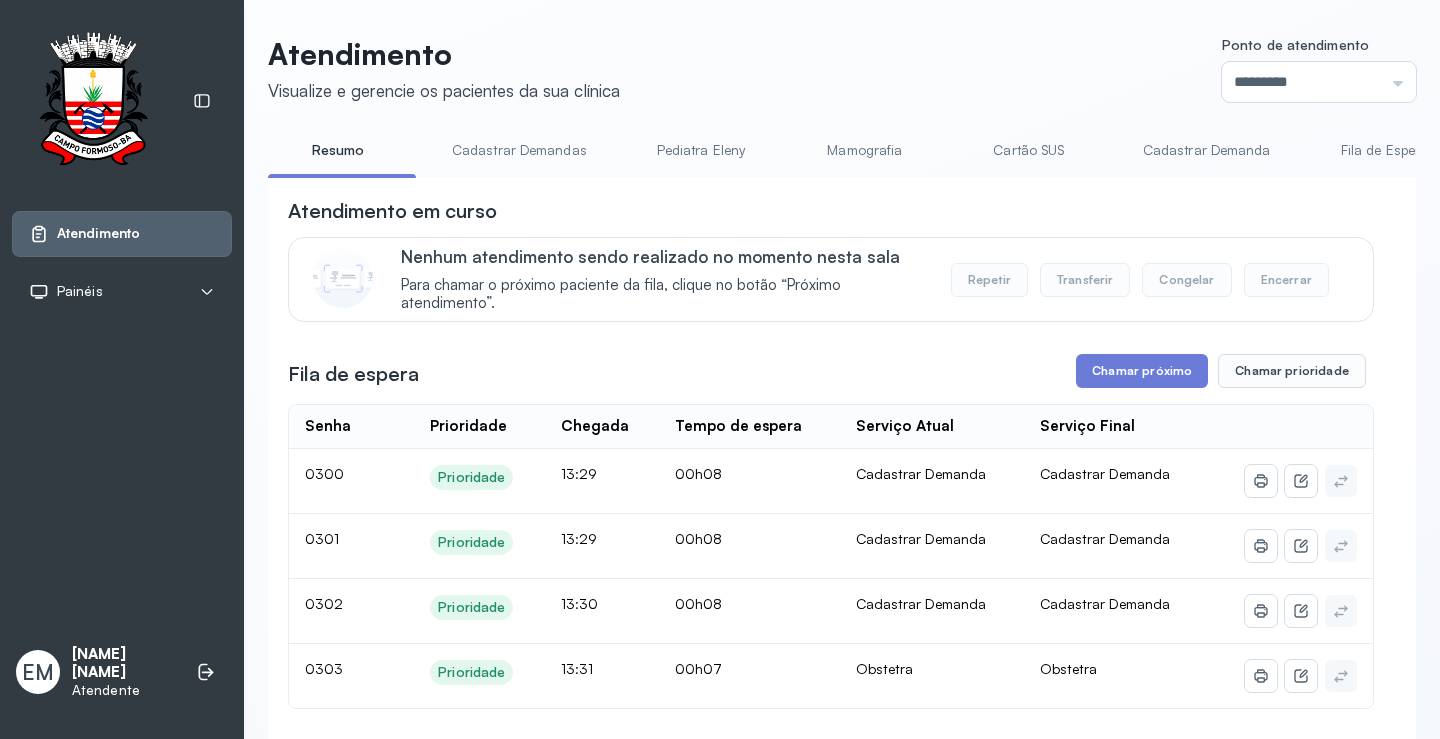 click on "Cartão SUS" at bounding box center (1029, 150) 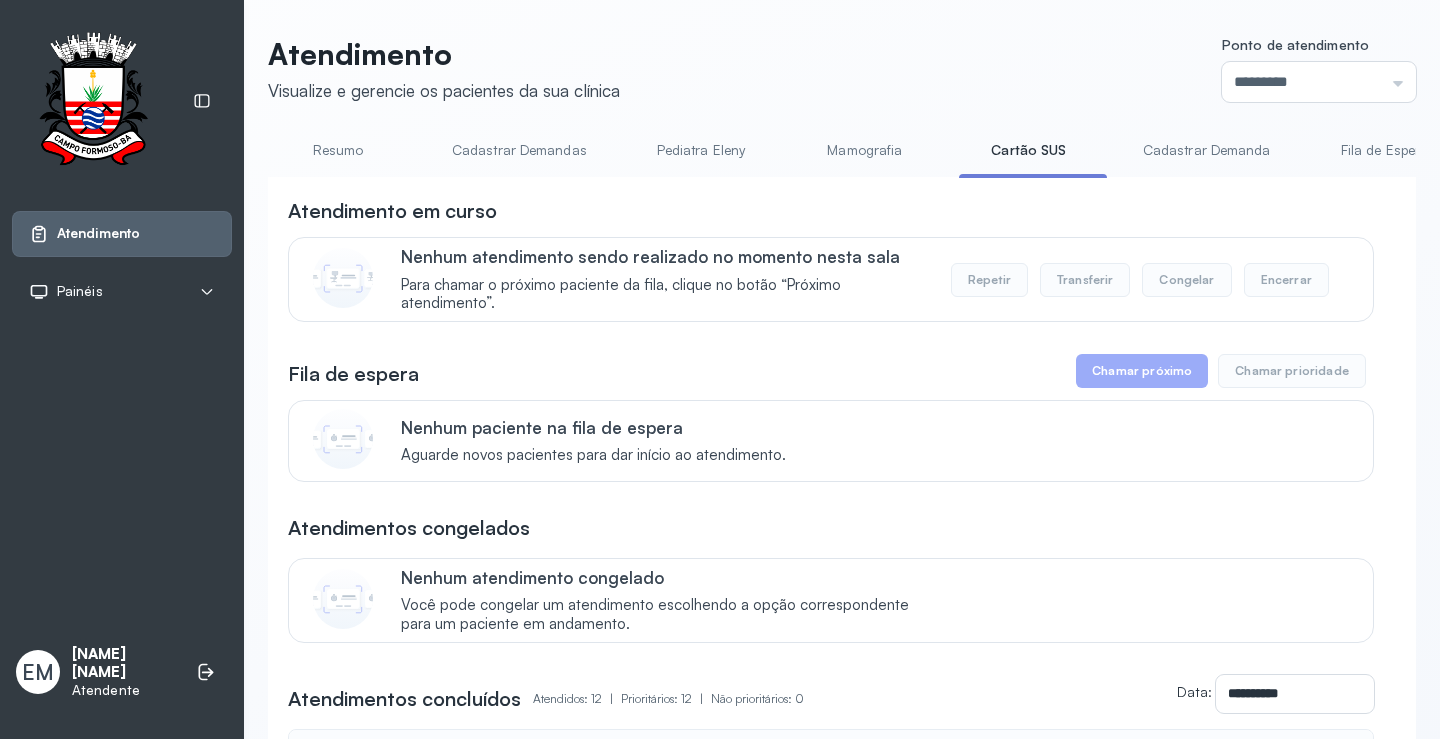 click on "Resumo" at bounding box center [338, 150] 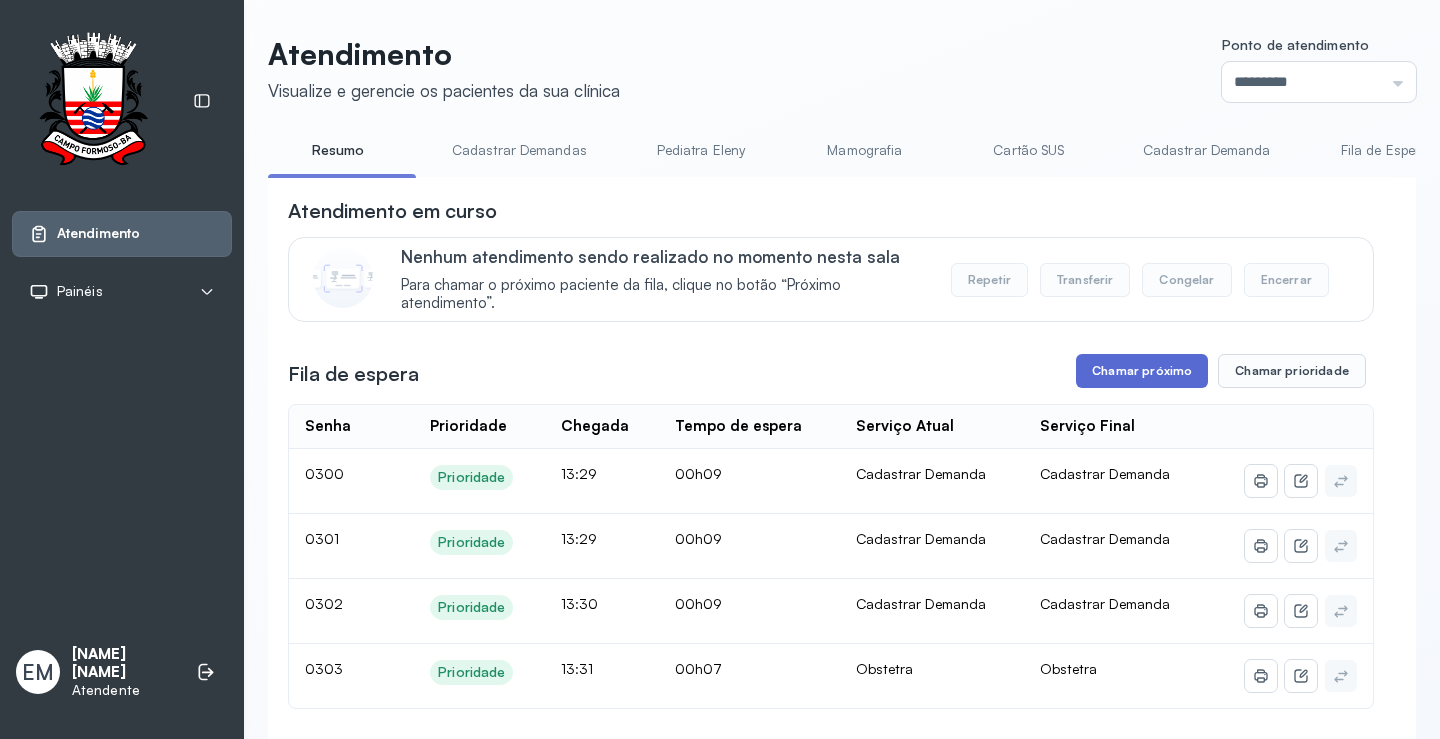click on "Chamar próximo" at bounding box center (1142, 371) 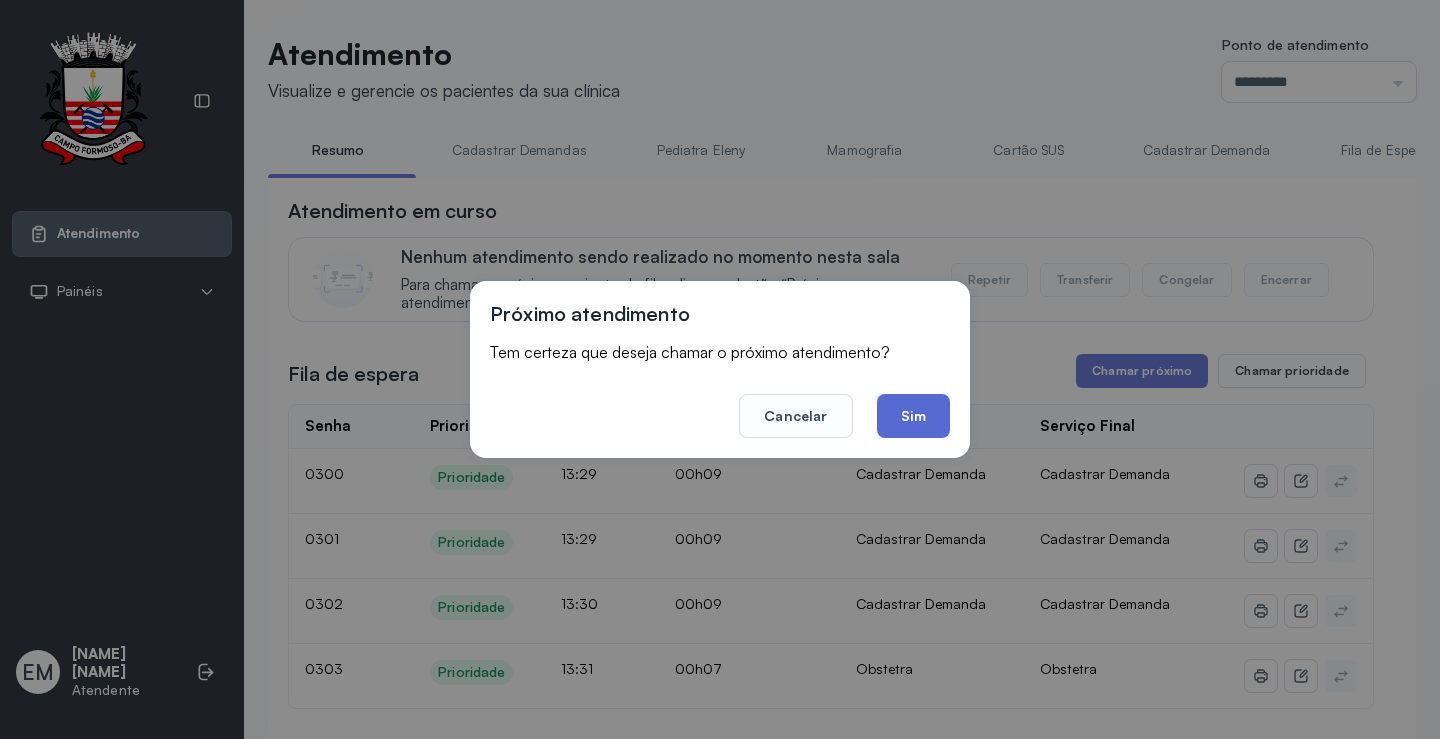 click on "Sim" 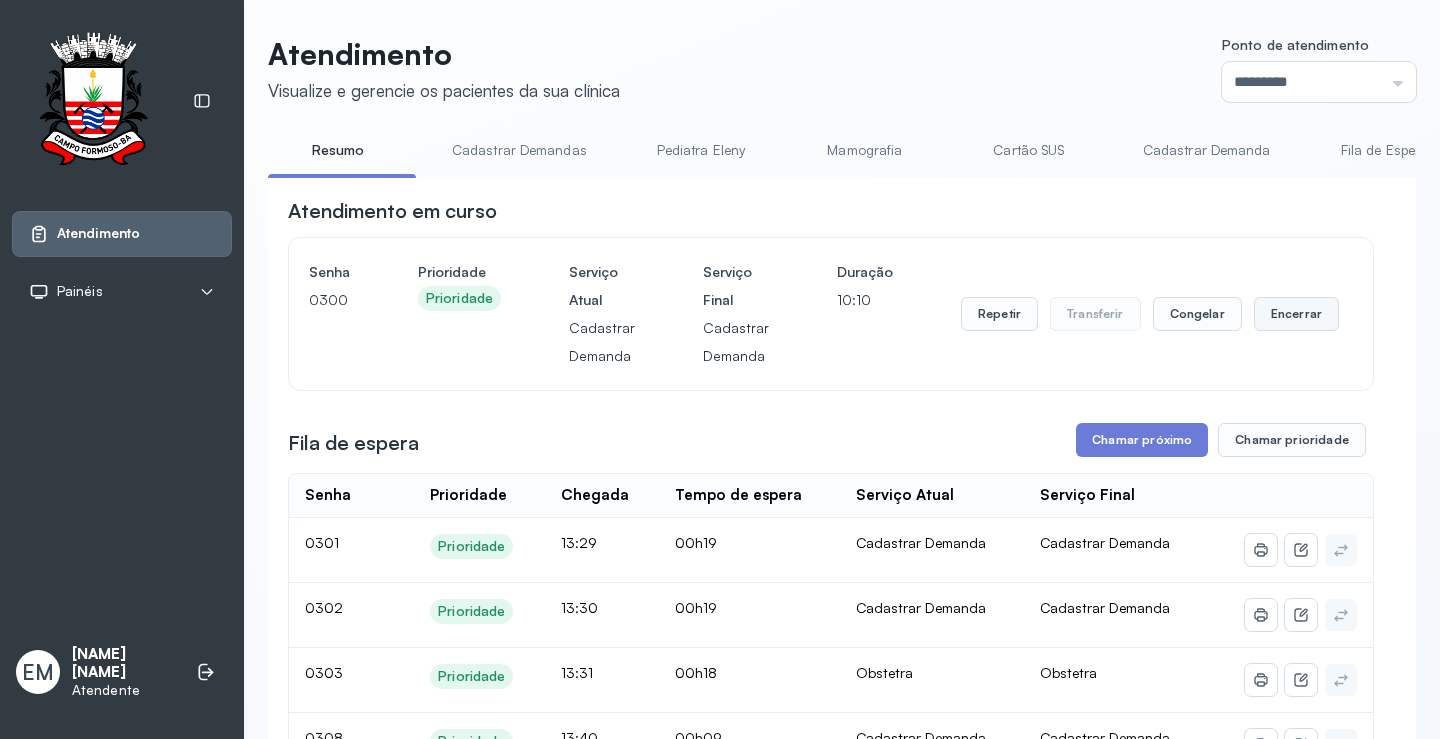 click on "Encerrar" at bounding box center [1296, 314] 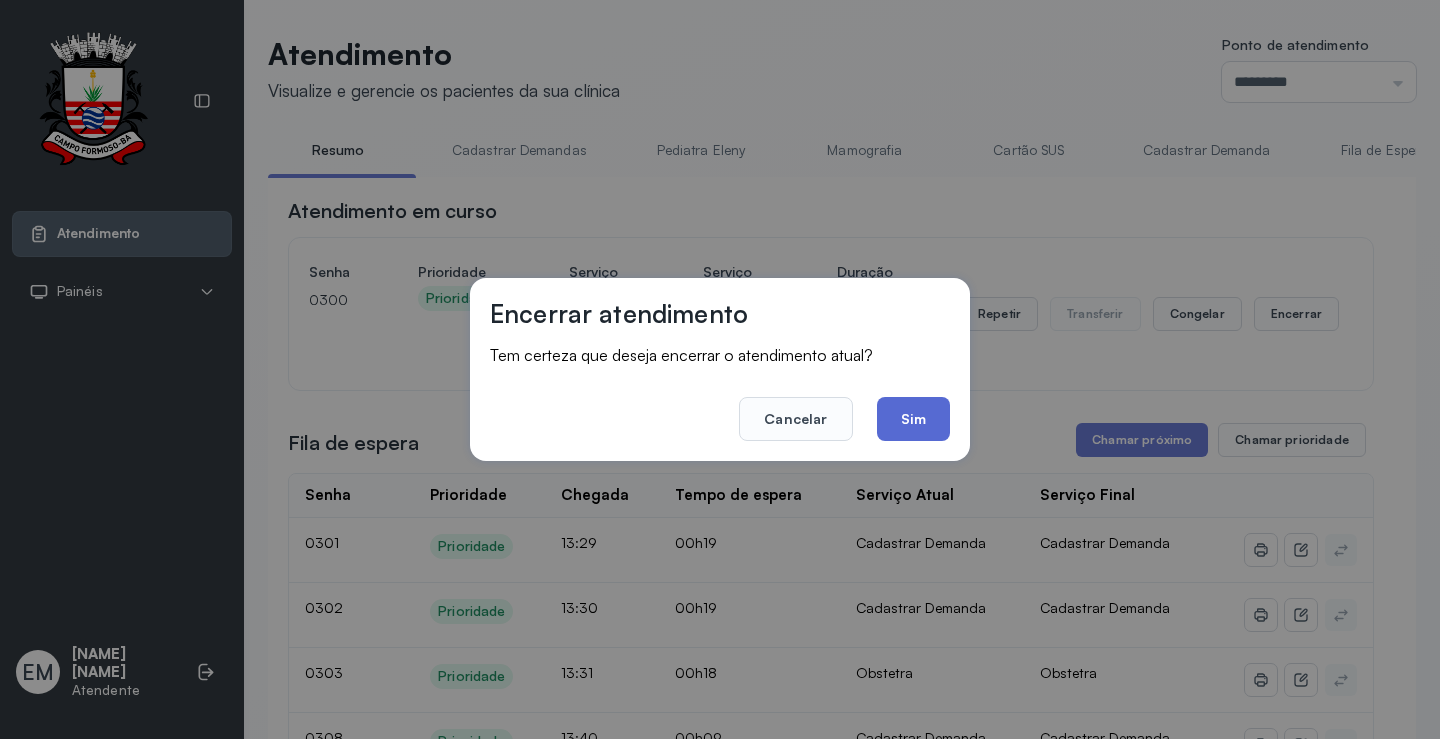 click on "Sim" 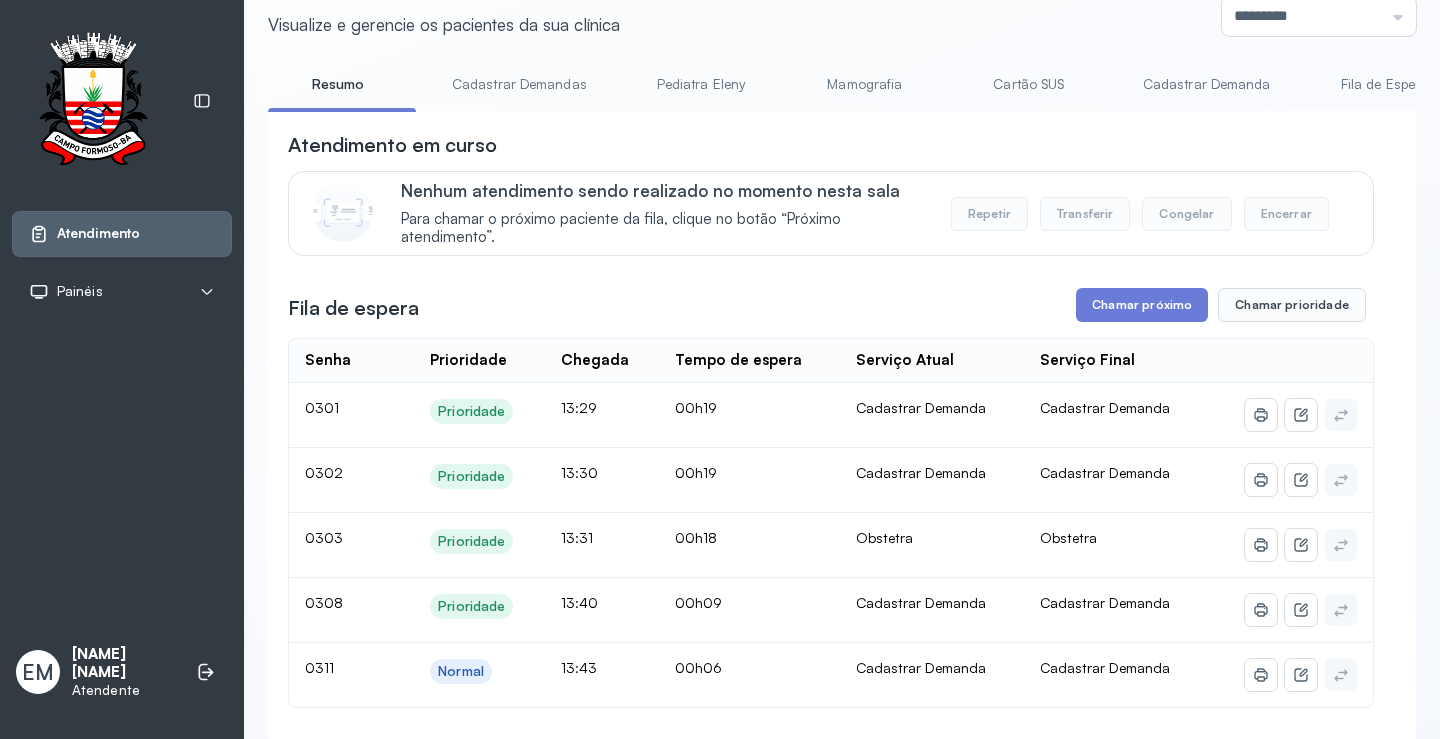 scroll, scrollTop: 100, scrollLeft: 0, axis: vertical 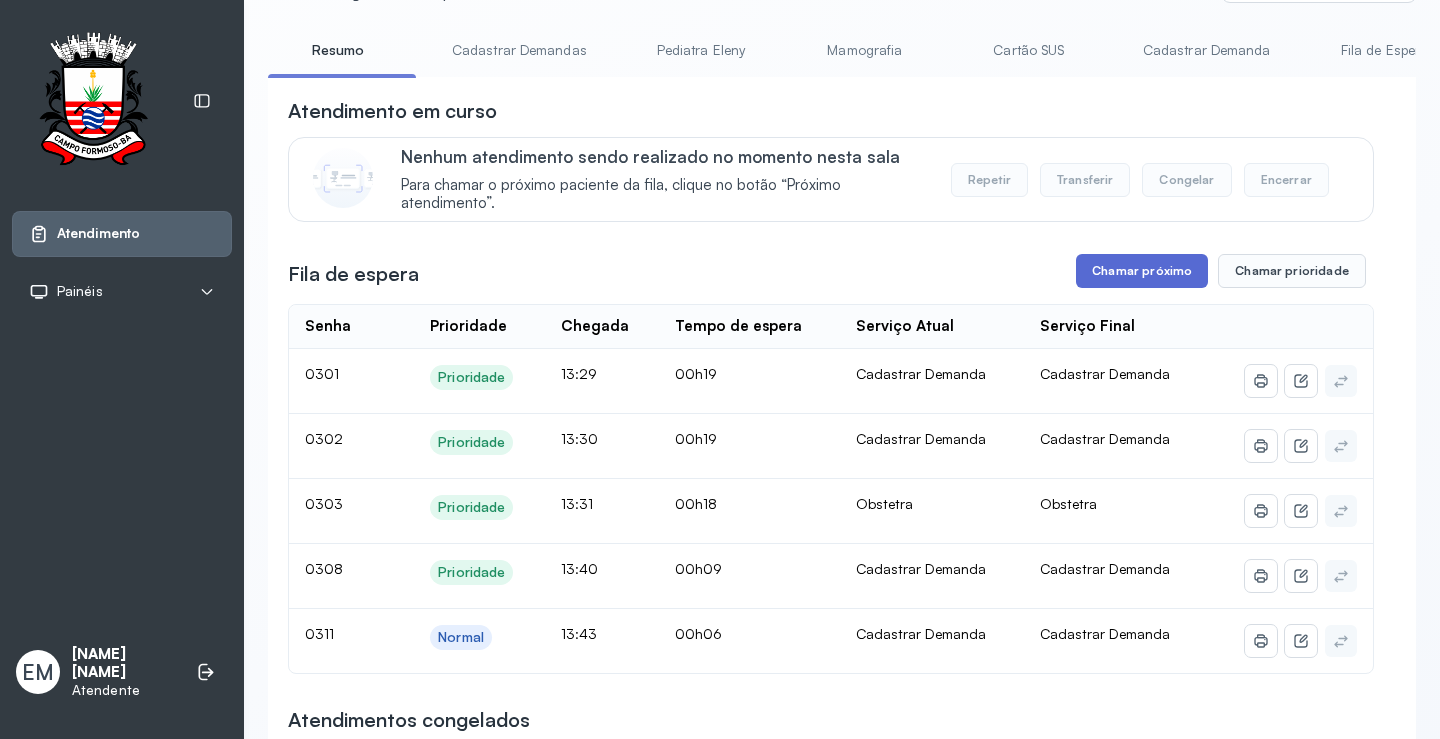 click on "Chamar próximo" at bounding box center [1142, 271] 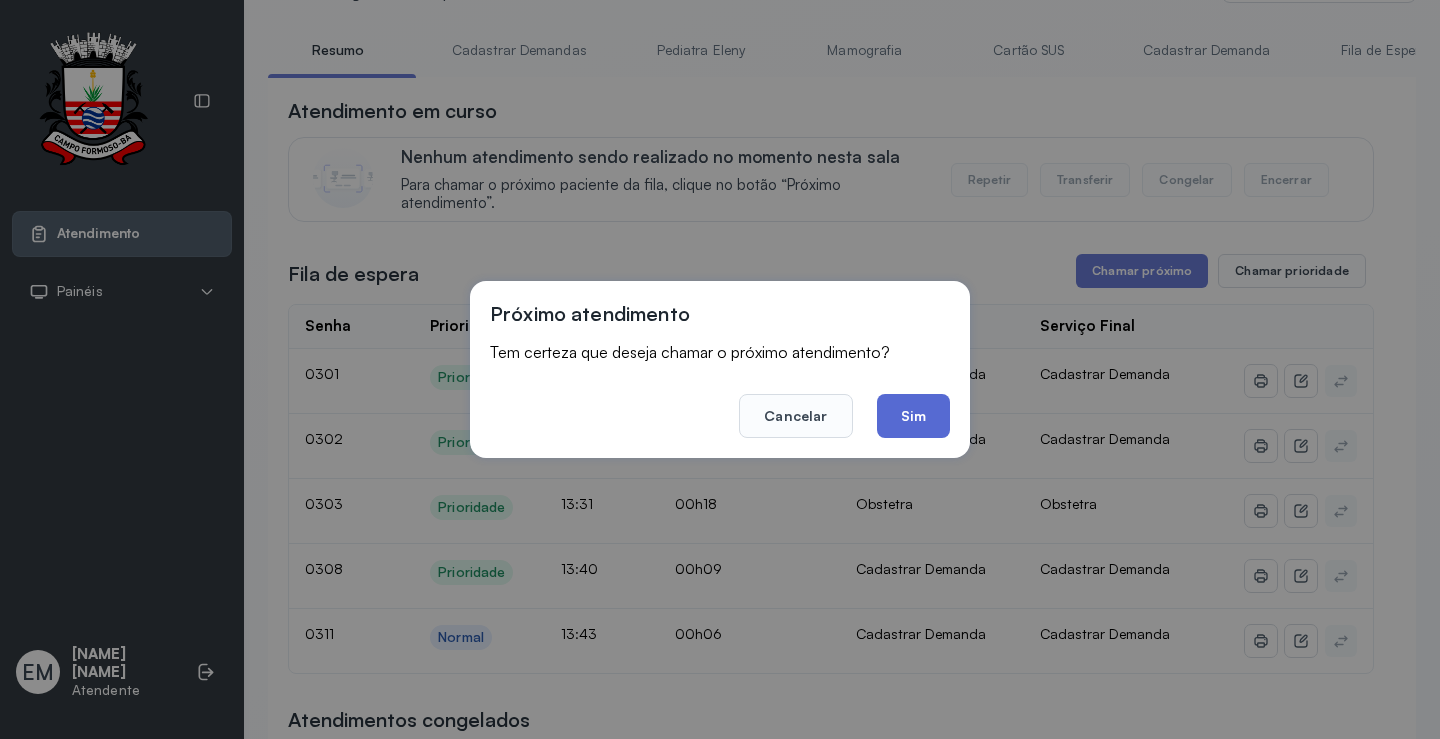 click on "Sim" 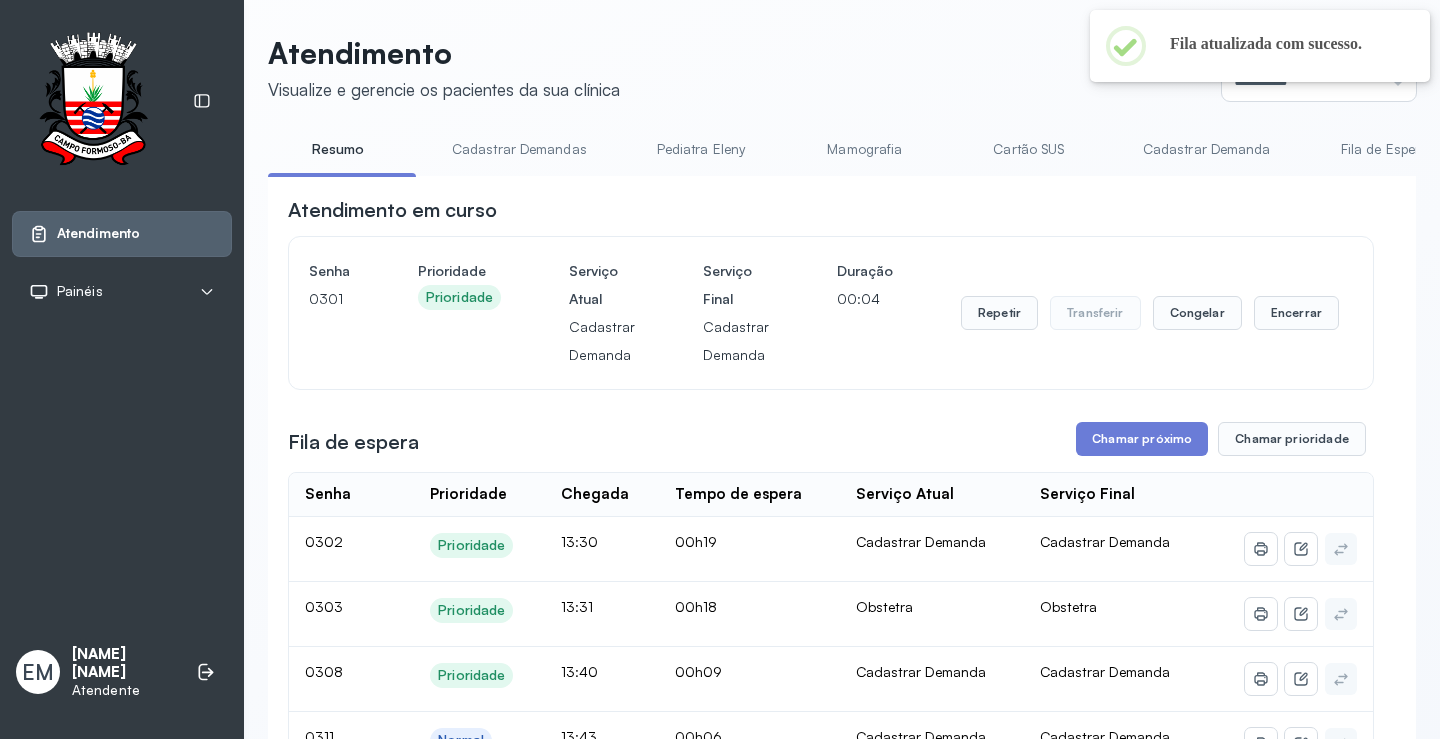 scroll, scrollTop: 100, scrollLeft: 0, axis: vertical 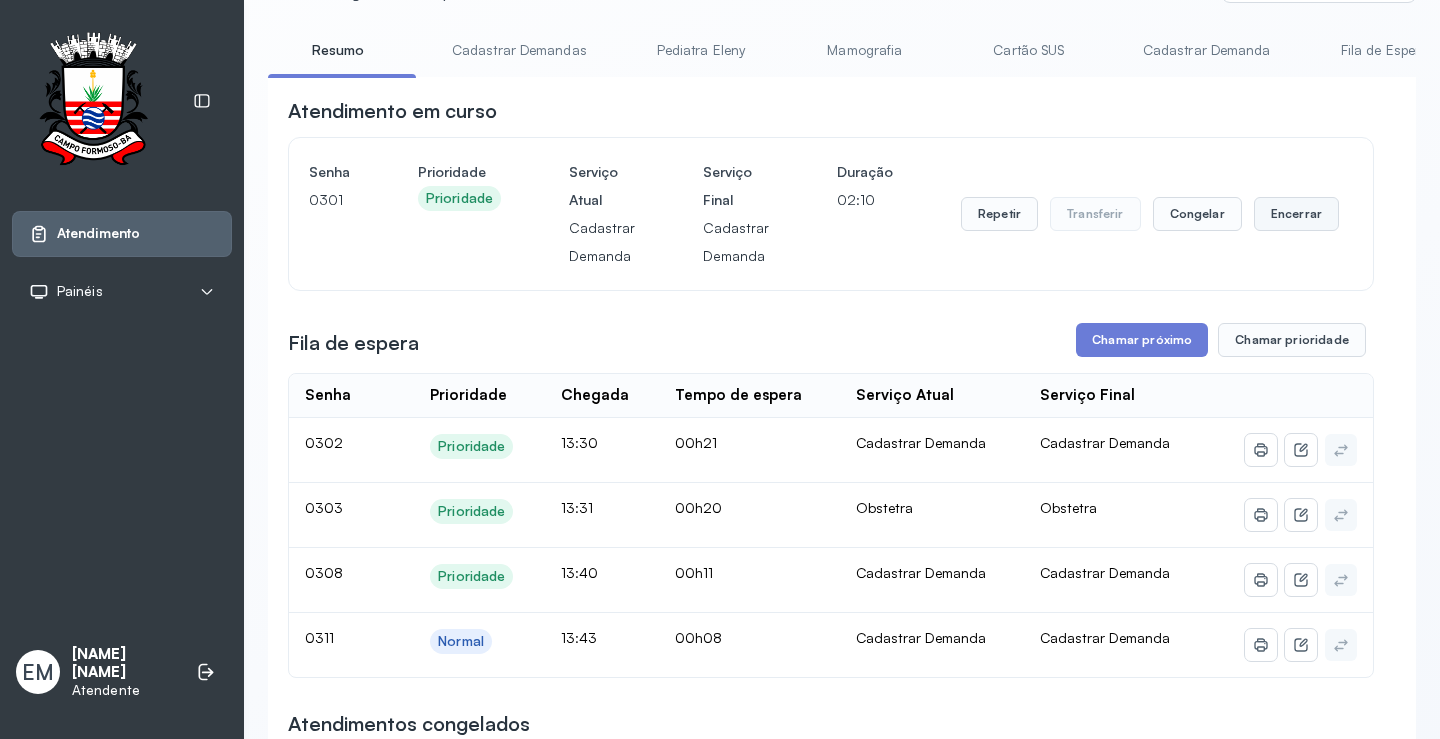 click on "Encerrar" at bounding box center (1296, 214) 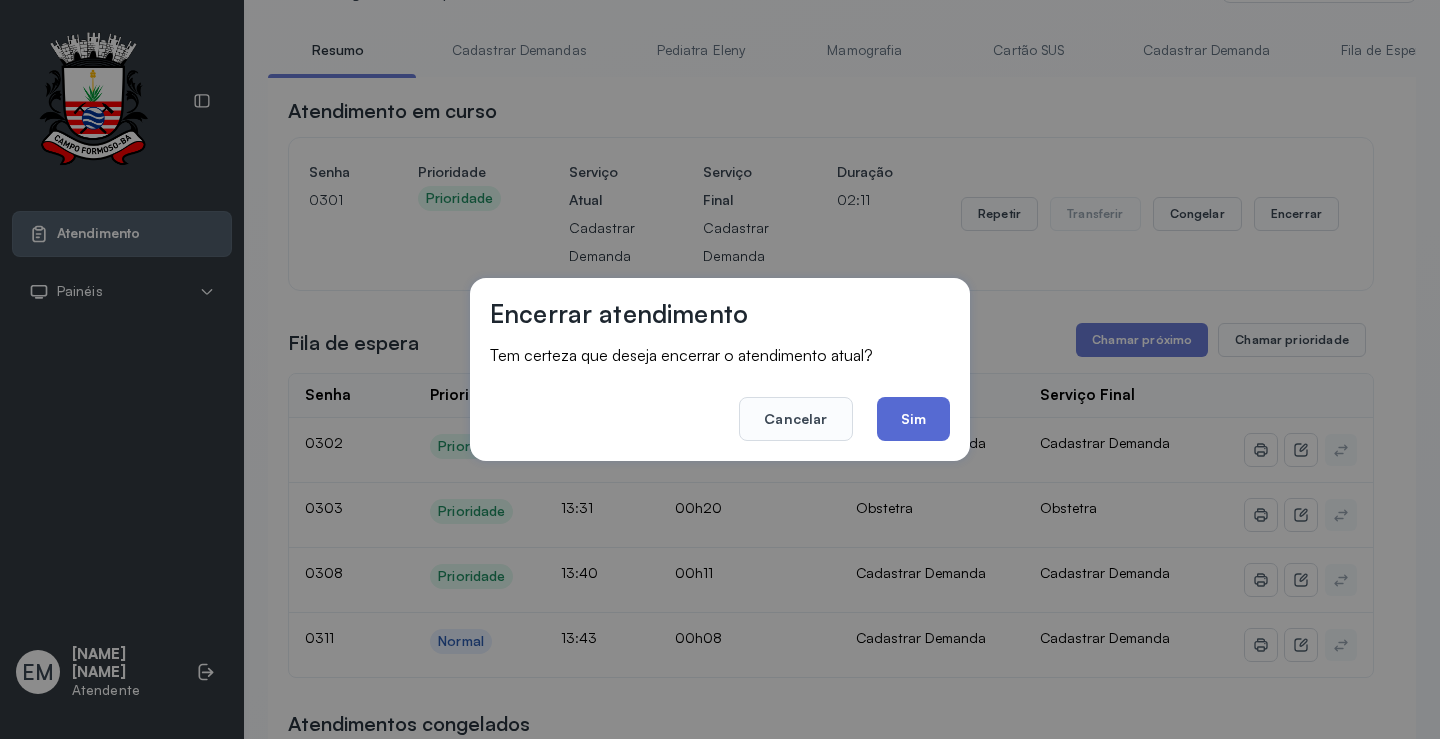 click on "Sim" 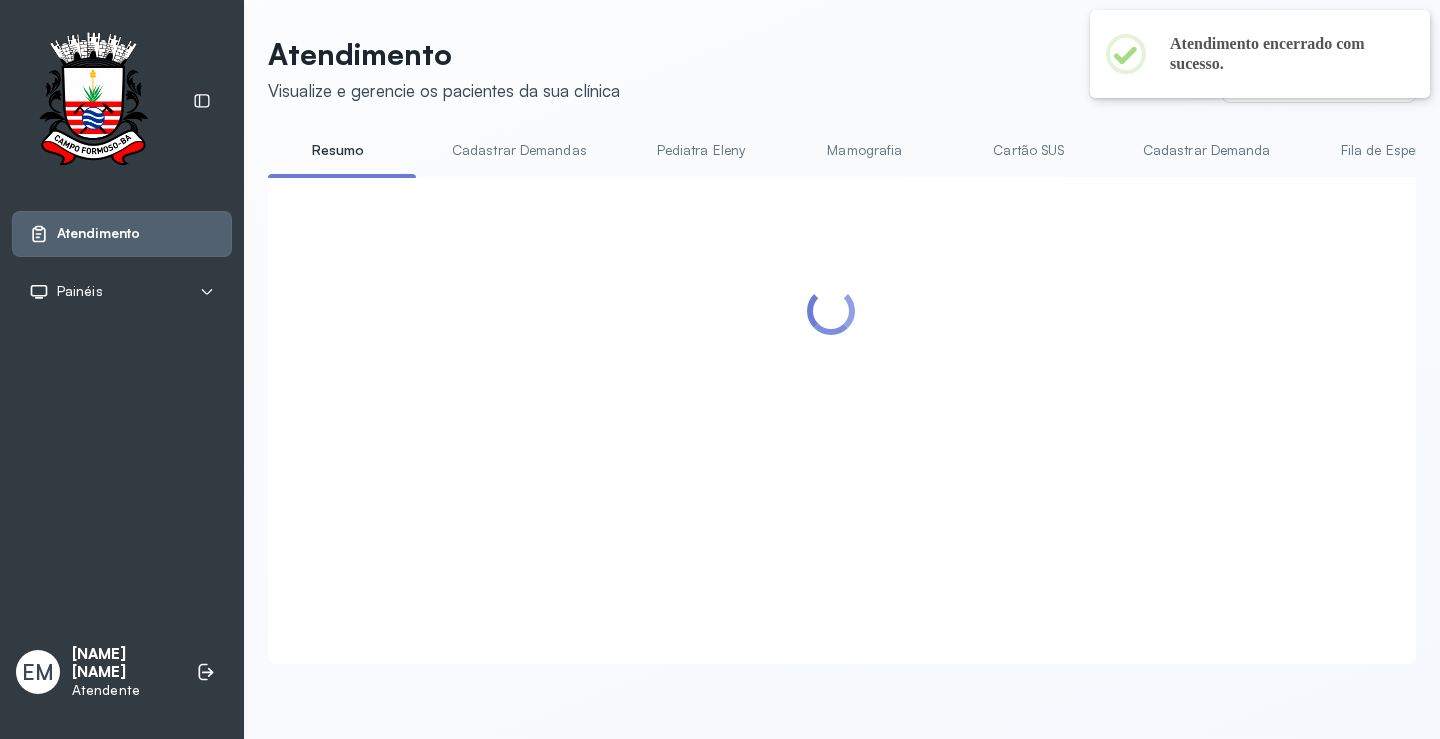 scroll, scrollTop: 100, scrollLeft: 0, axis: vertical 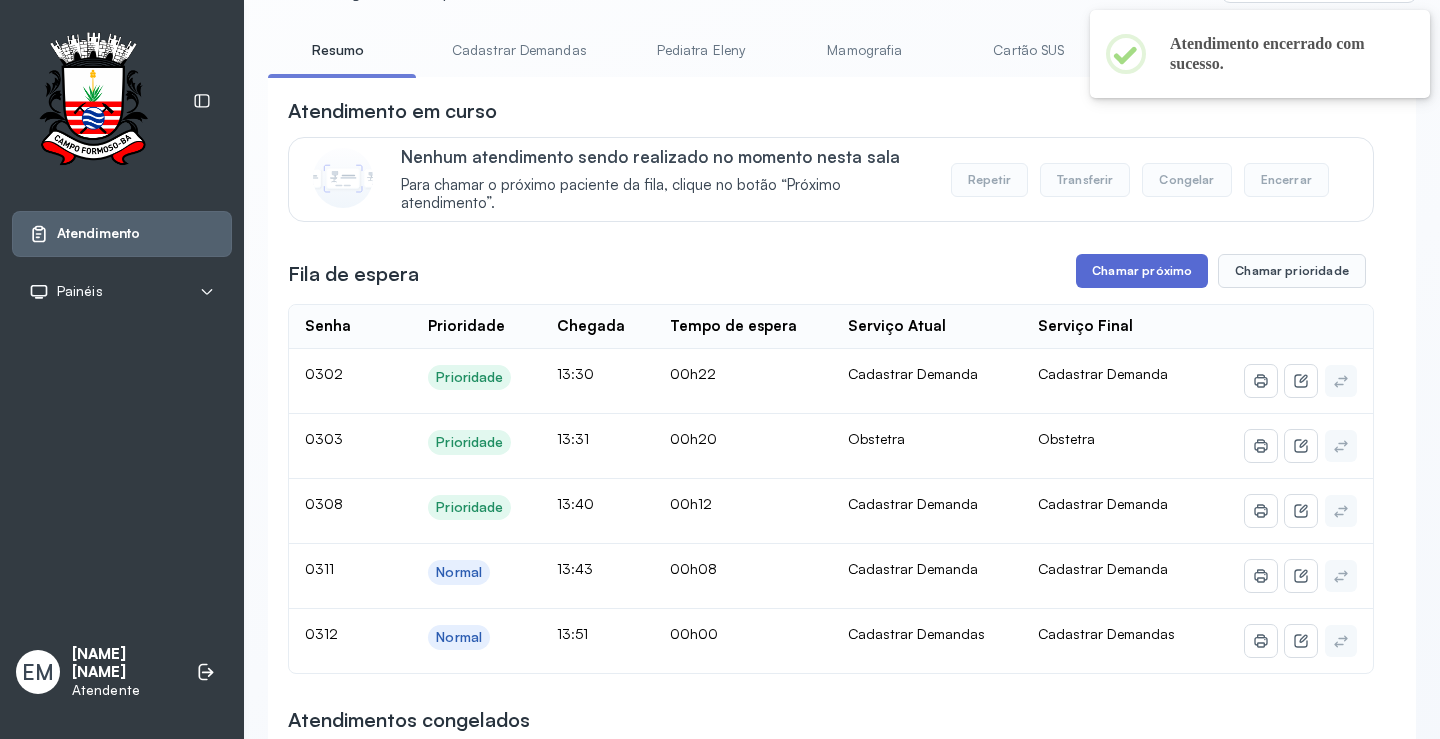 click on "Chamar próximo" at bounding box center [1142, 271] 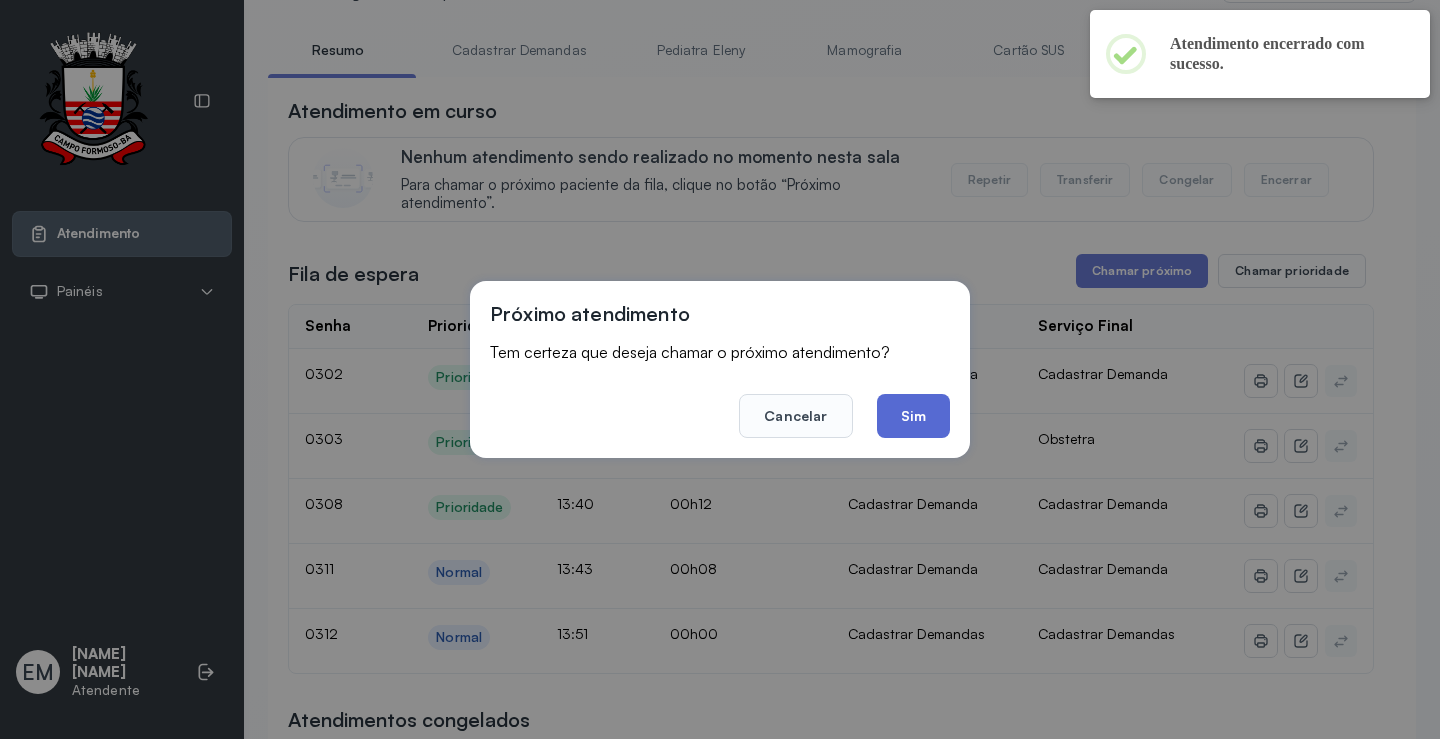 click on "Sim" 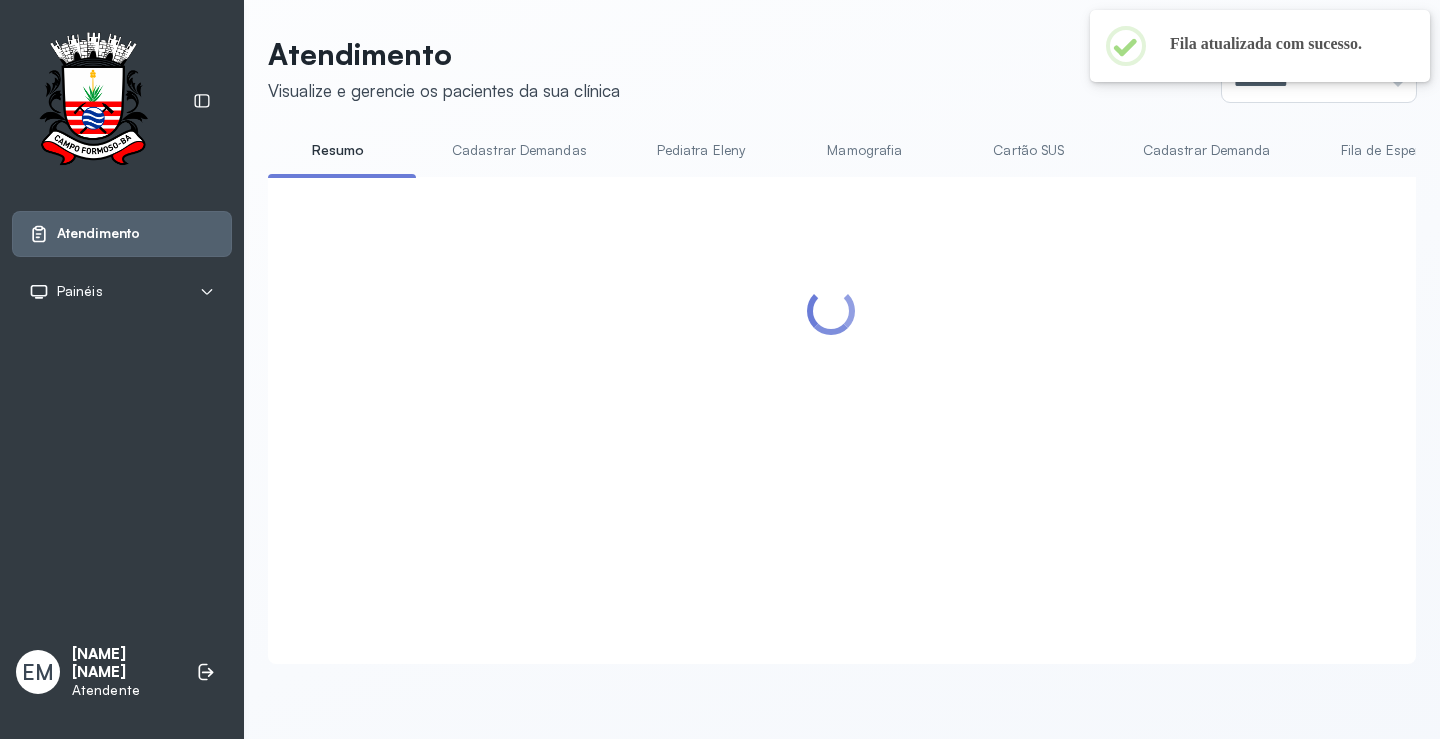 scroll, scrollTop: 100, scrollLeft: 0, axis: vertical 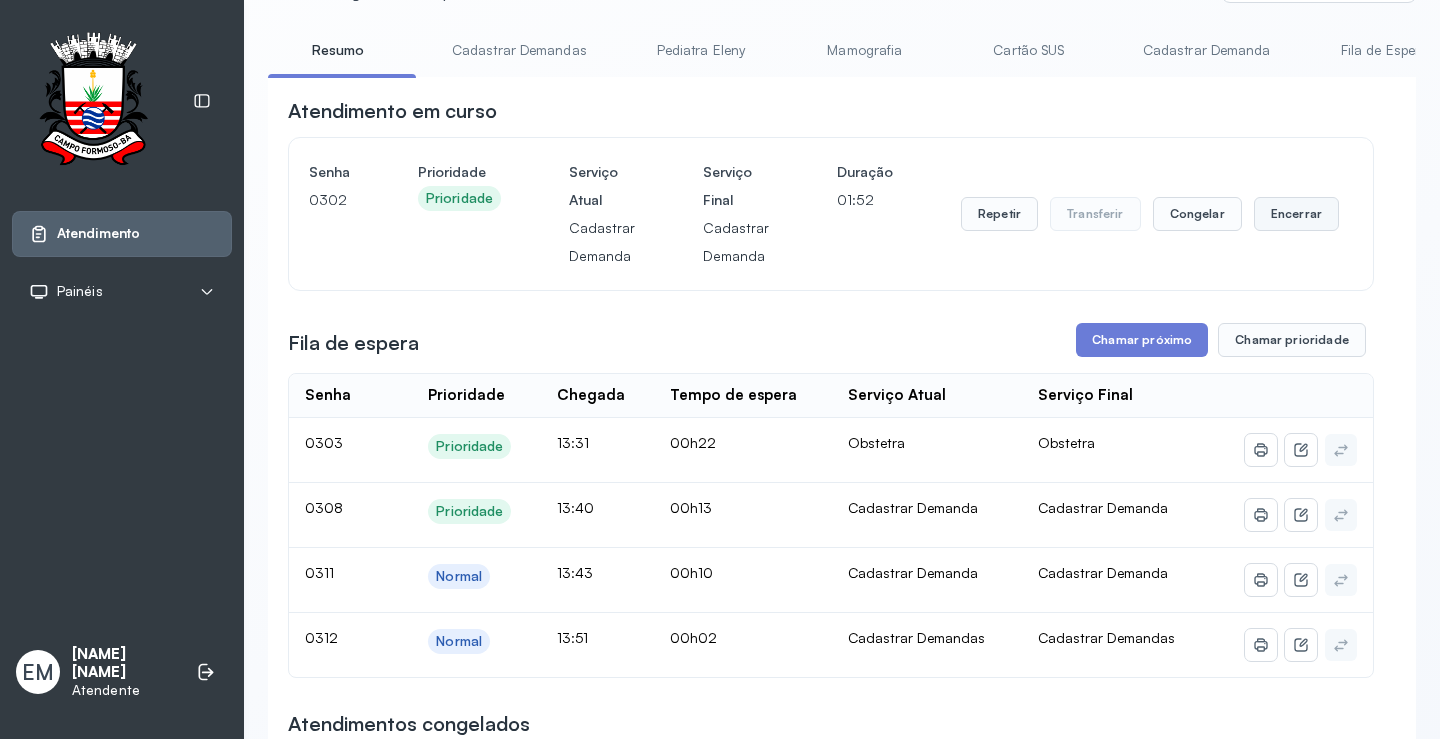click on "Encerrar" at bounding box center (1296, 214) 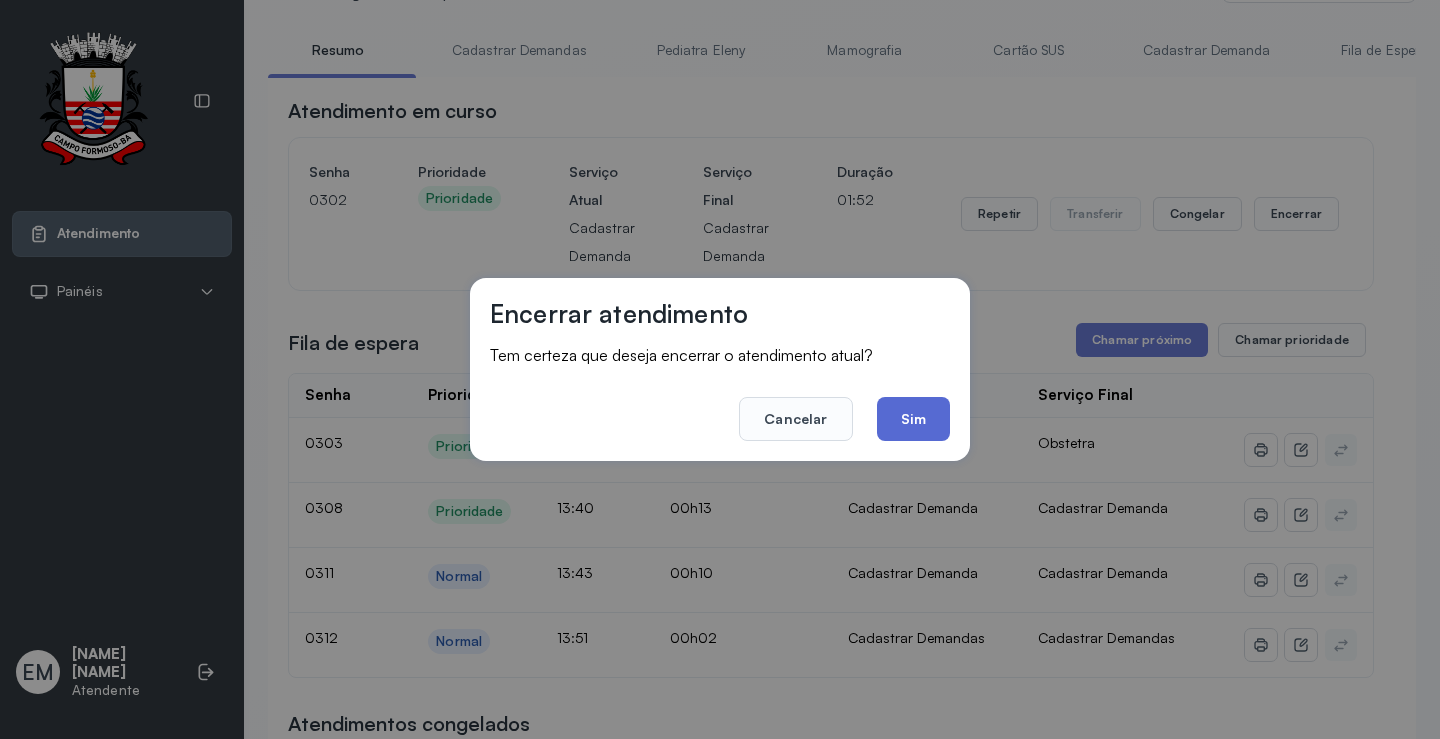 click on "Sim" 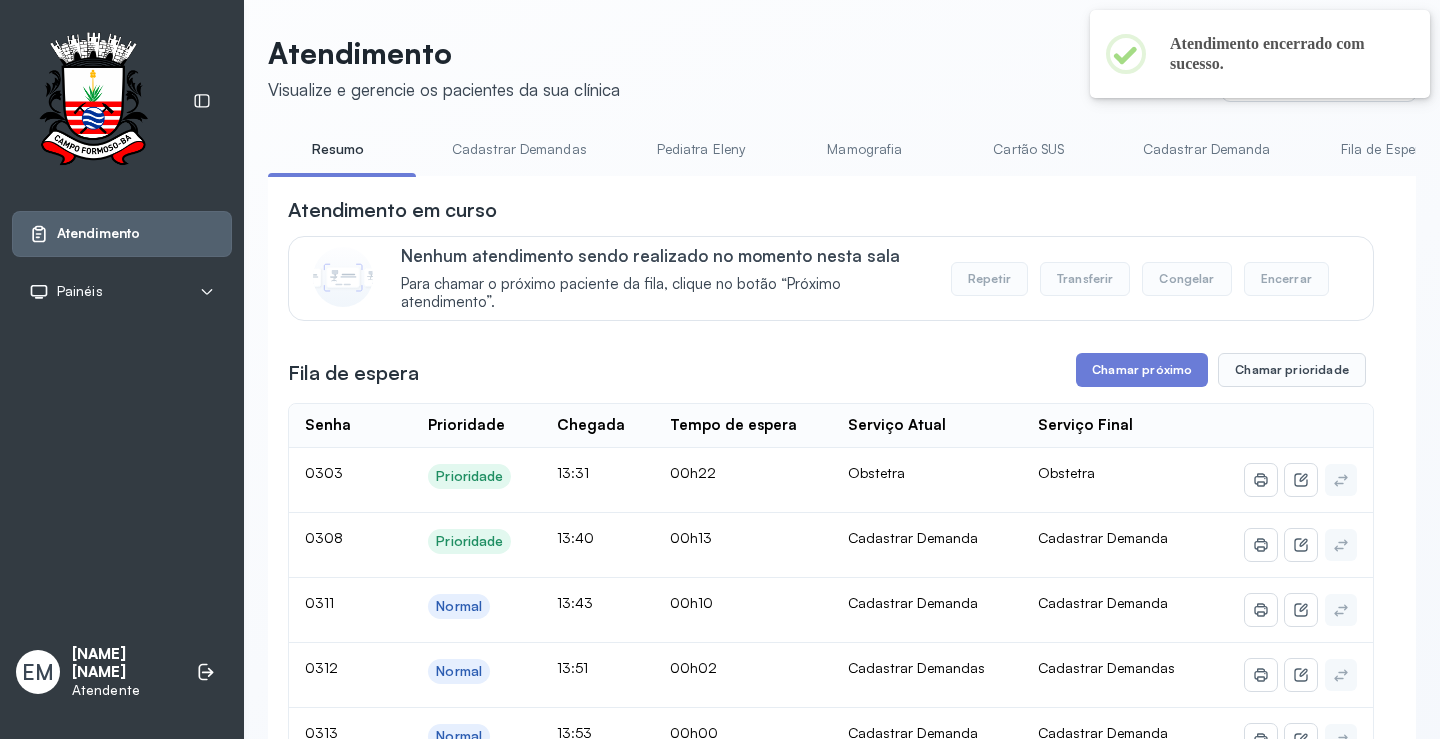 scroll, scrollTop: 100, scrollLeft: 0, axis: vertical 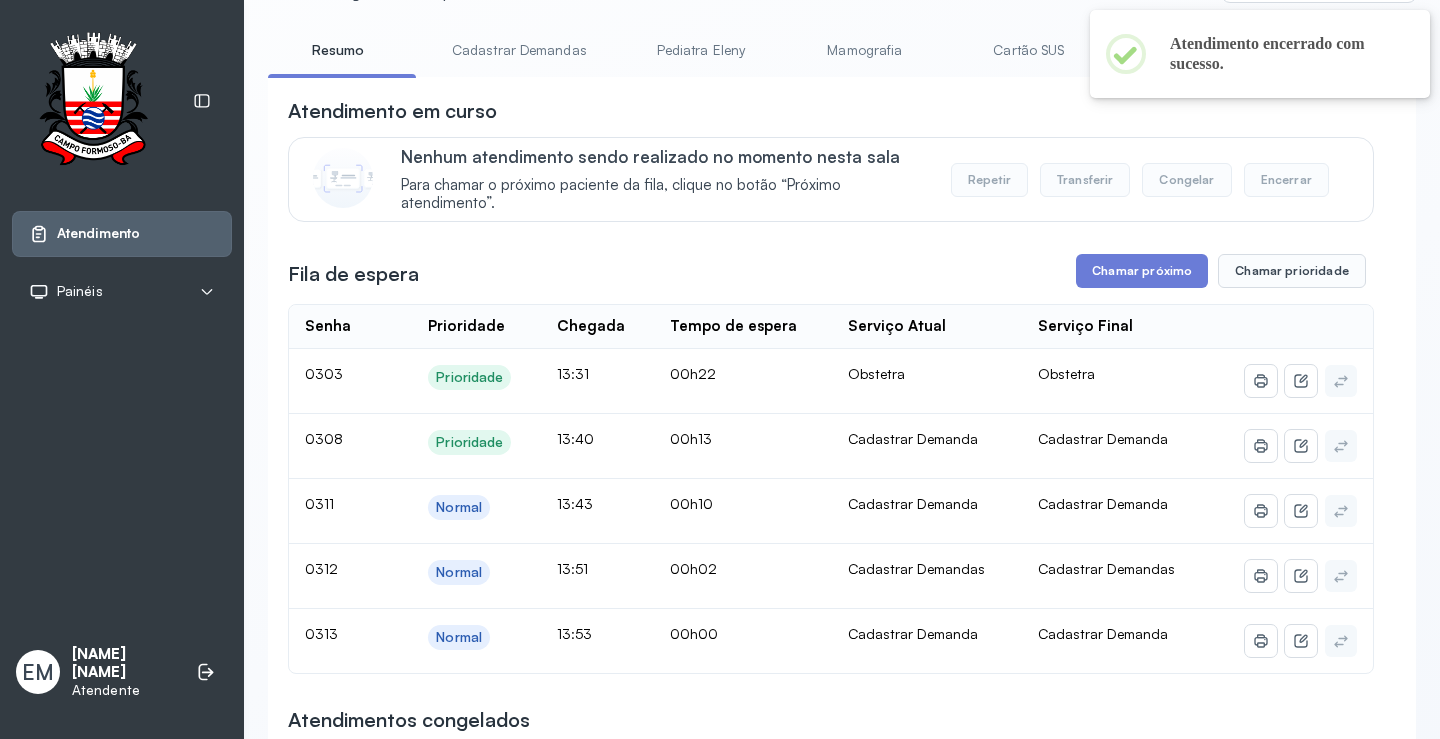 click on "**********" at bounding box center [831, 1283] 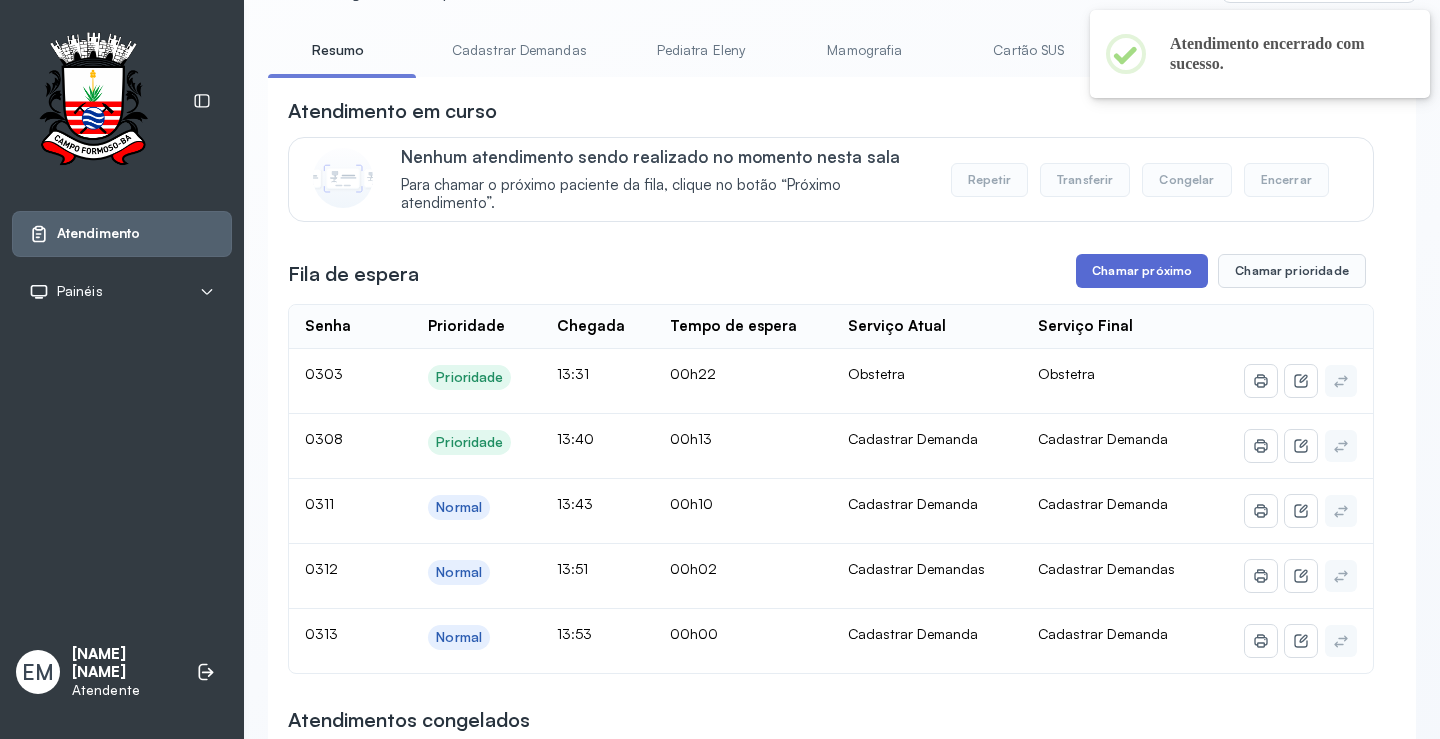 click on "Chamar próximo" at bounding box center [1142, 271] 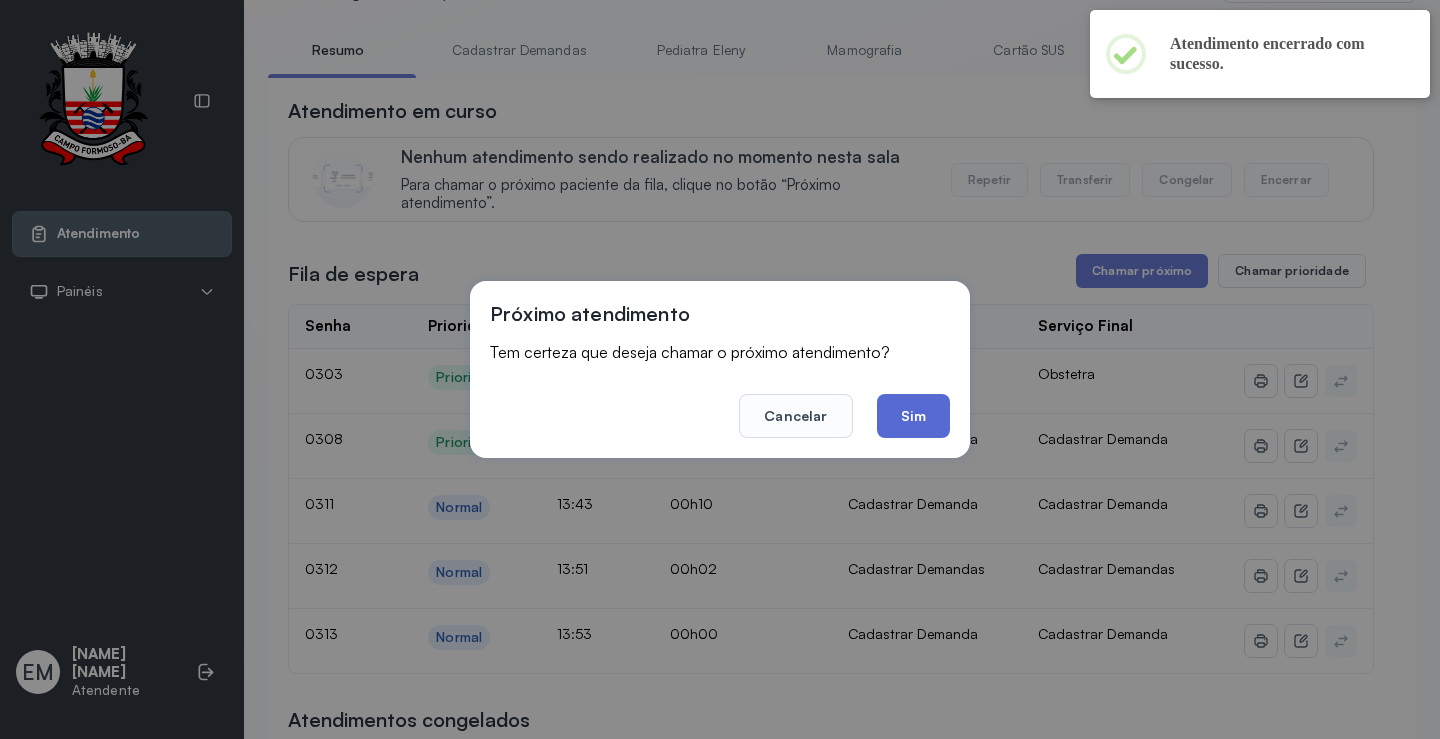 click on "Sim" 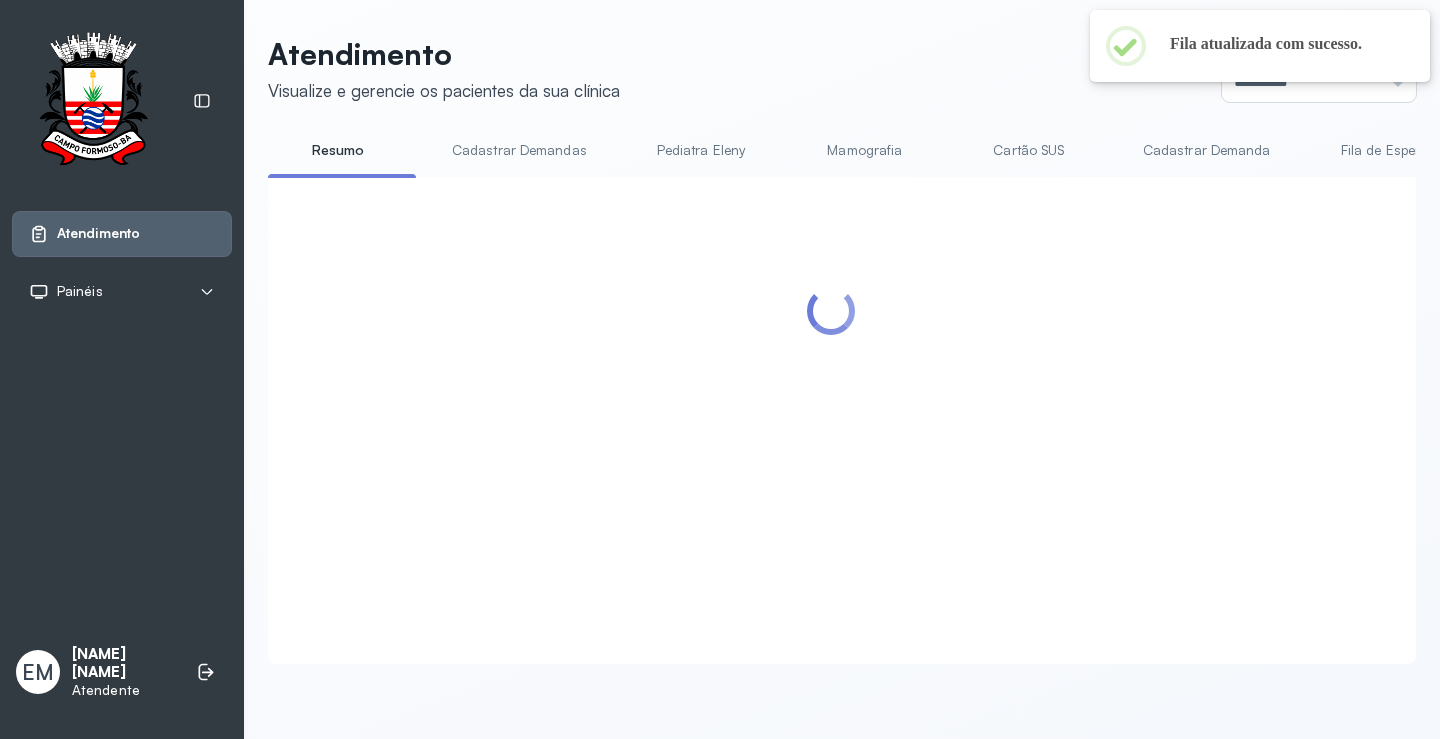 scroll, scrollTop: 100, scrollLeft: 0, axis: vertical 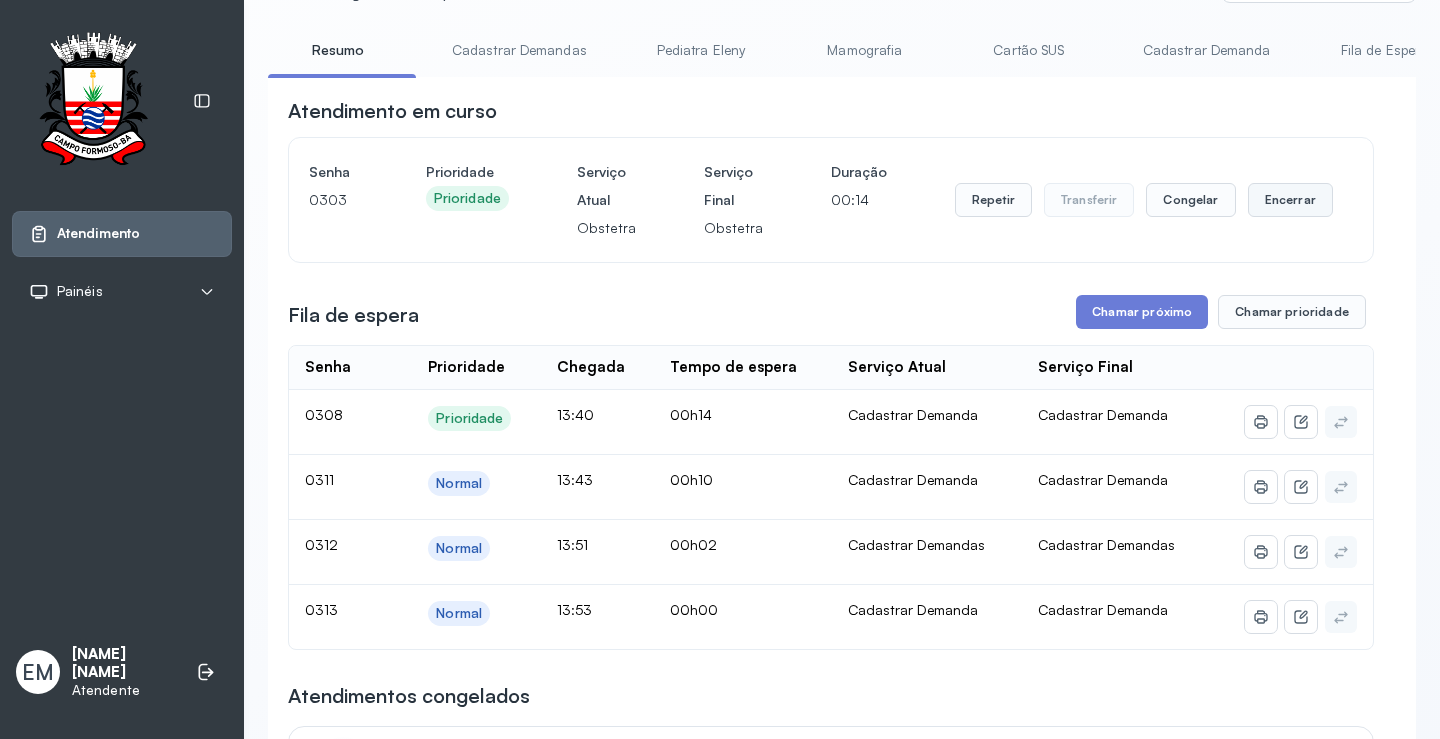 click on "Encerrar" at bounding box center [1290, 200] 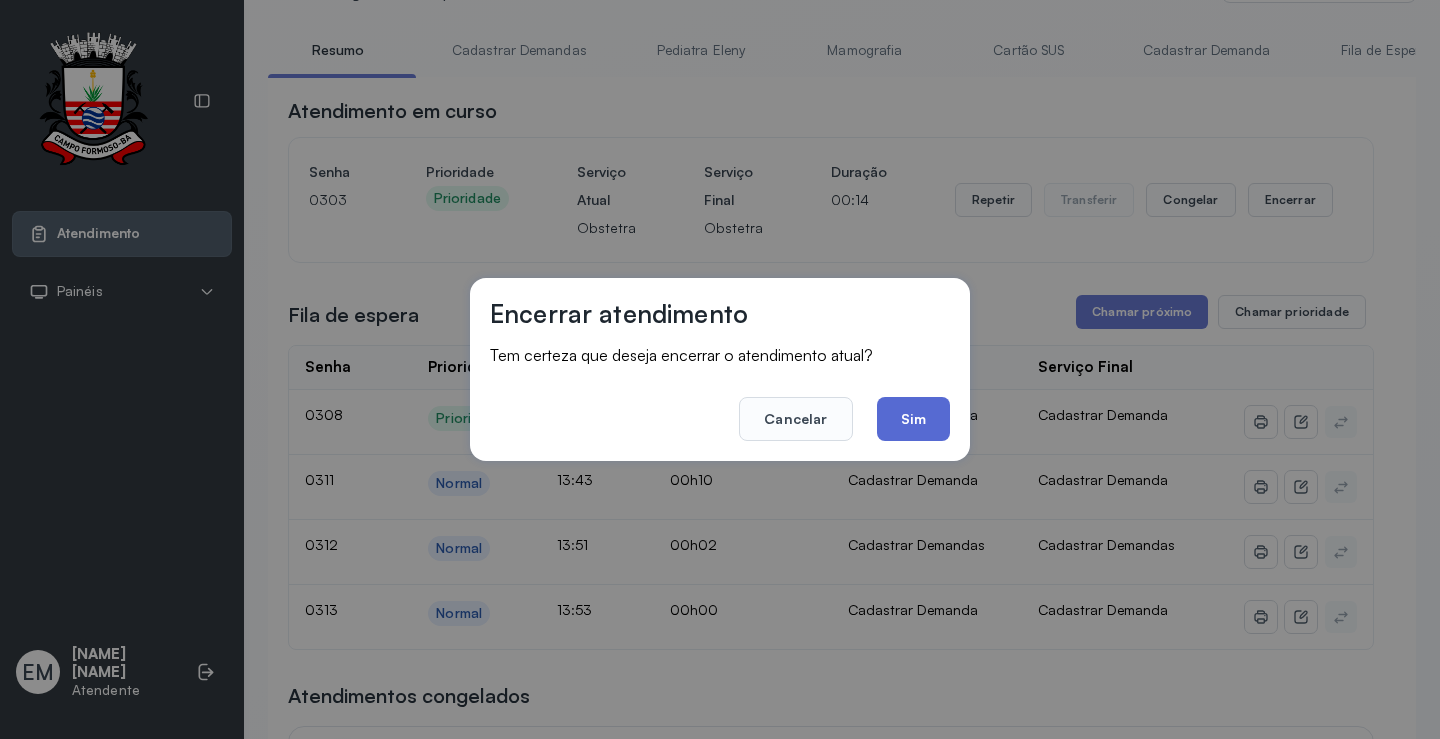 click on "Sim" 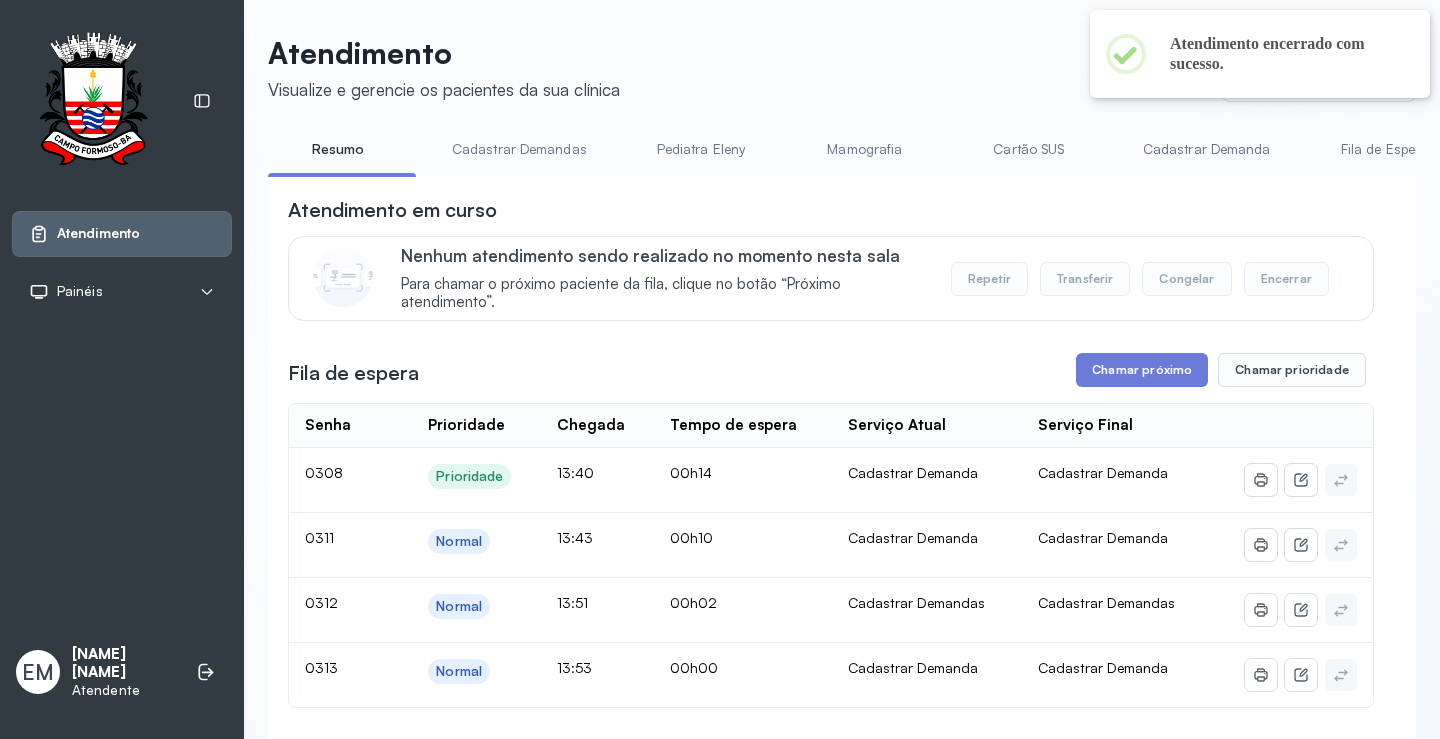scroll, scrollTop: 100, scrollLeft: 0, axis: vertical 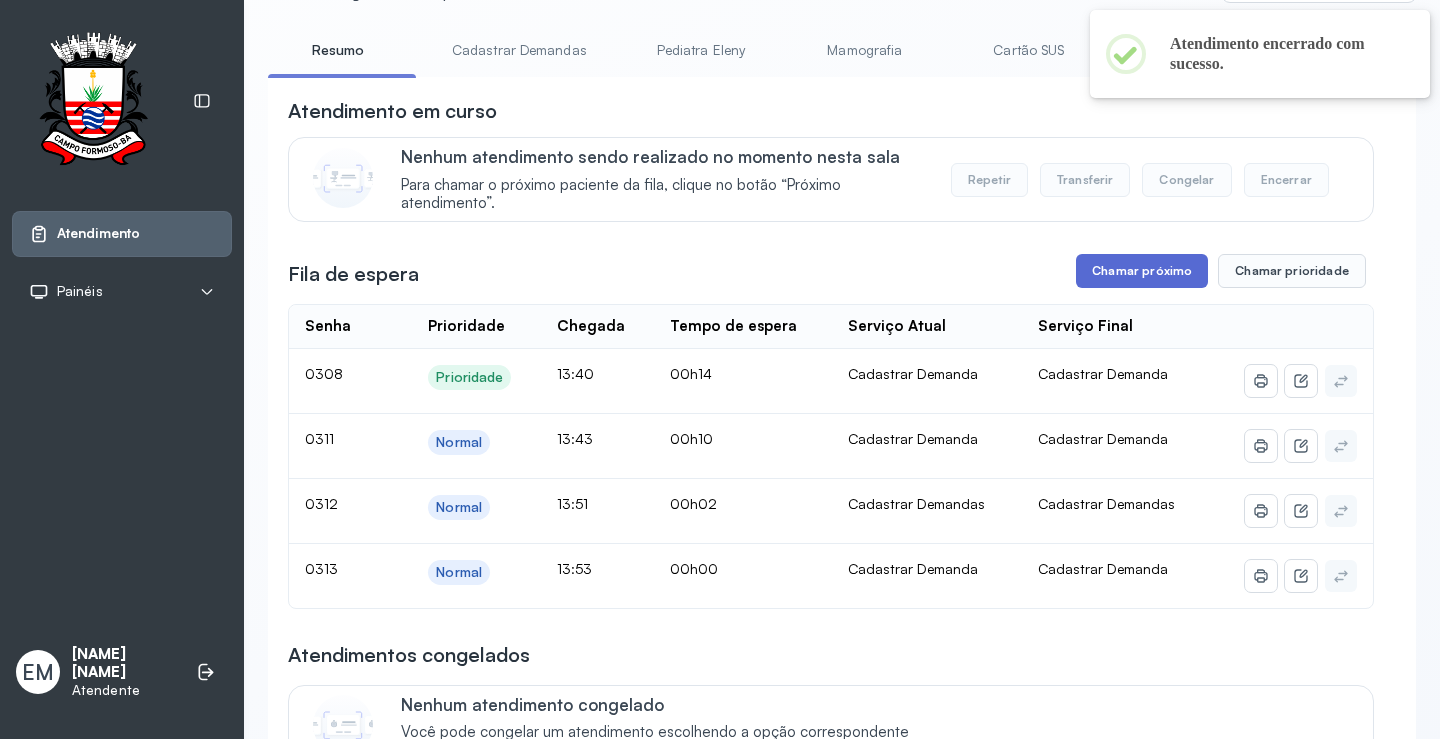 drag, startPoint x: 1126, startPoint y: 280, endPoint x: 1101, endPoint y: 287, distance: 25.96151 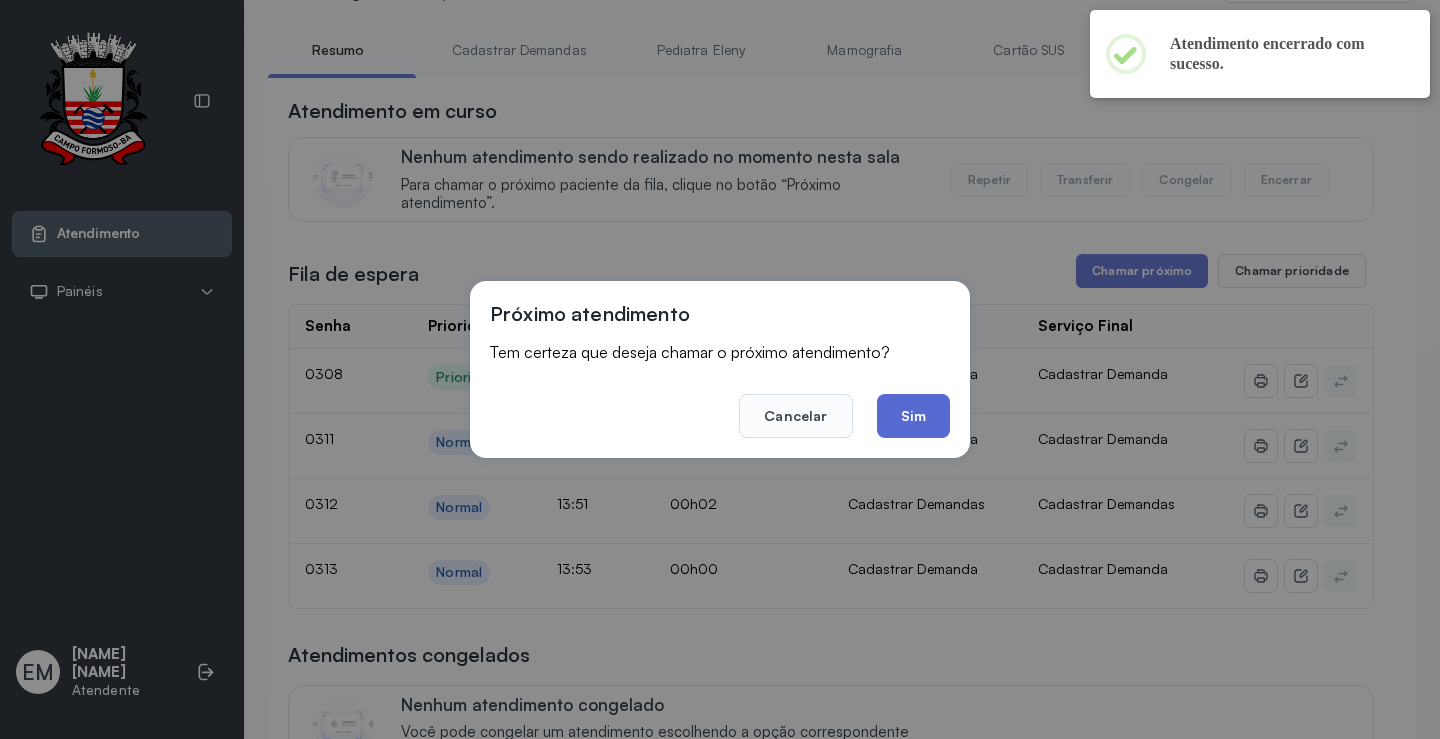 click on "Sim" 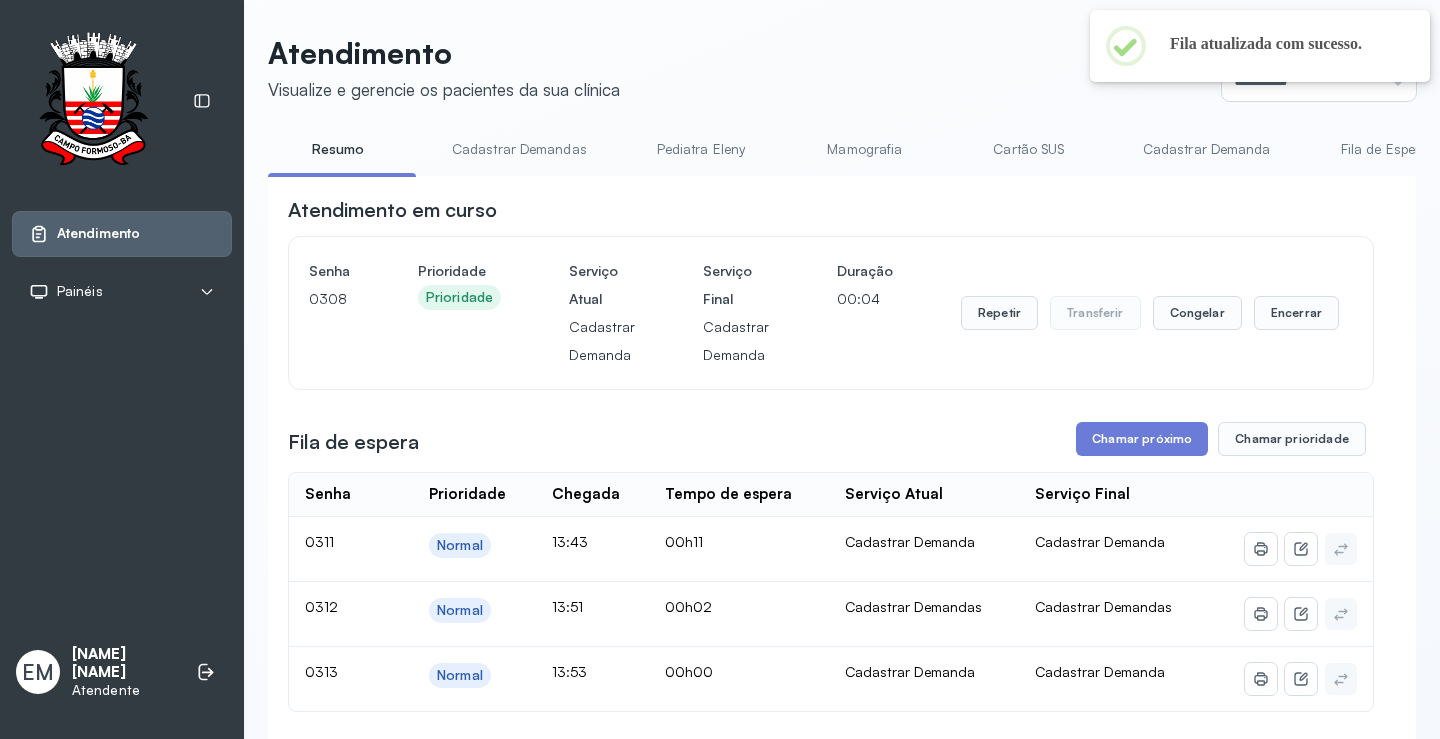 scroll, scrollTop: 100, scrollLeft: 0, axis: vertical 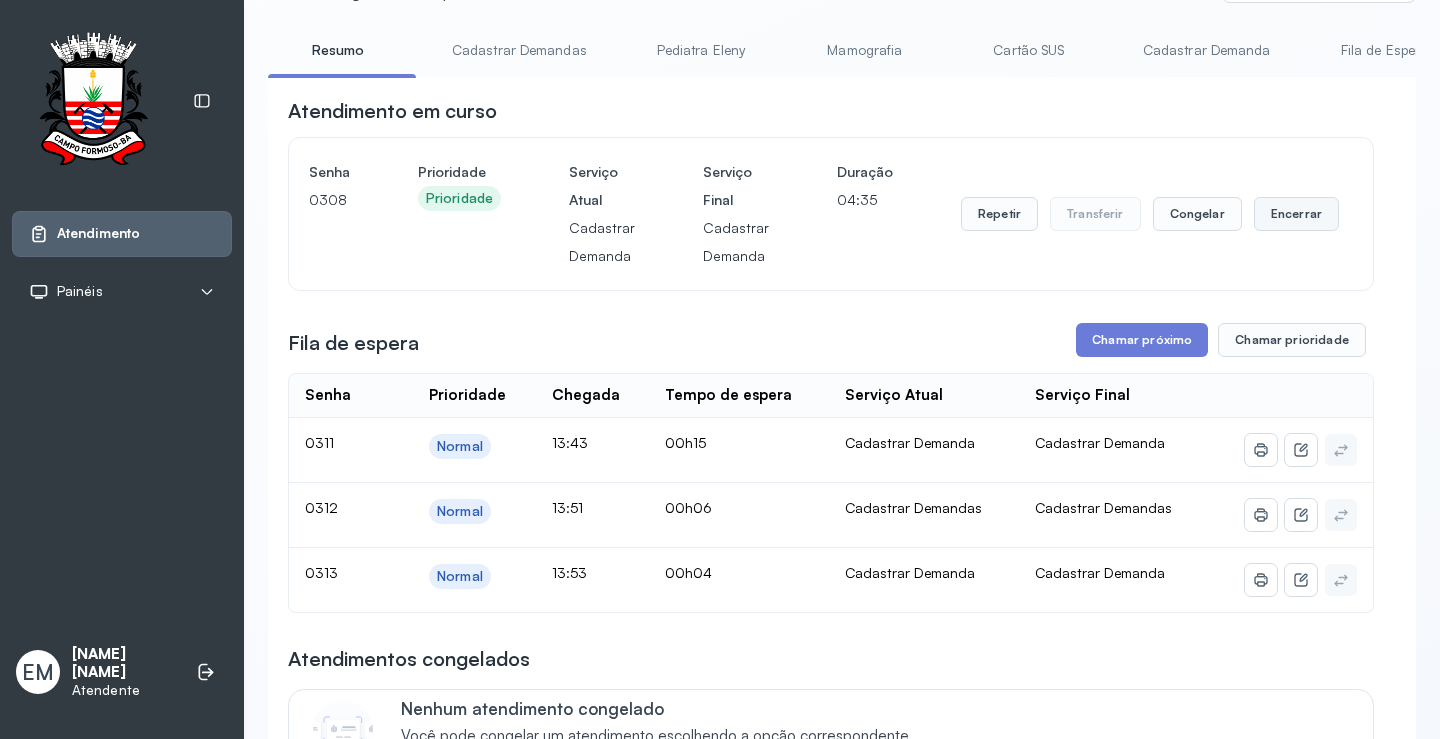 click on "Encerrar" at bounding box center (1296, 214) 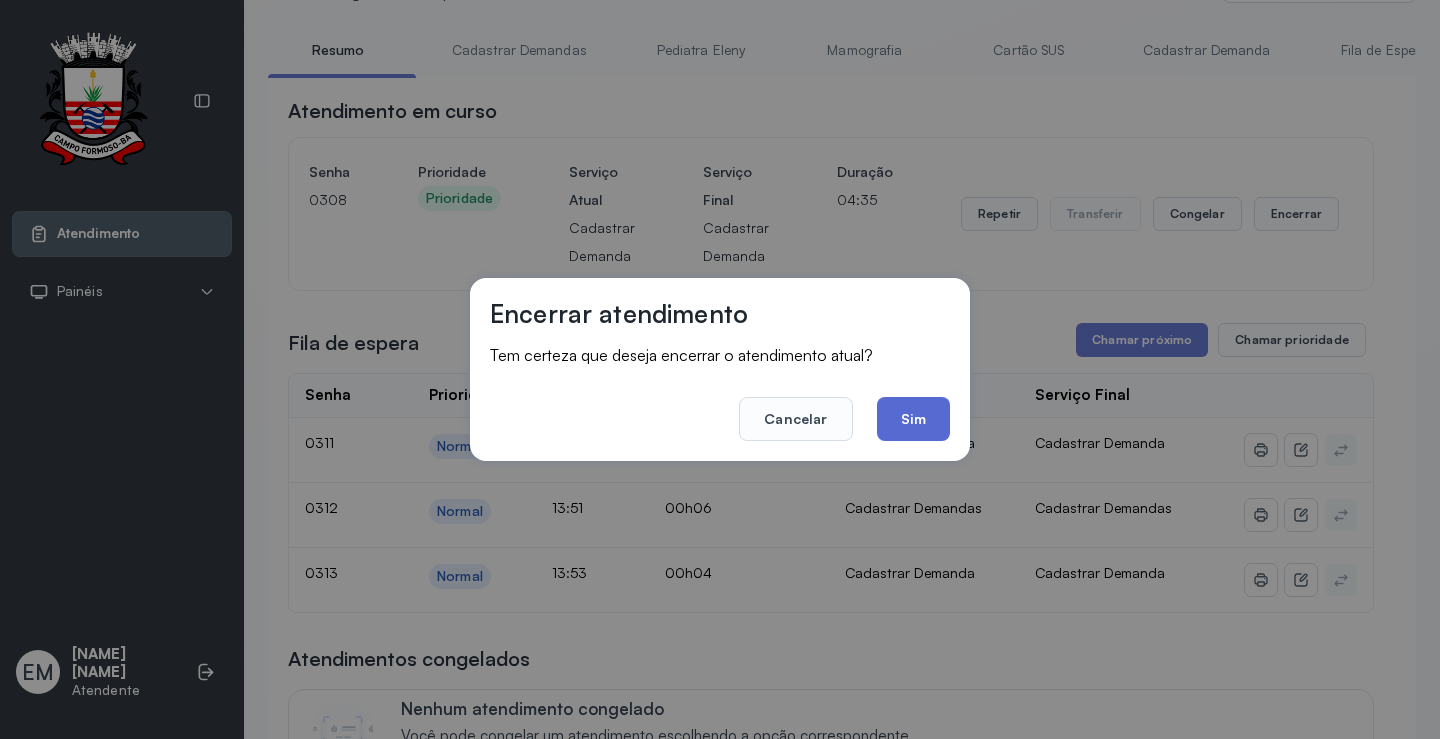 click on "Sim" 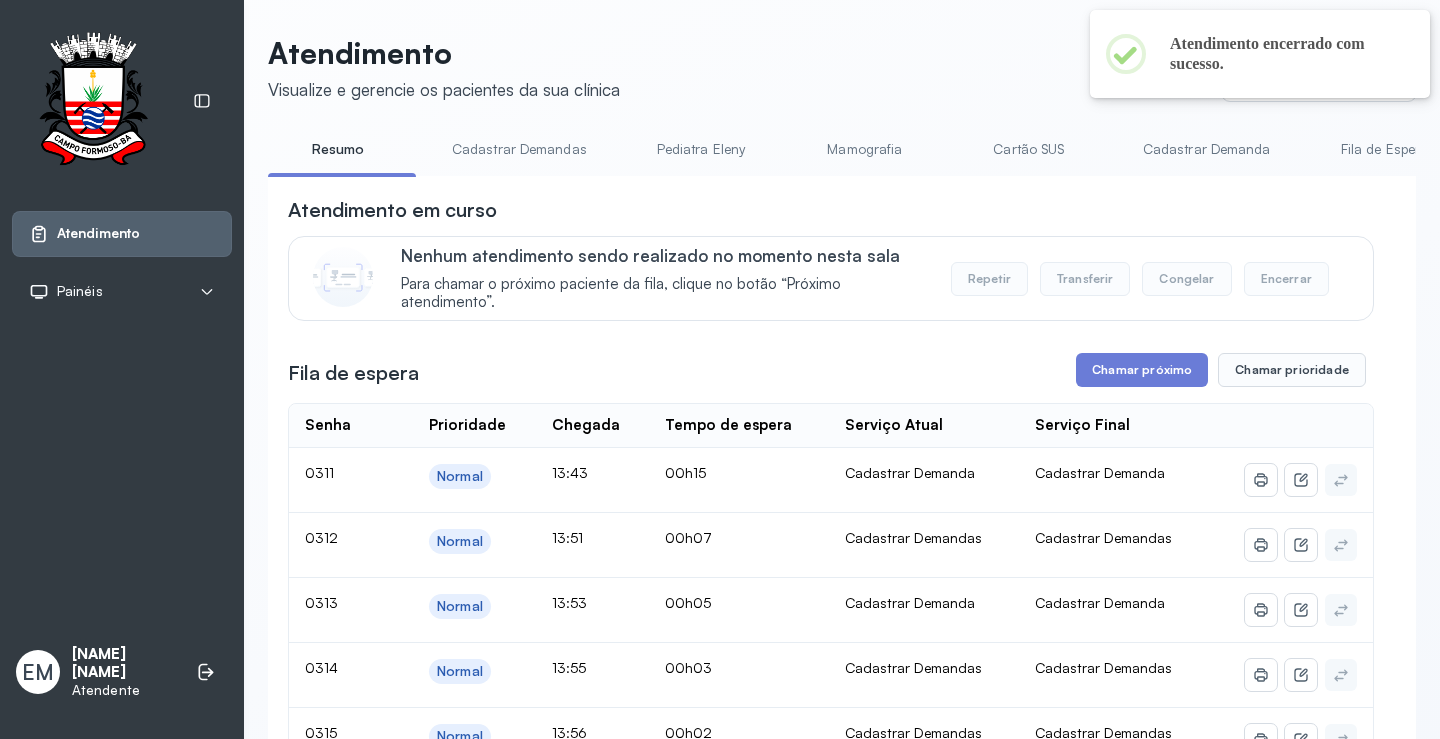 scroll, scrollTop: 100, scrollLeft: 0, axis: vertical 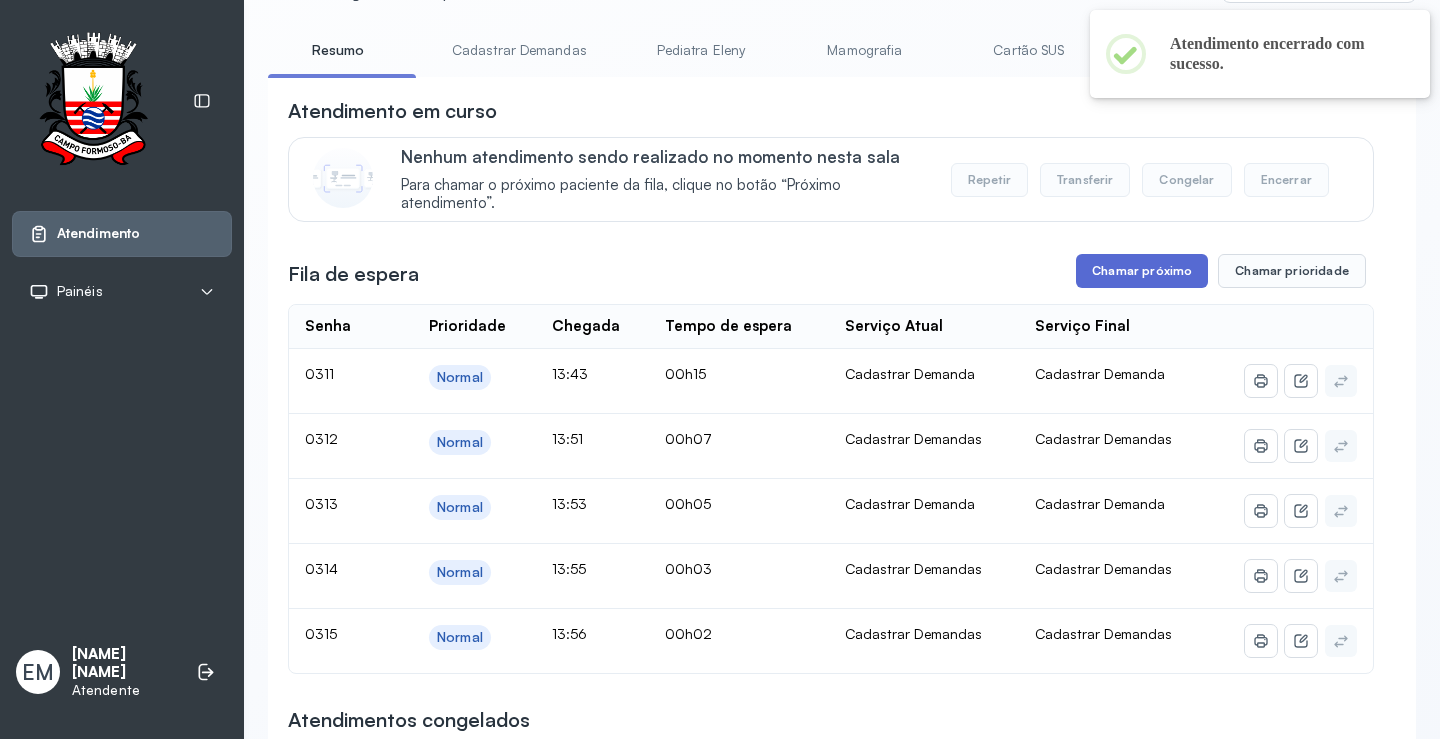 click on "Chamar próximo" at bounding box center (1142, 271) 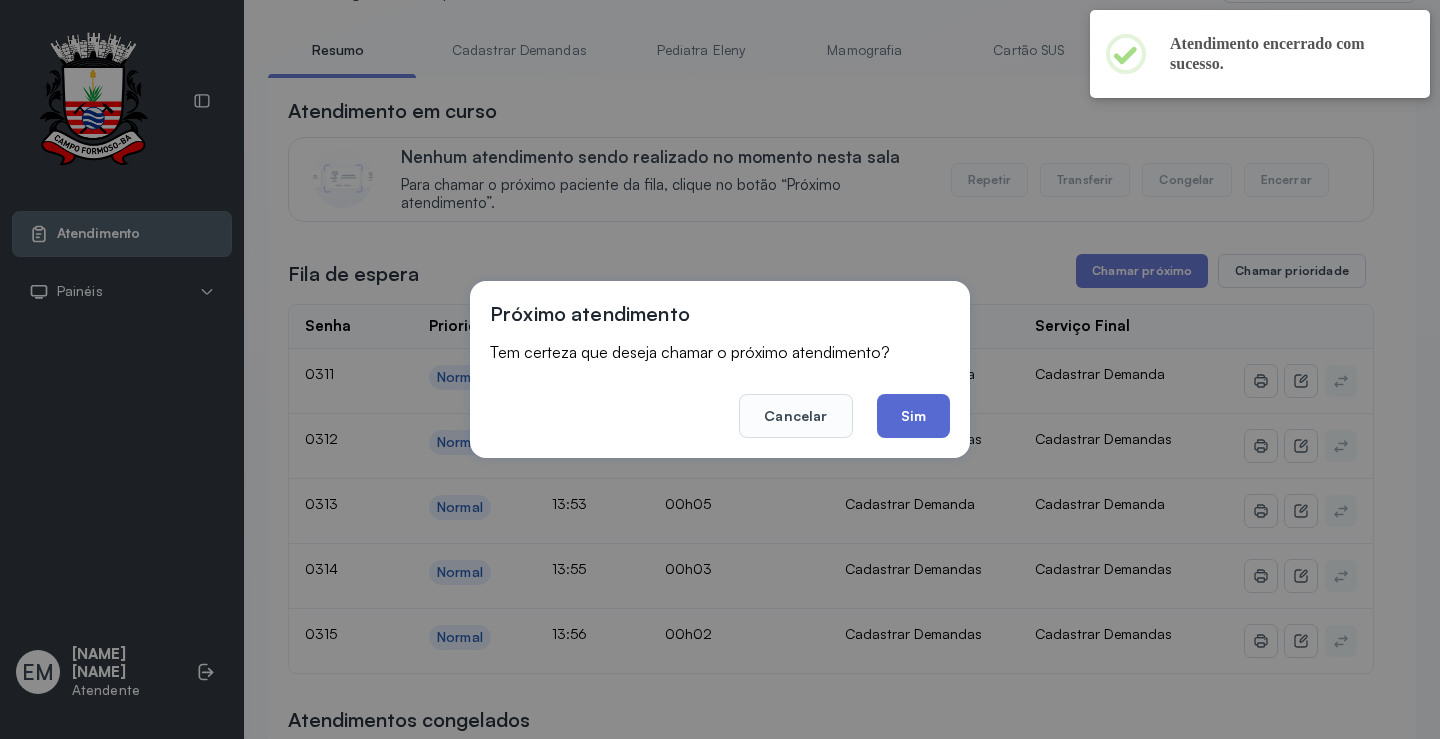 click on "Sim" 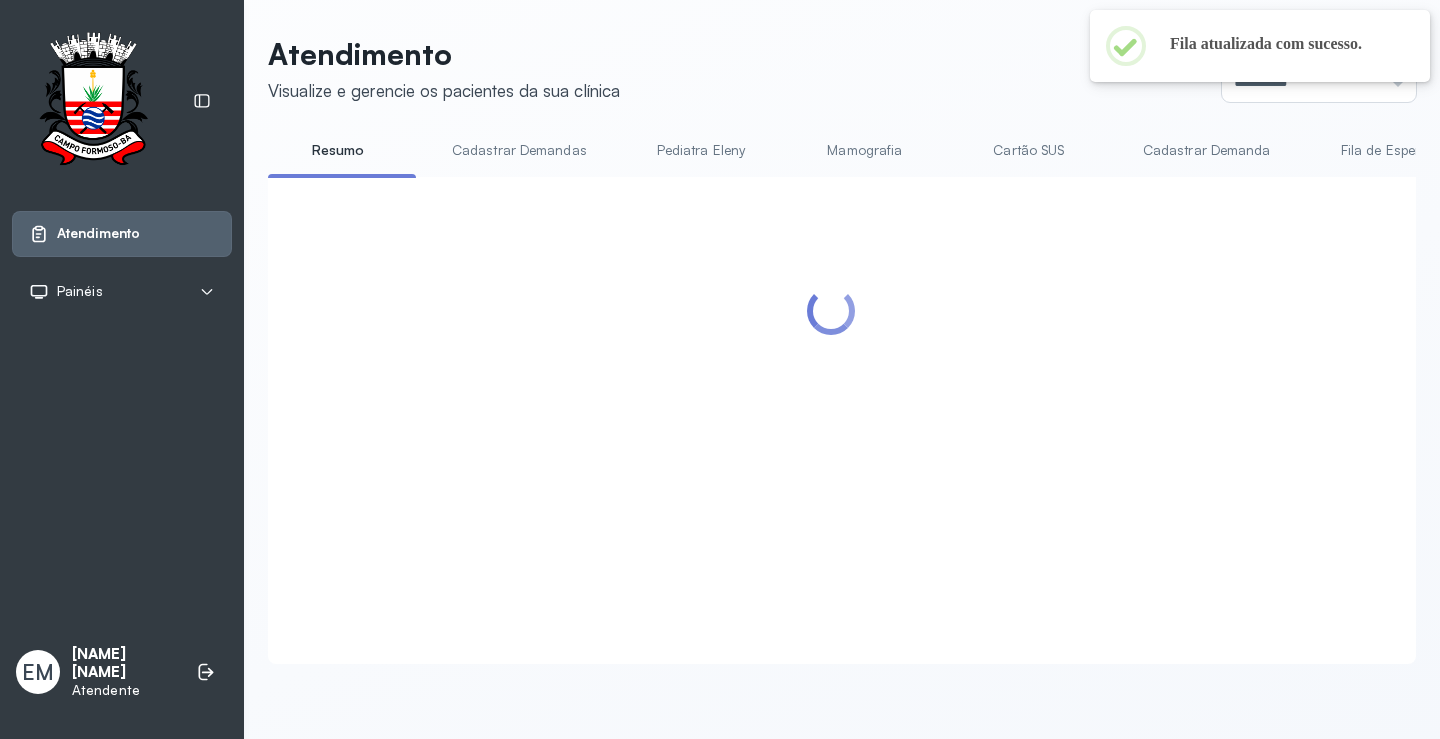 scroll, scrollTop: 100, scrollLeft: 0, axis: vertical 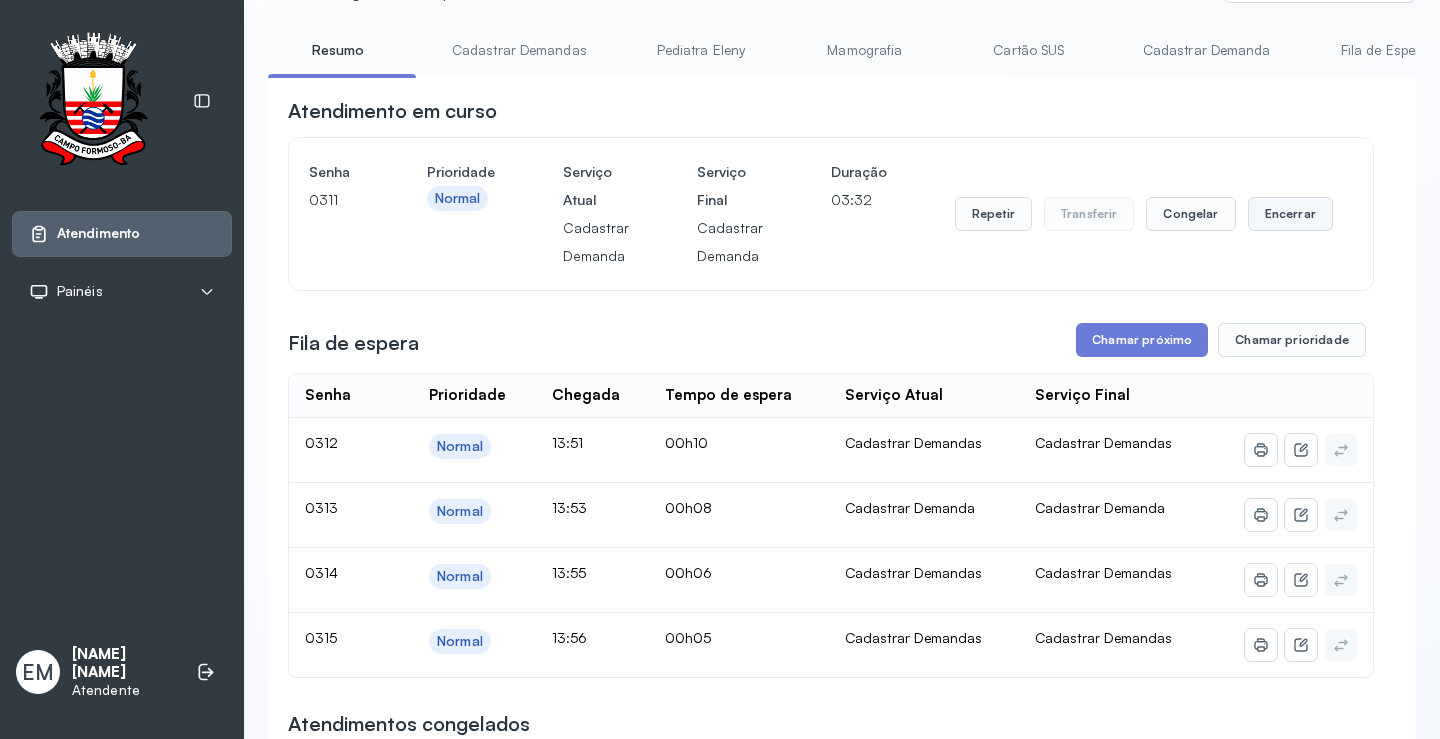 click on "Encerrar" at bounding box center [1290, 214] 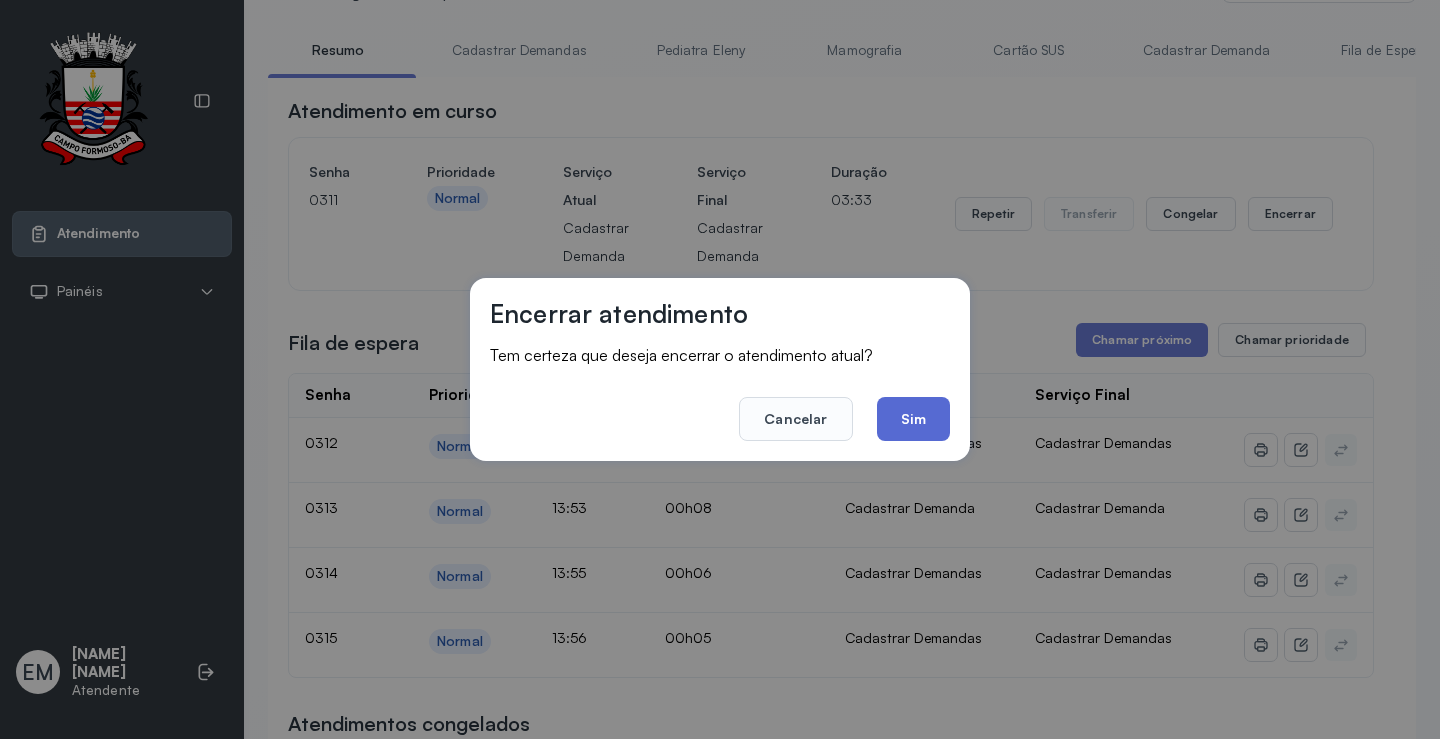 click on "Sim" 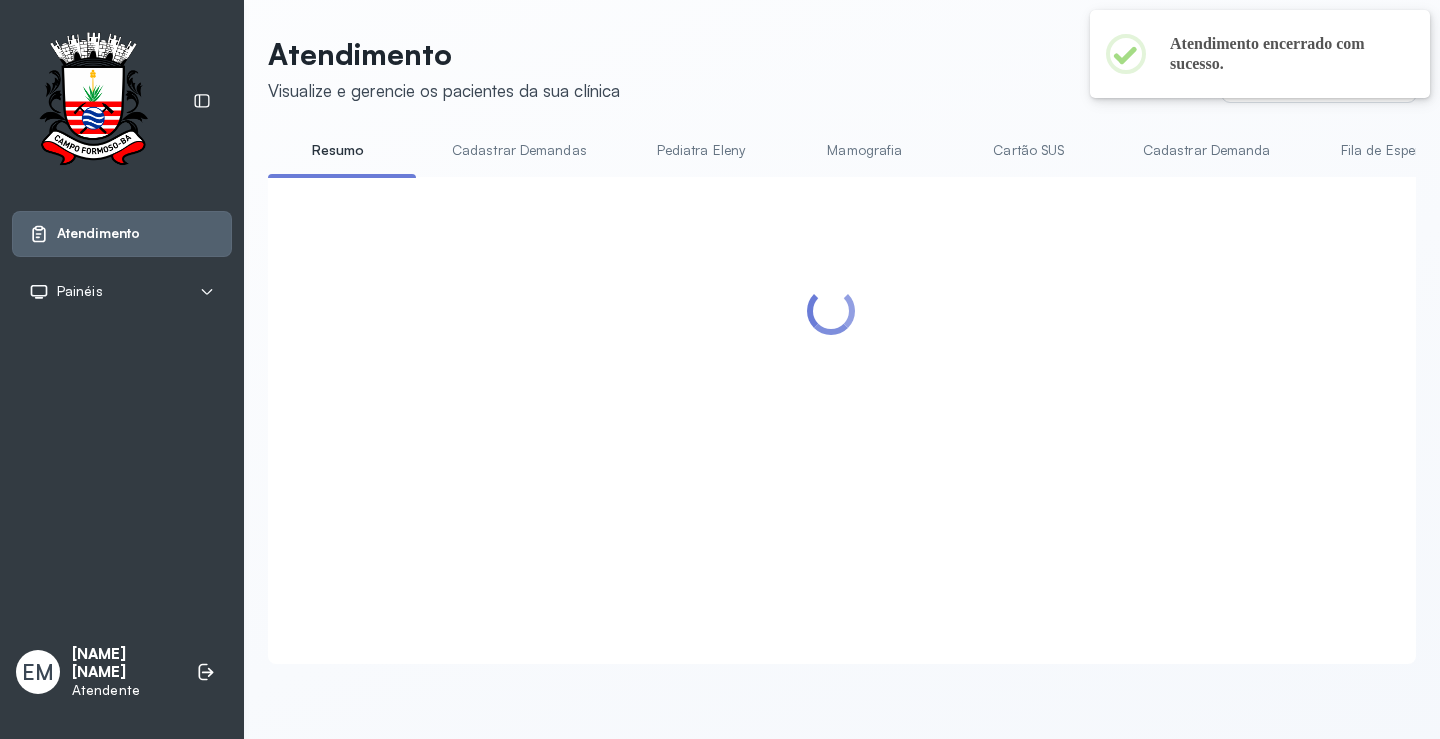 scroll, scrollTop: 100, scrollLeft: 0, axis: vertical 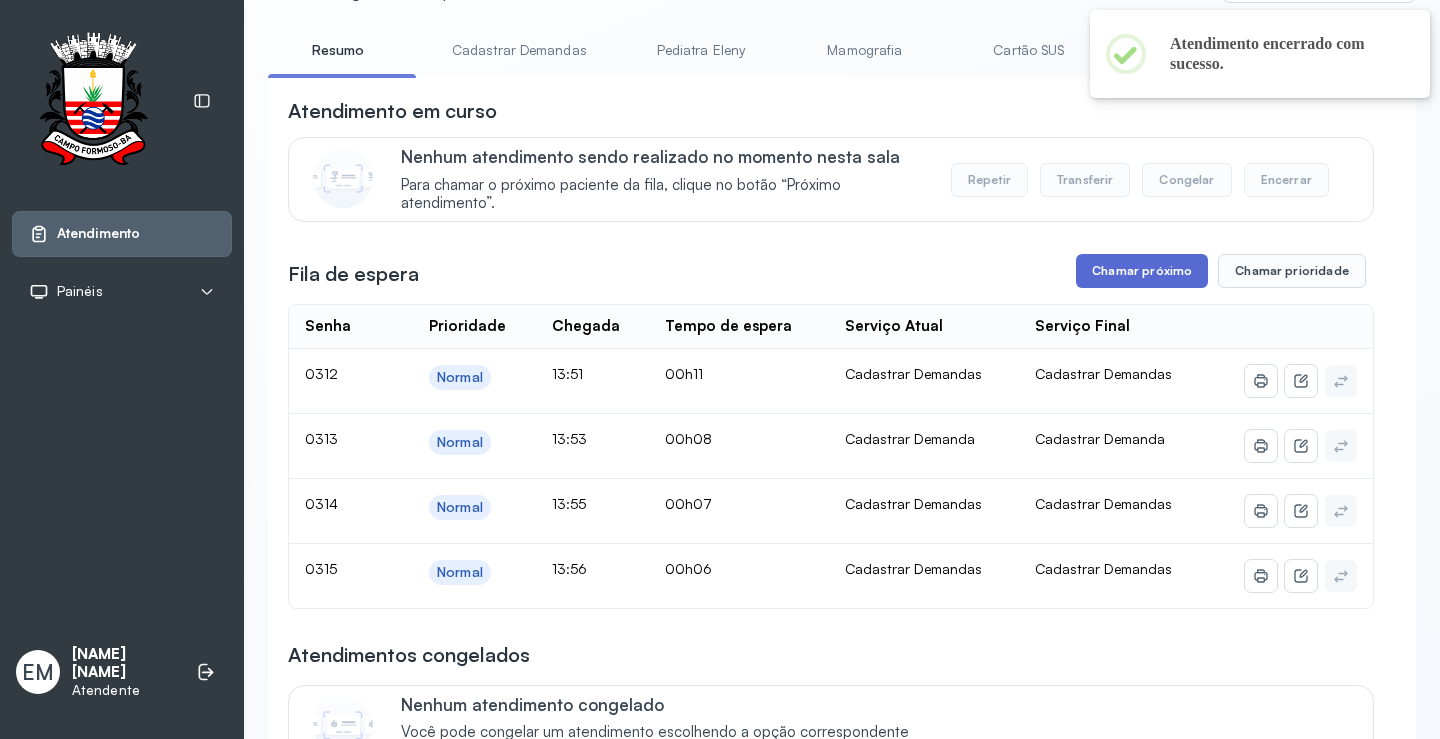 click on "Chamar próximo" at bounding box center (1142, 271) 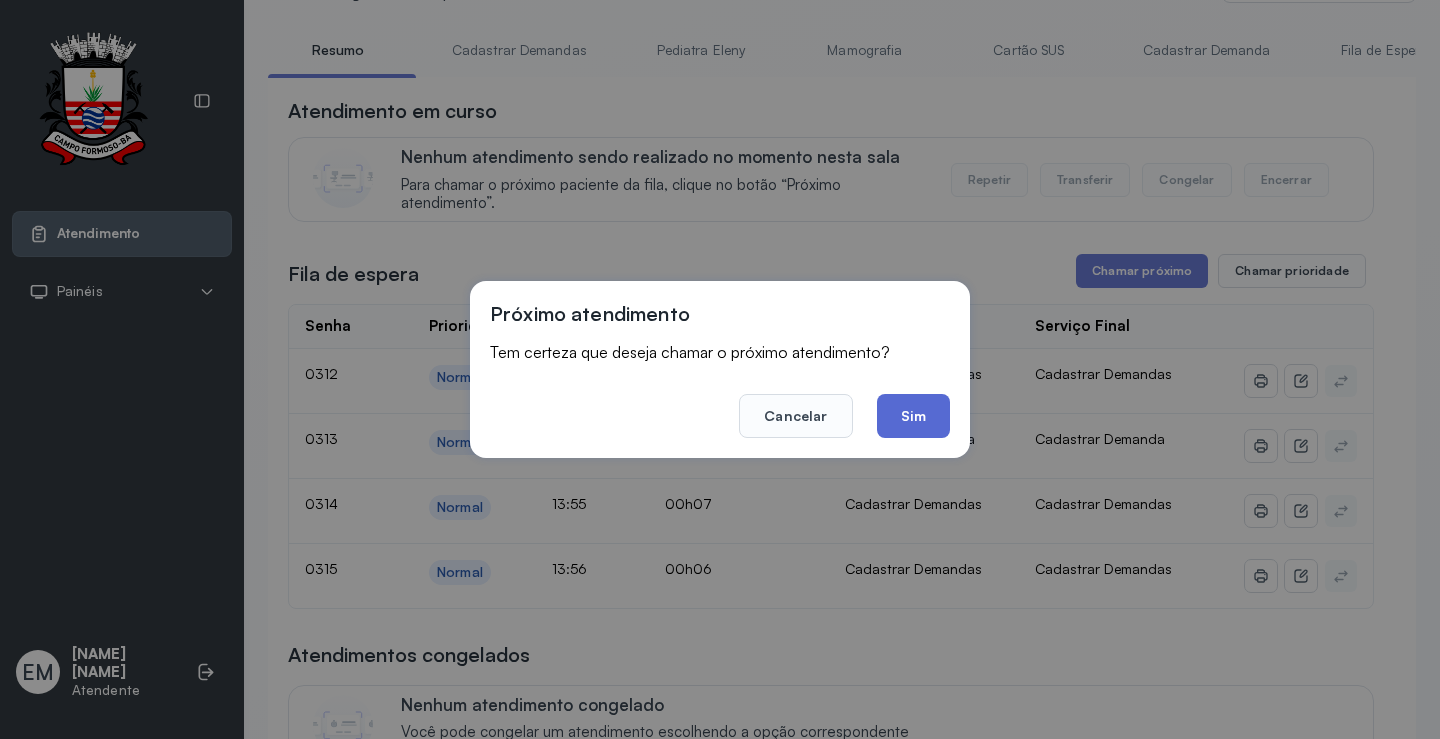 click on "Sim" 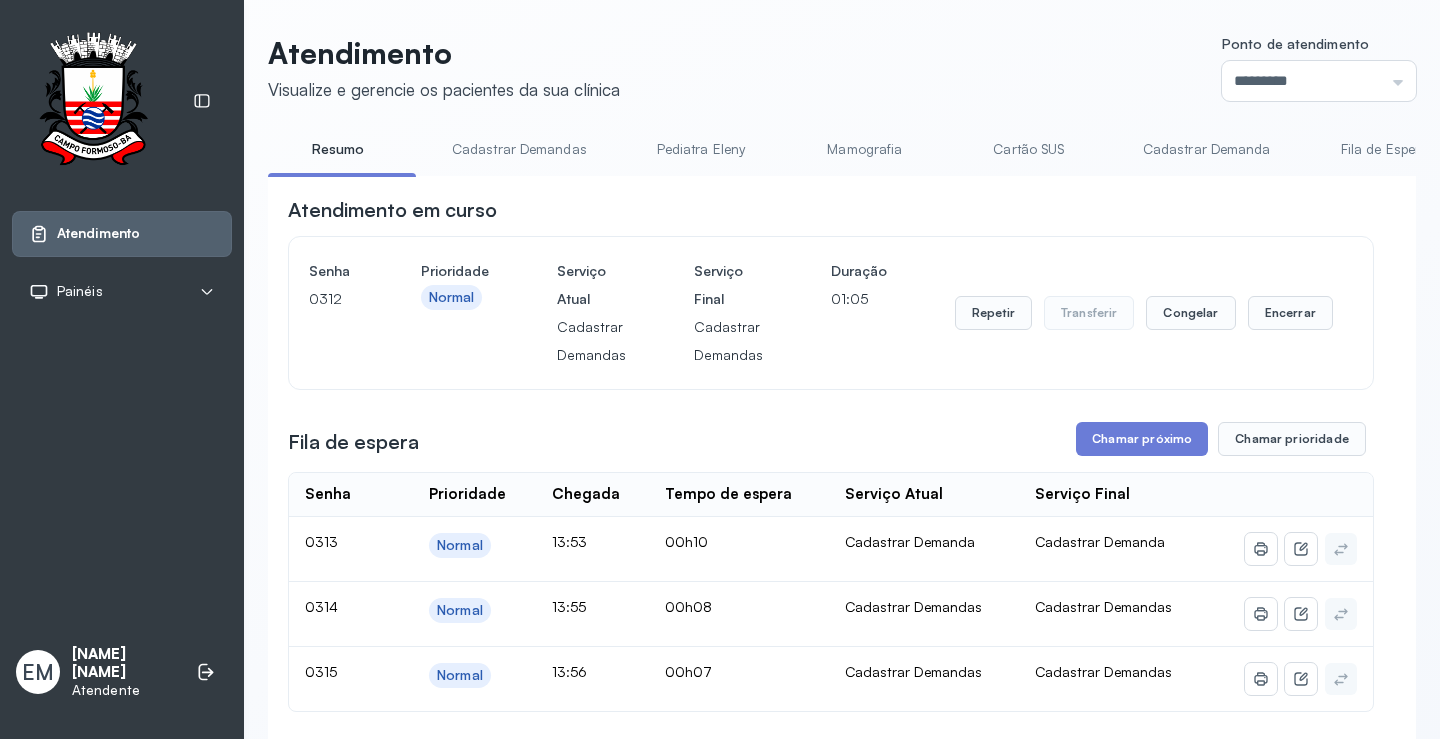 scroll, scrollTop: 100, scrollLeft: 0, axis: vertical 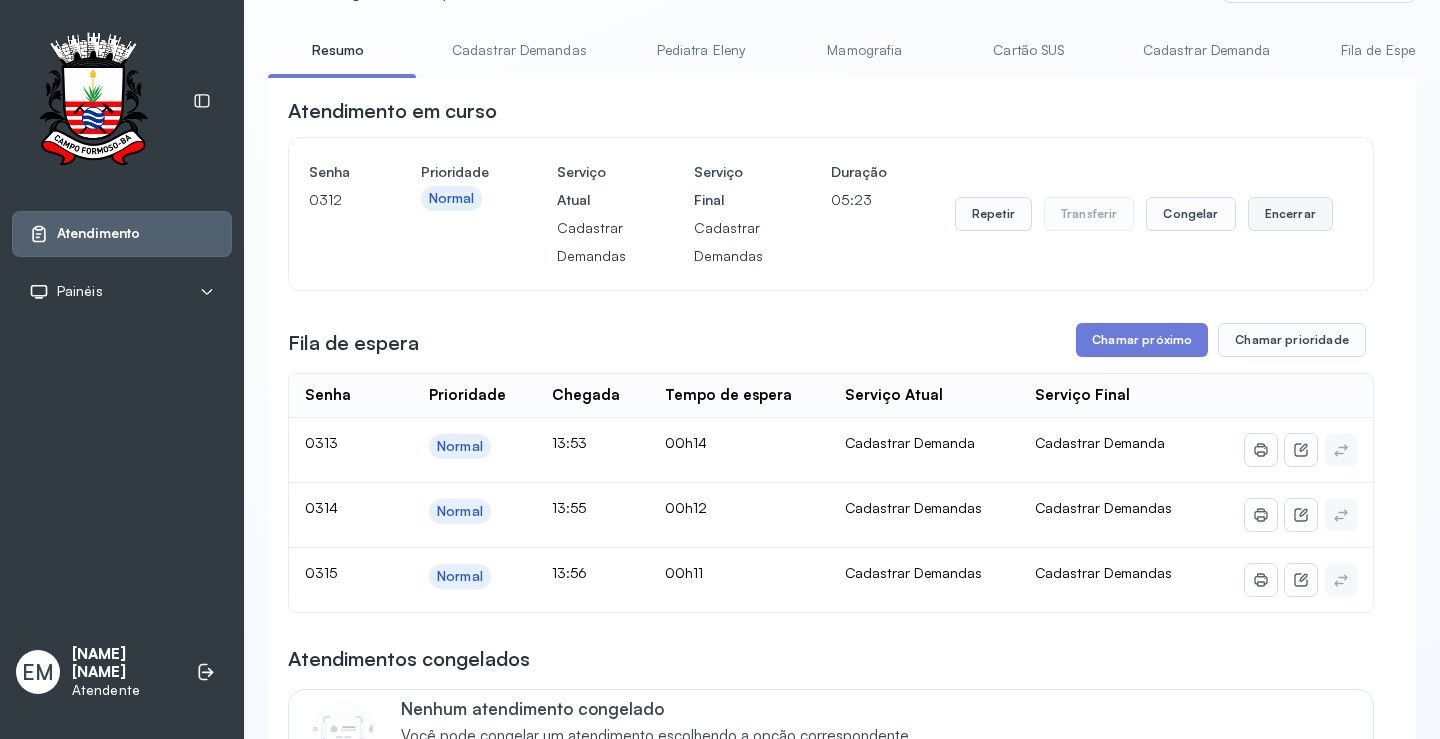click on "Encerrar" at bounding box center [1290, 214] 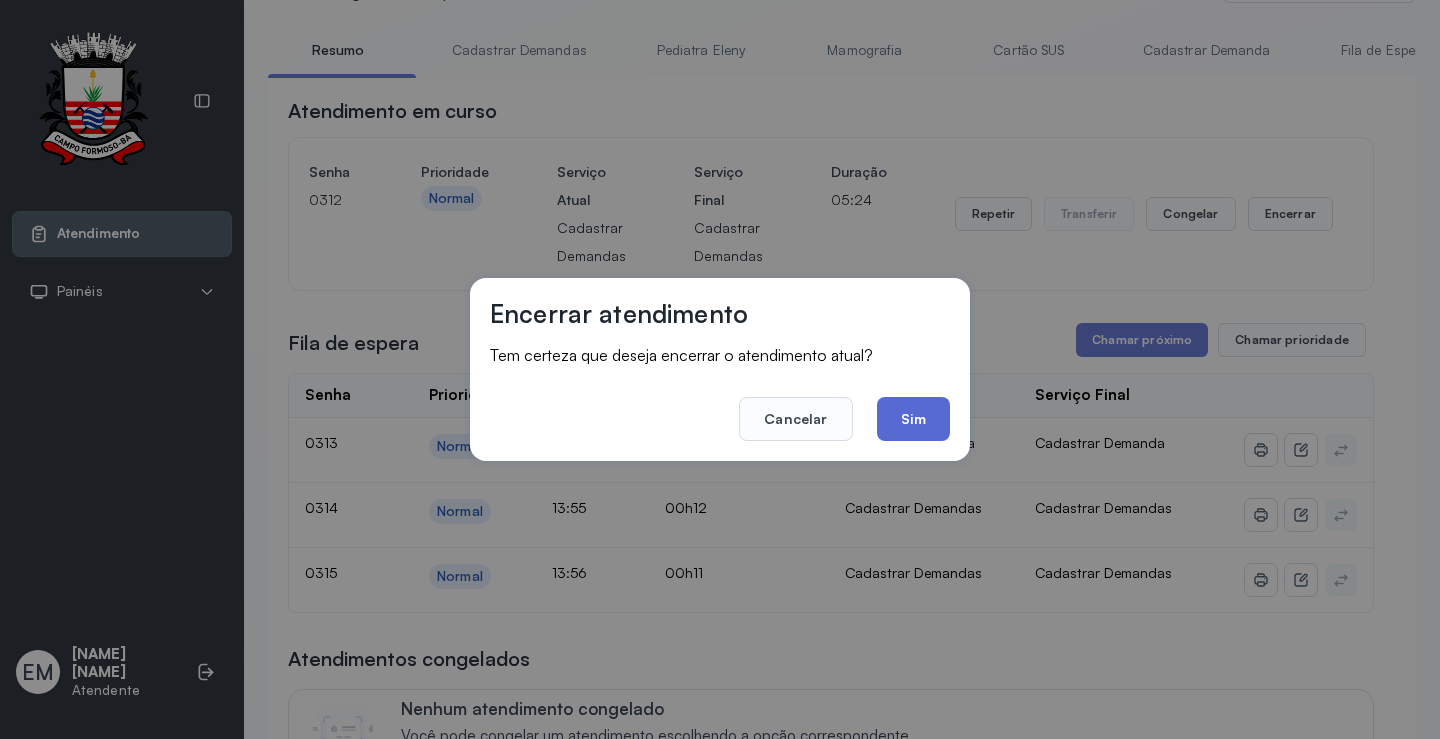 click on "Sim" 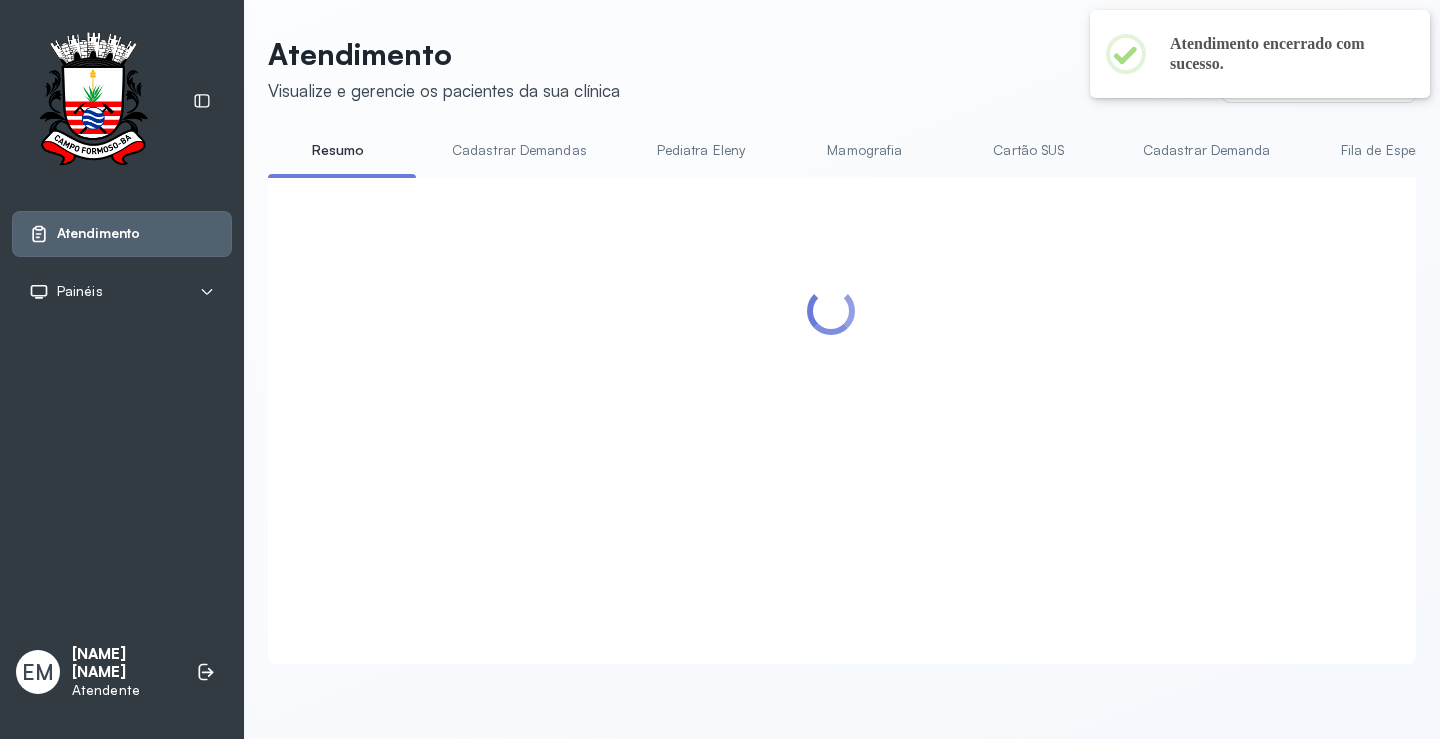 scroll, scrollTop: 100, scrollLeft: 0, axis: vertical 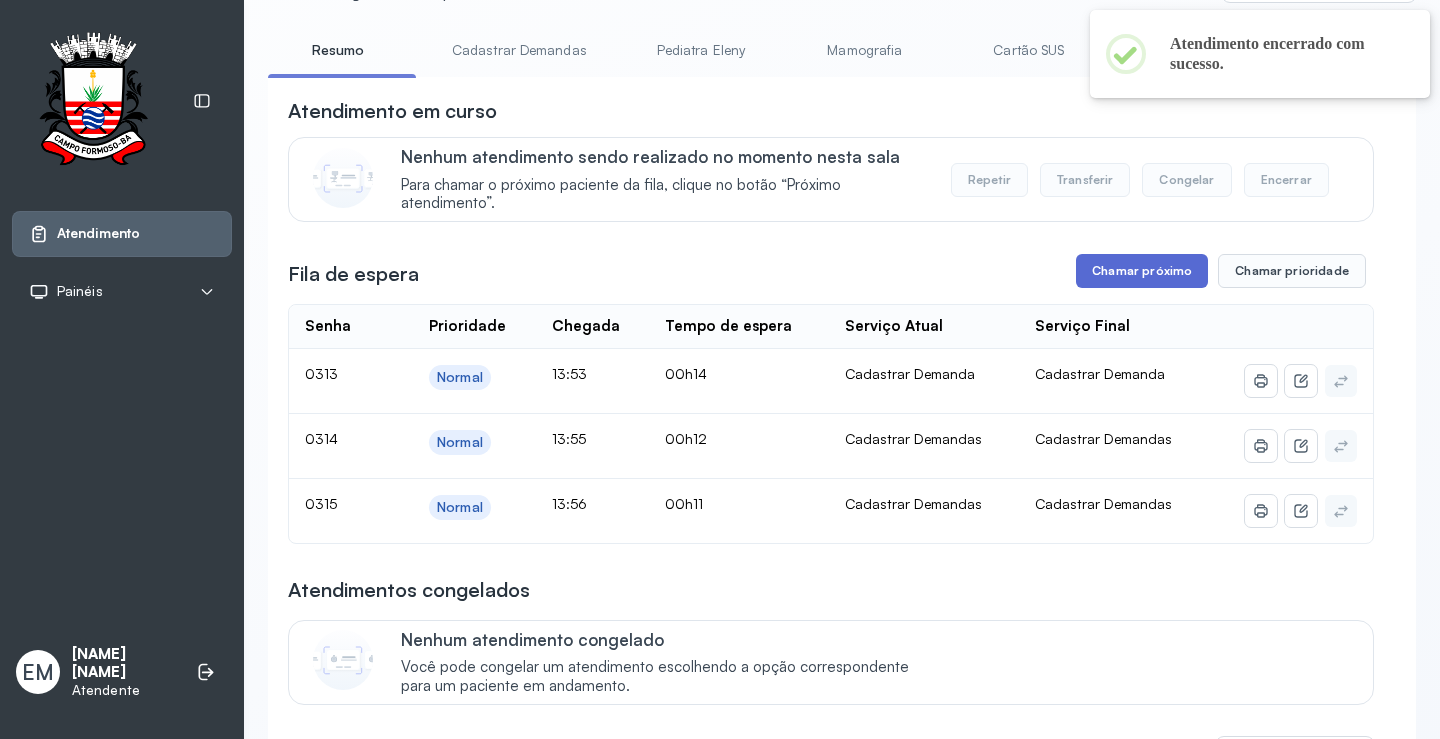 click on "Chamar próximo" at bounding box center [1142, 271] 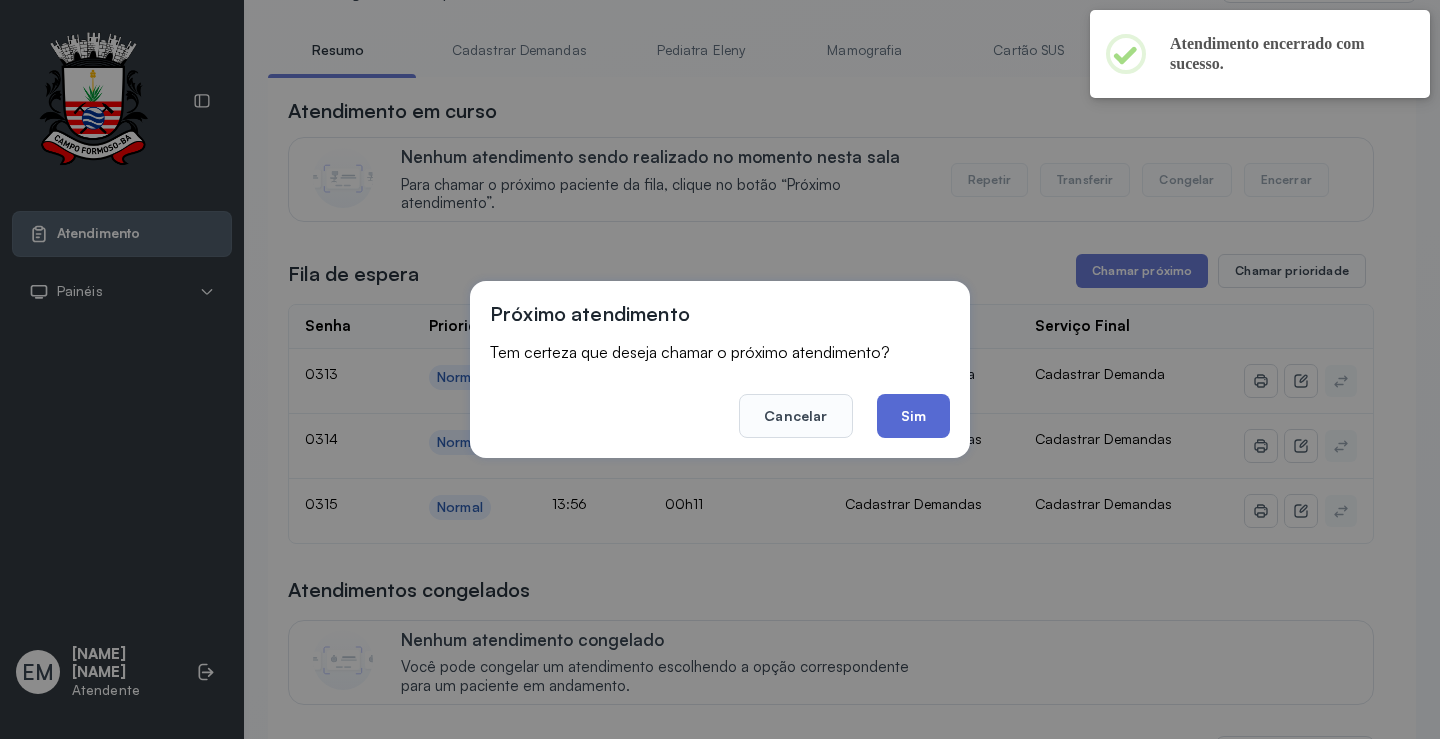 click on "Sim" 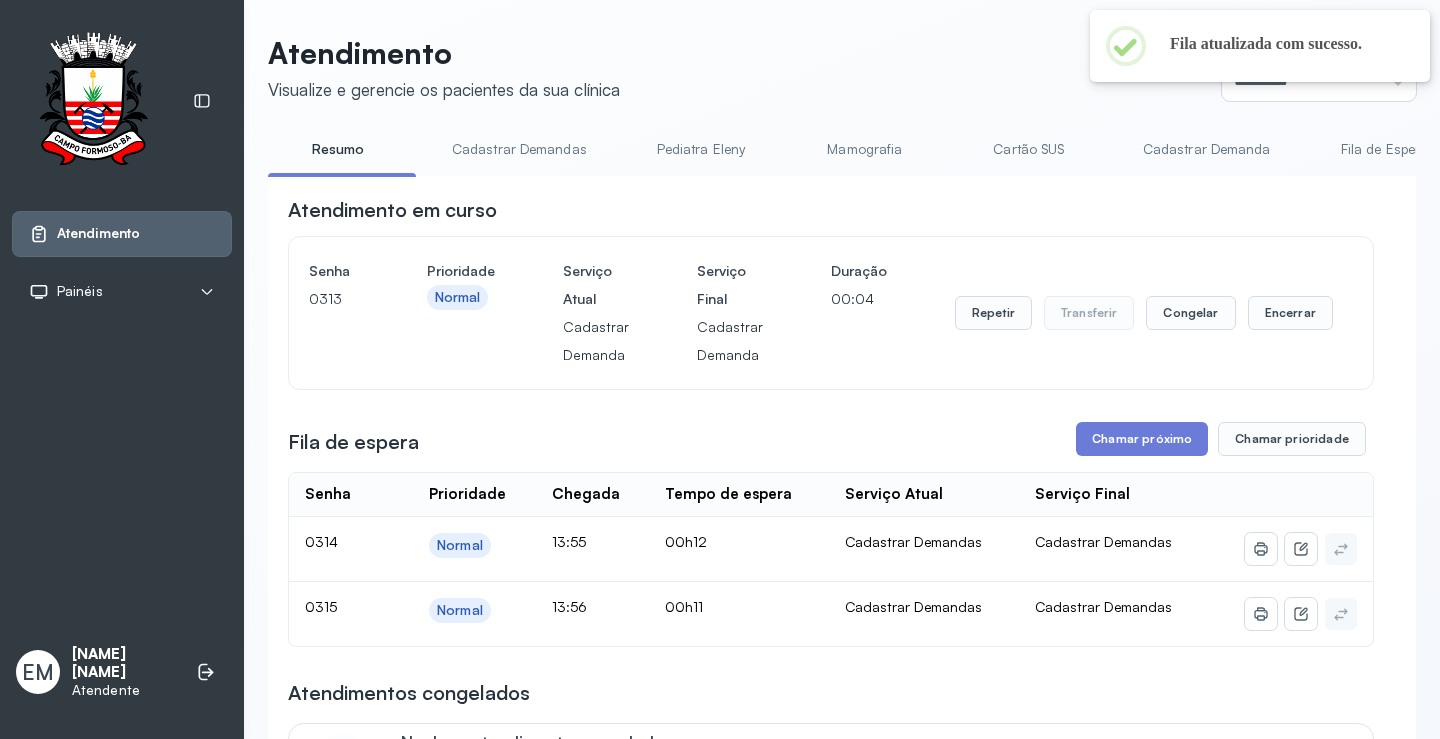 scroll, scrollTop: 100, scrollLeft: 0, axis: vertical 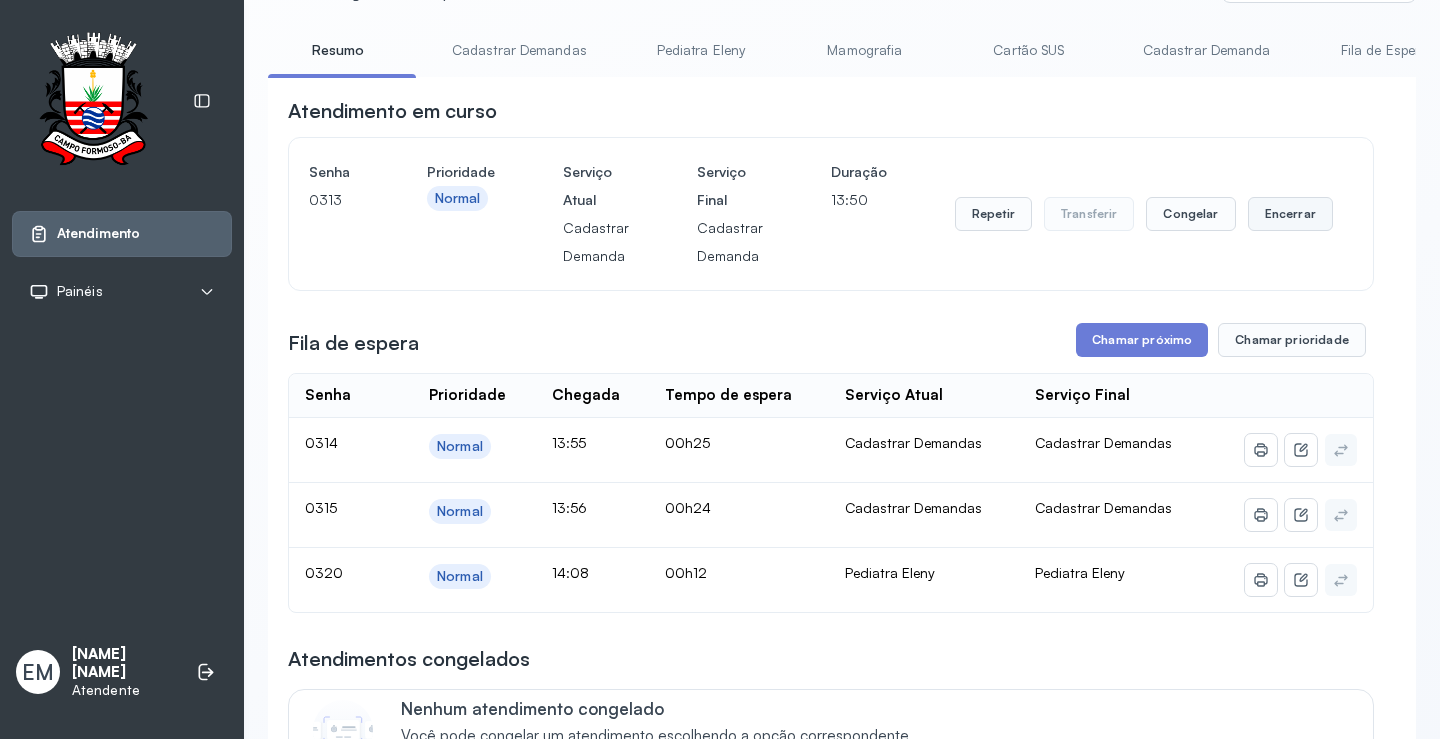 click on "Encerrar" at bounding box center [1290, 214] 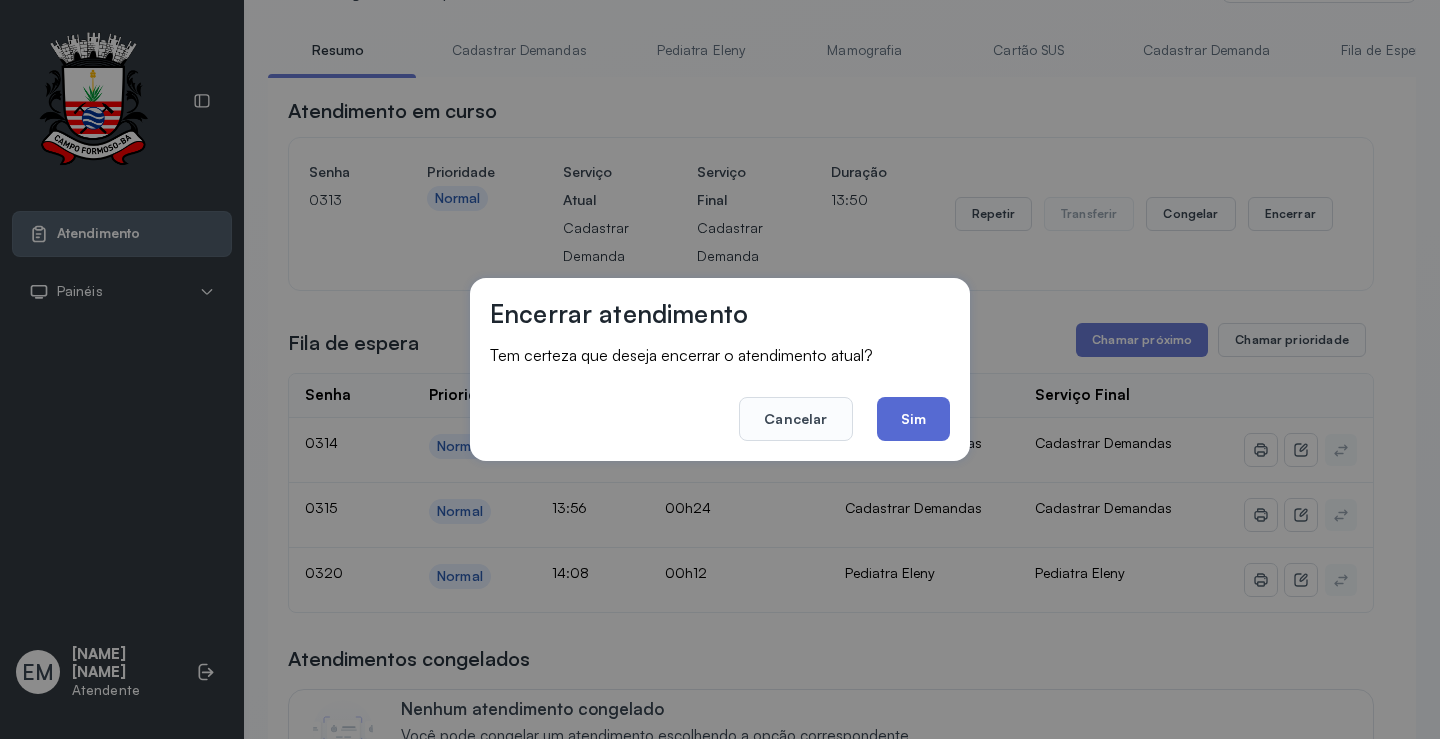click on "Sim" 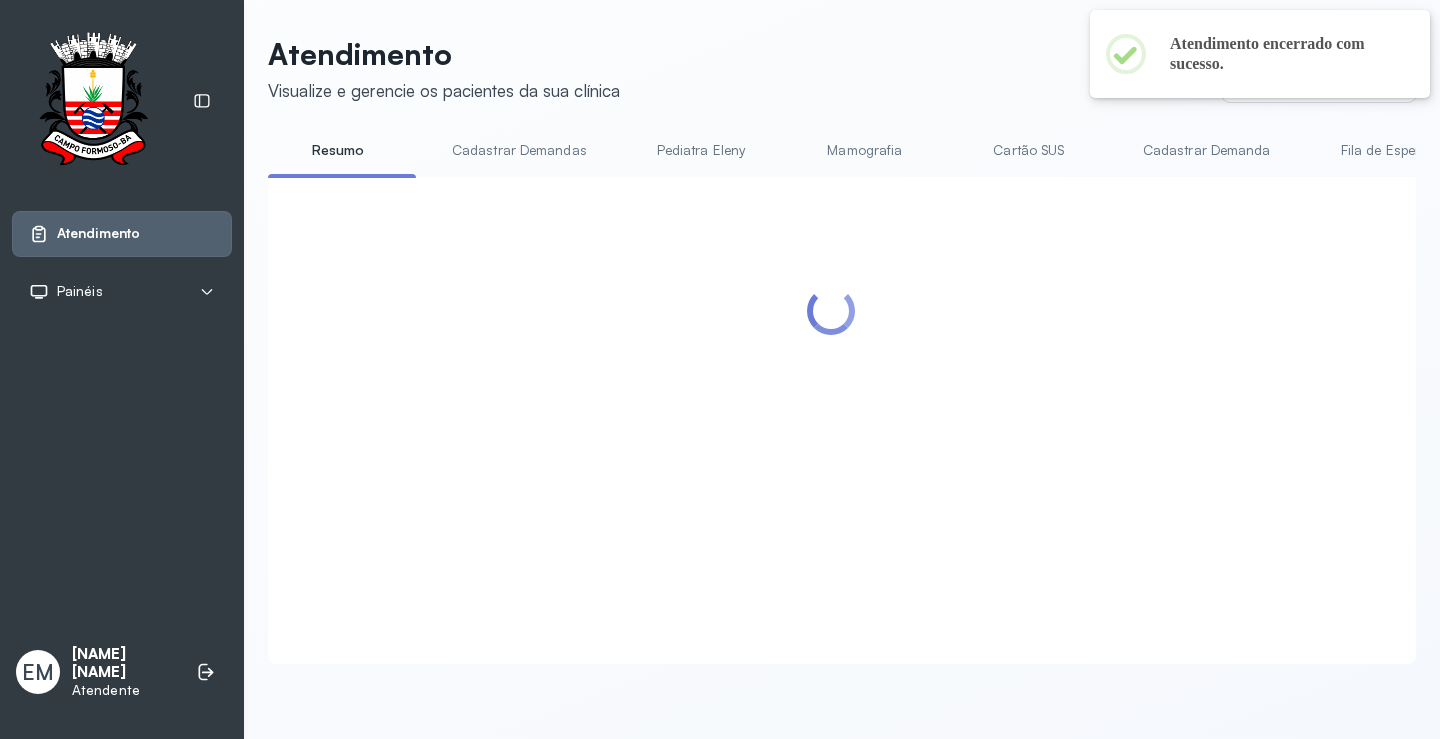 scroll, scrollTop: 100, scrollLeft: 0, axis: vertical 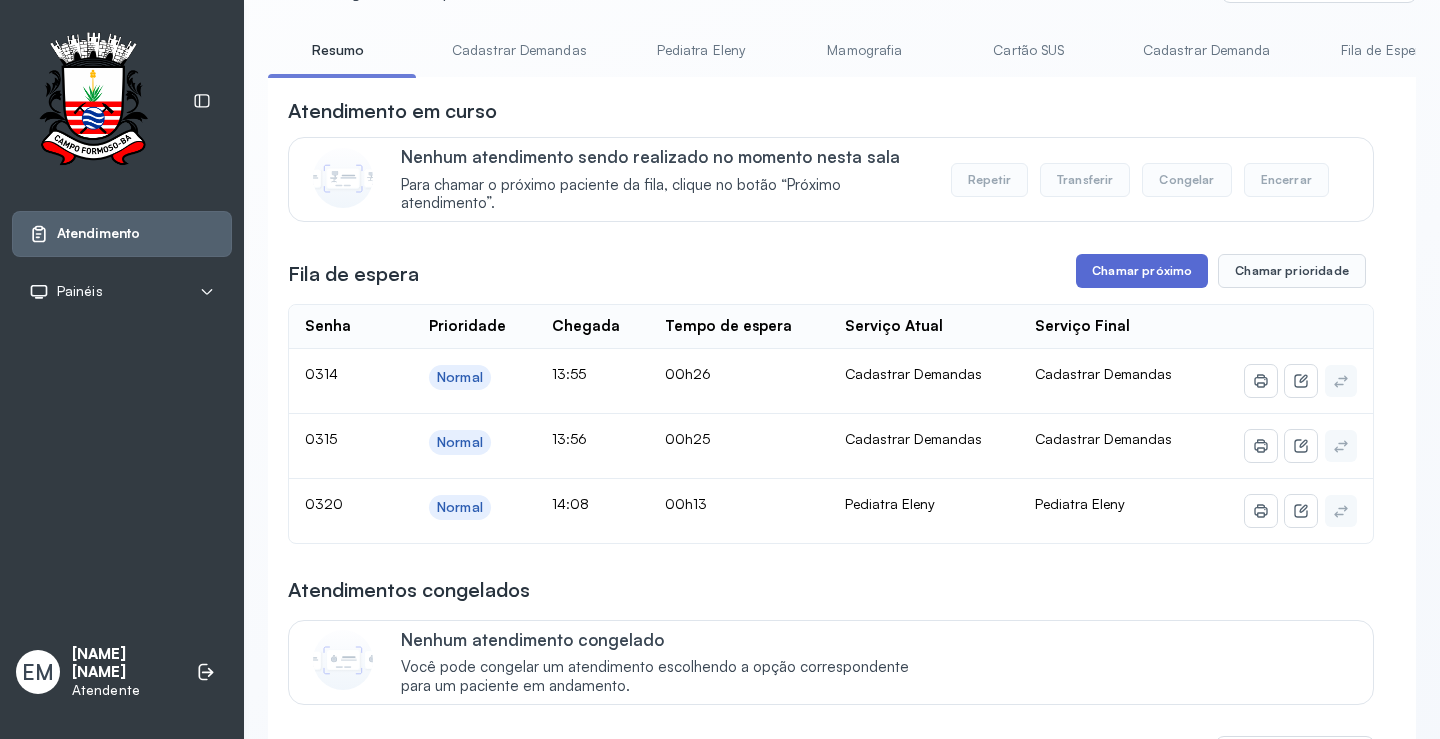 click on "Chamar próximo" at bounding box center (1142, 271) 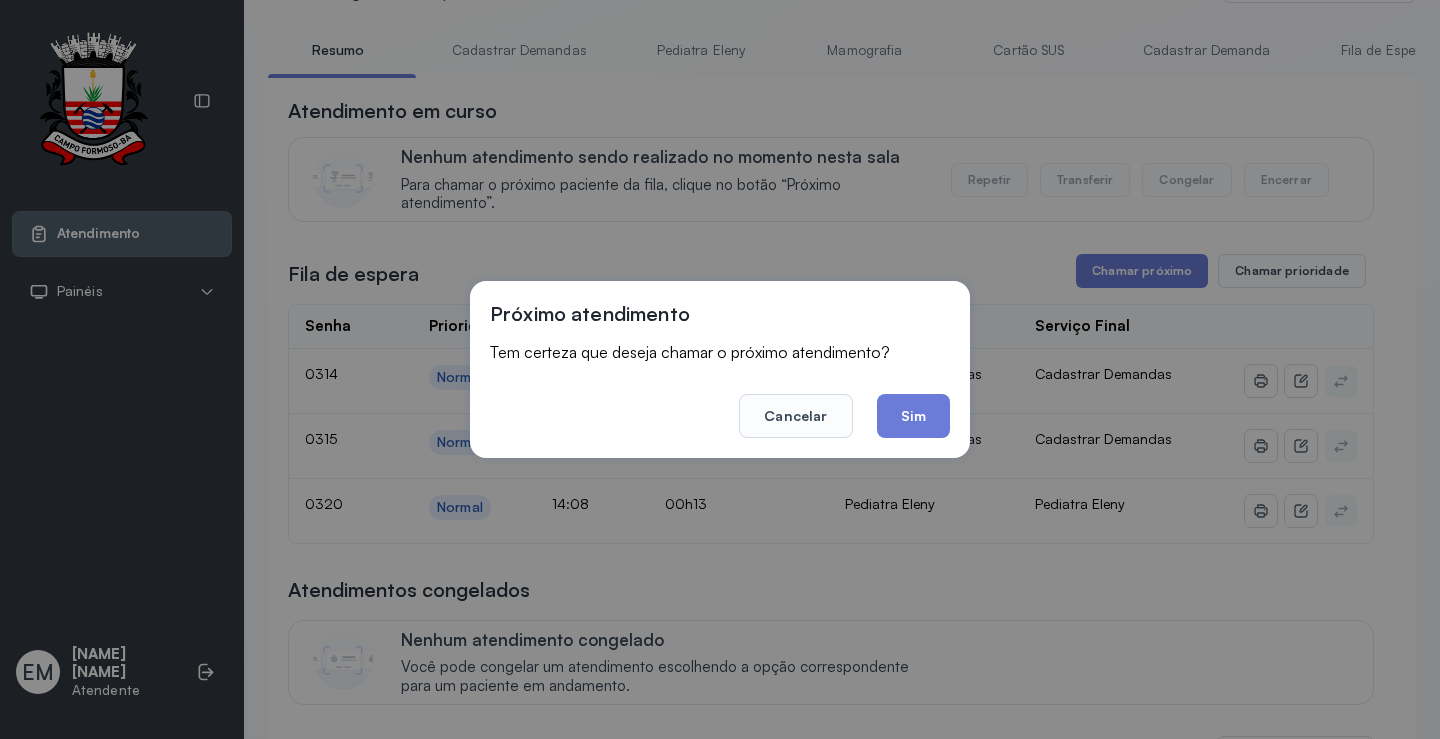 click on "Próximo atendimento Tem certeza que deseja chamar o próximo atendimento? Cancelar Sim" at bounding box center [720, 369] 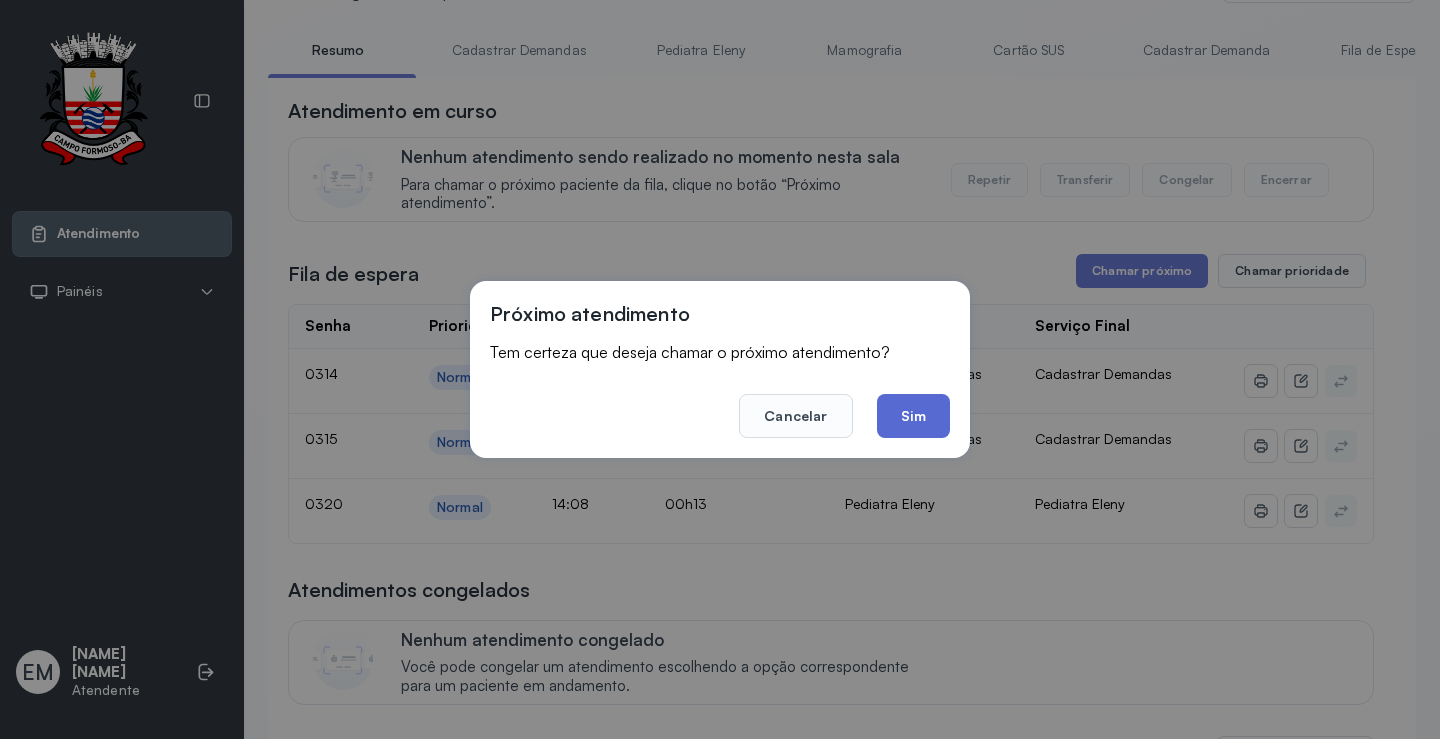 click on "Sim" 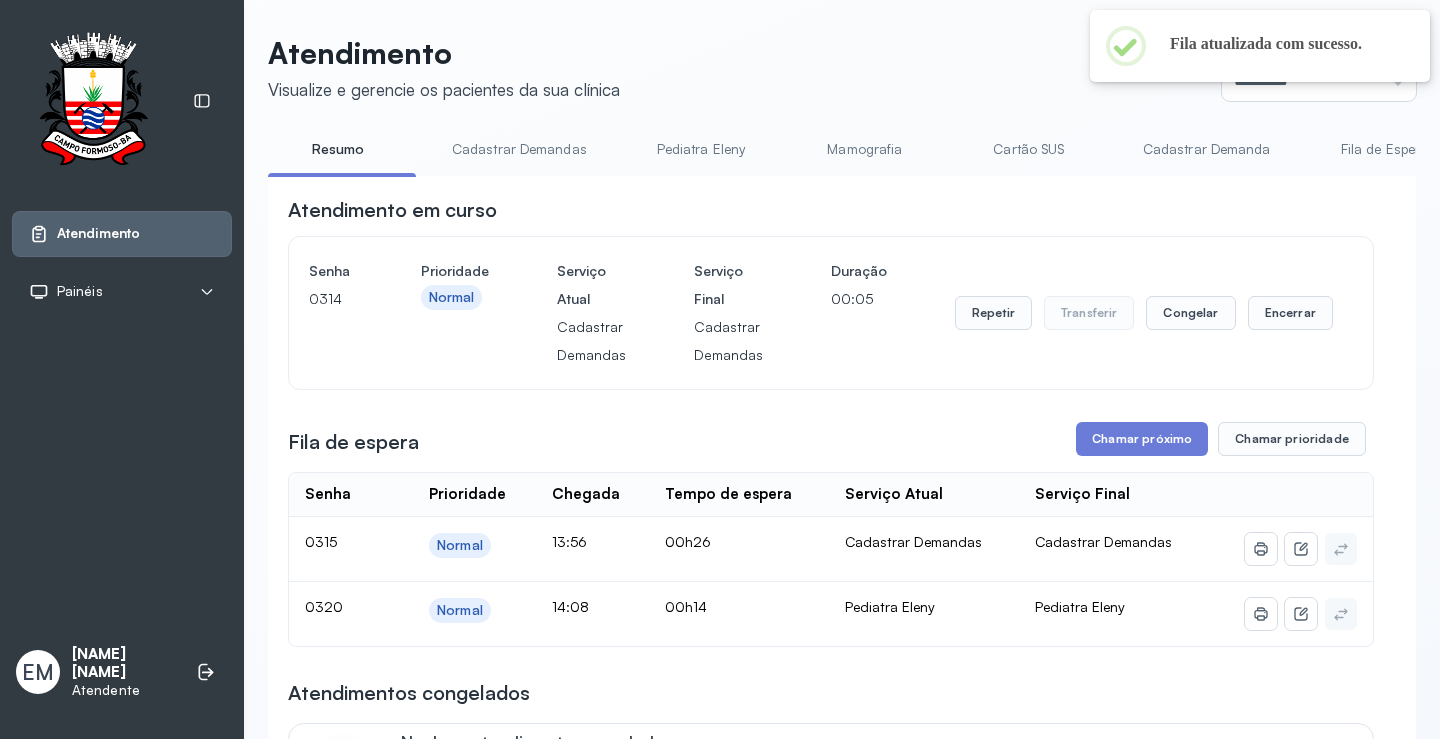 scroll, scrollTop: 100, scrollLeft: 0, axis: vertical 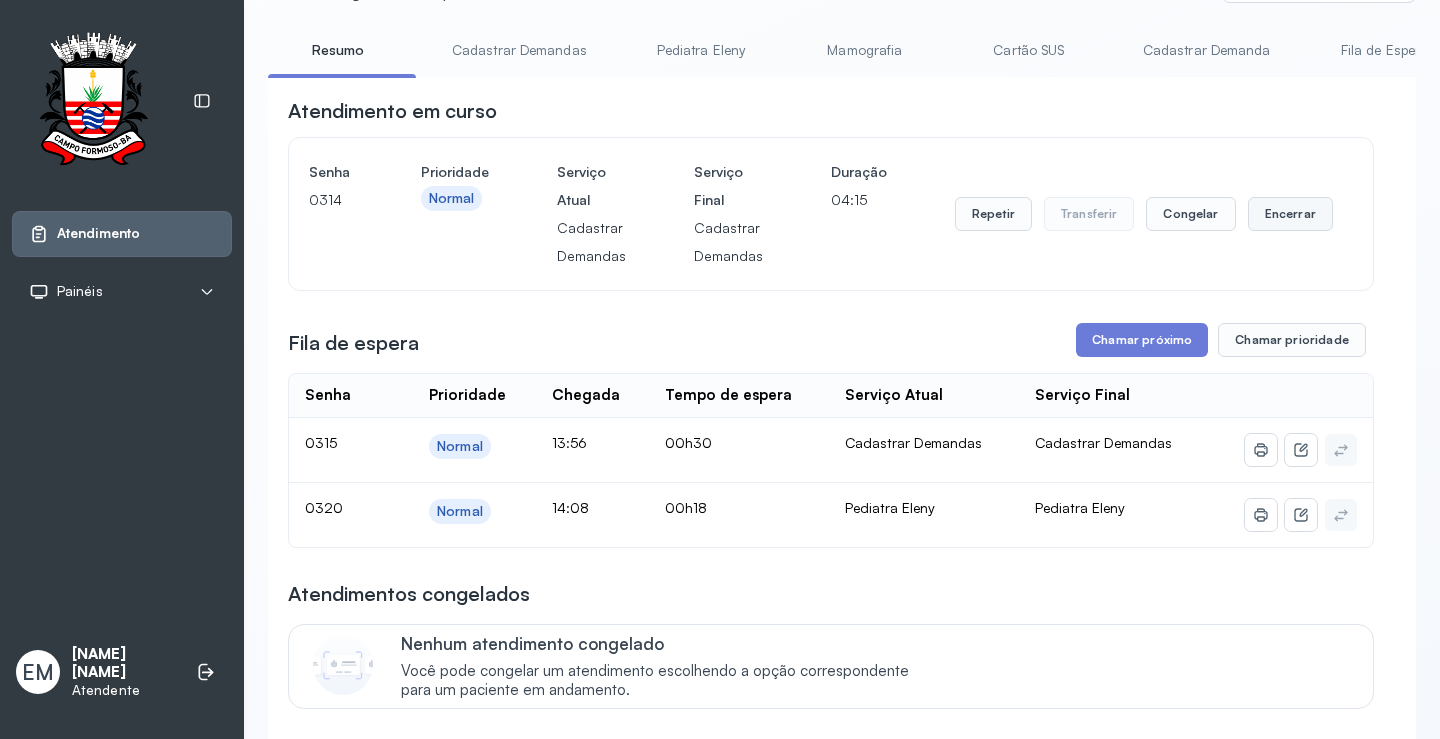 click on "Encerrar" at bounding box center [1290, 214] 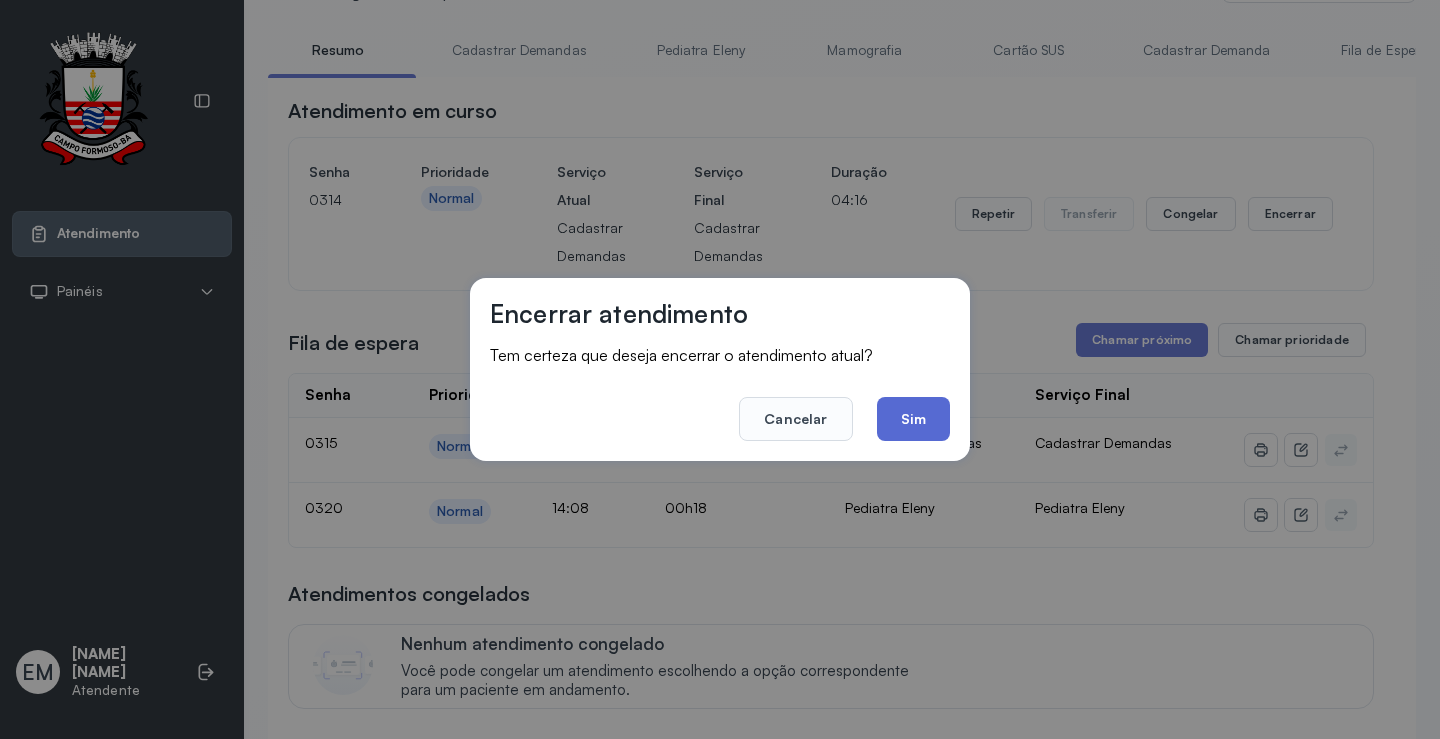 click on "Sim" 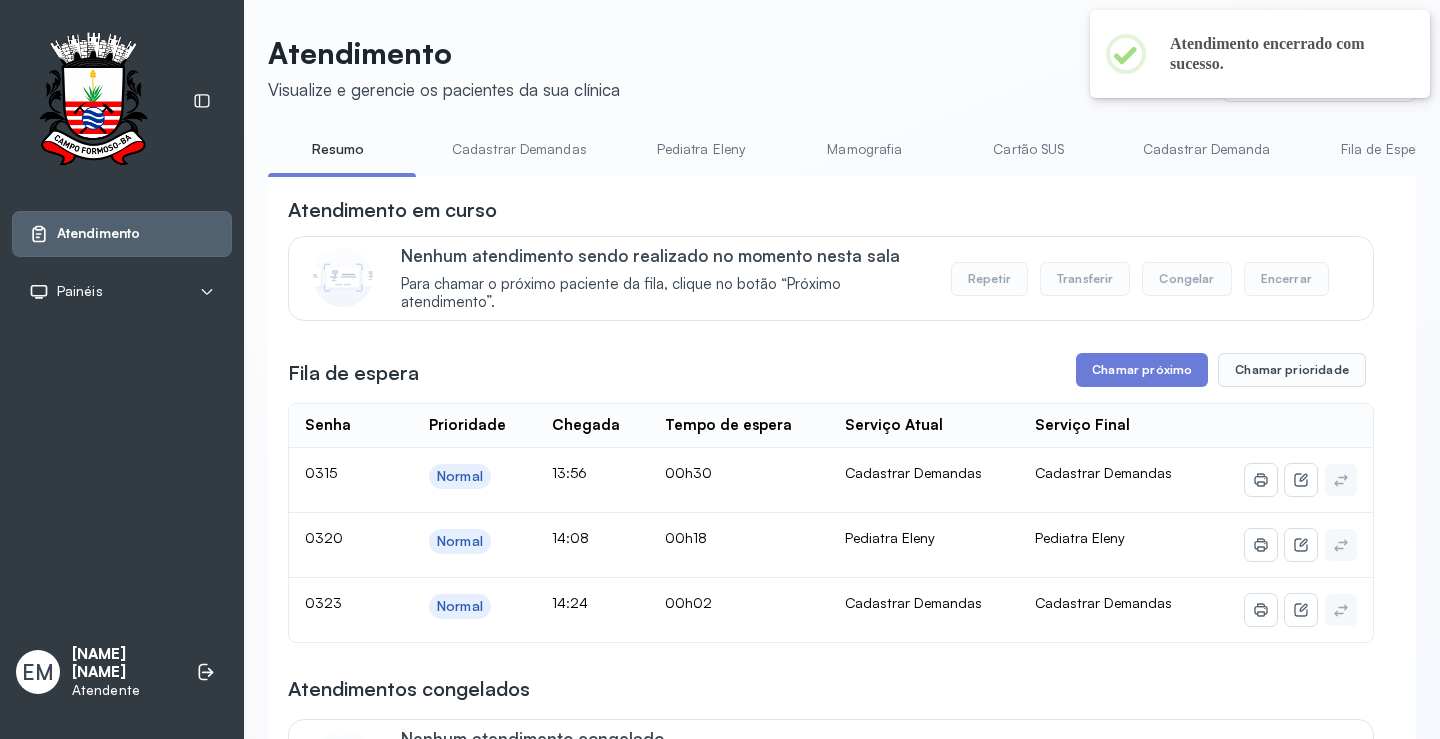 scroll, scrollTop: 100, scrollLeft: 0, axis: vertical 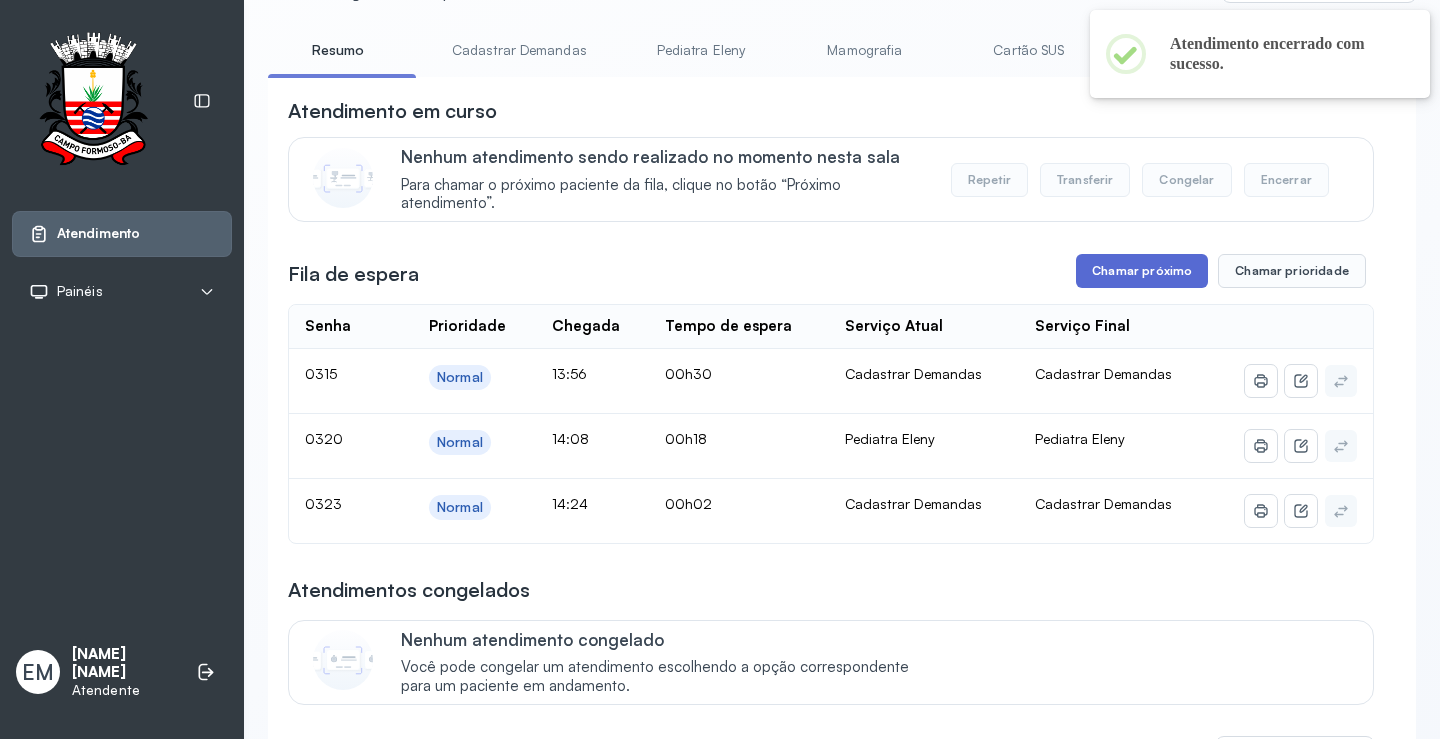 click on "Chamar próximo" at bounding box center [1142, 271] 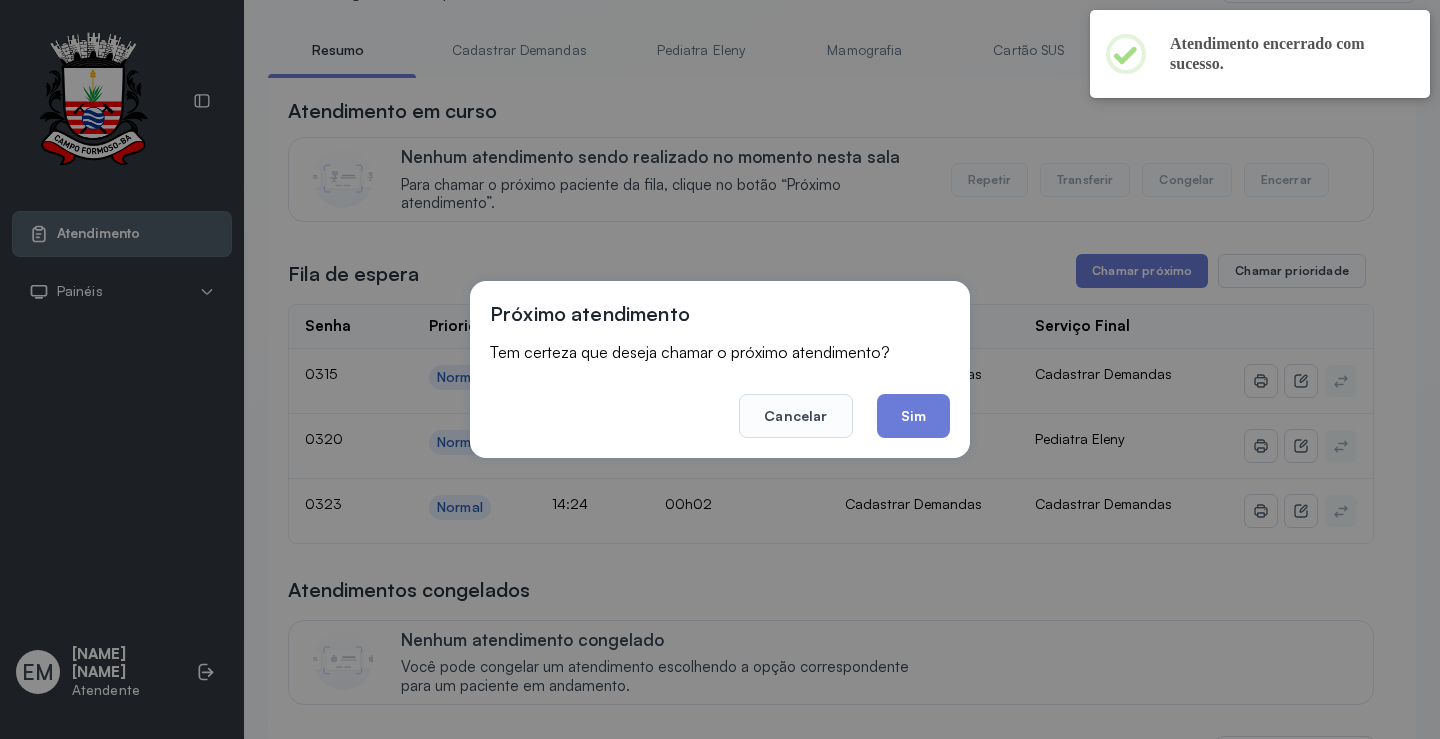 click on "Cancelar Sim" at bounding box center [720, 402] 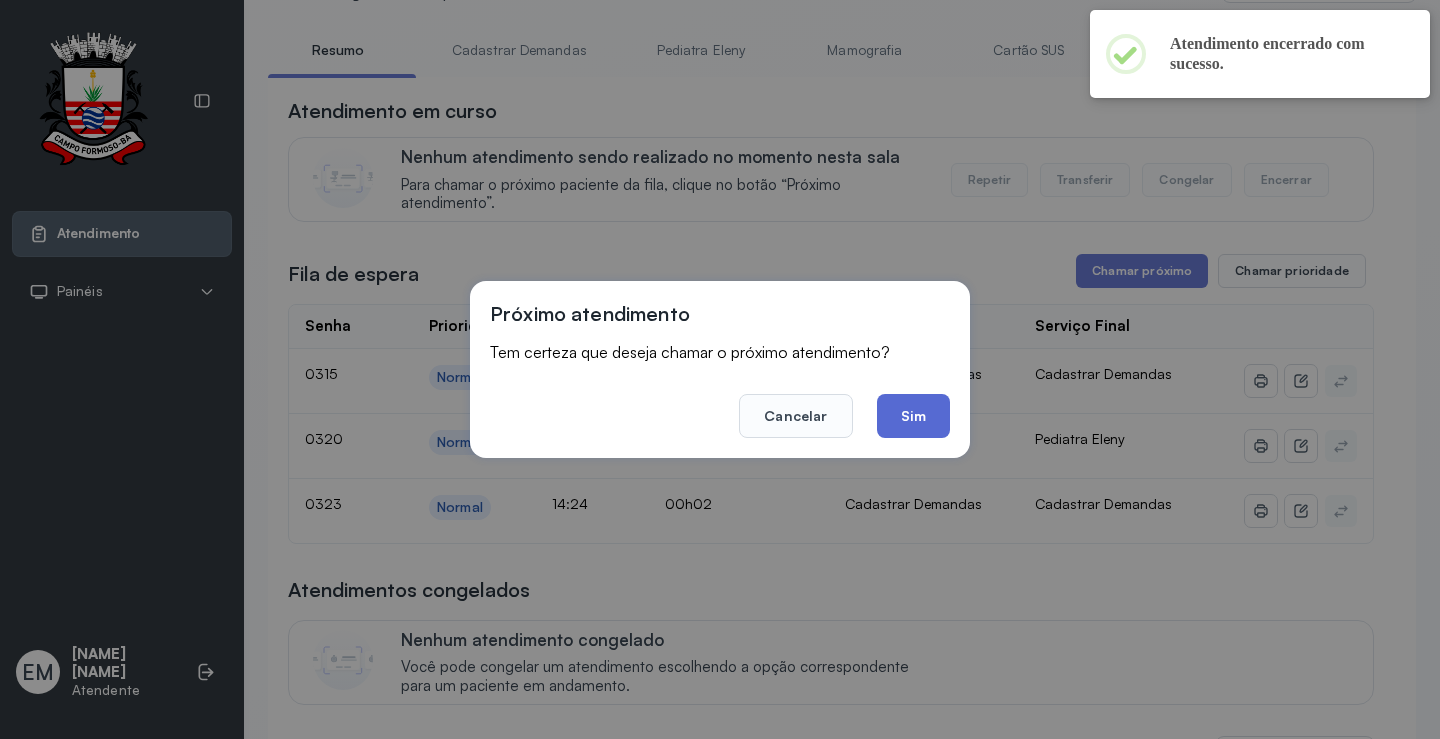 click on "Sim" 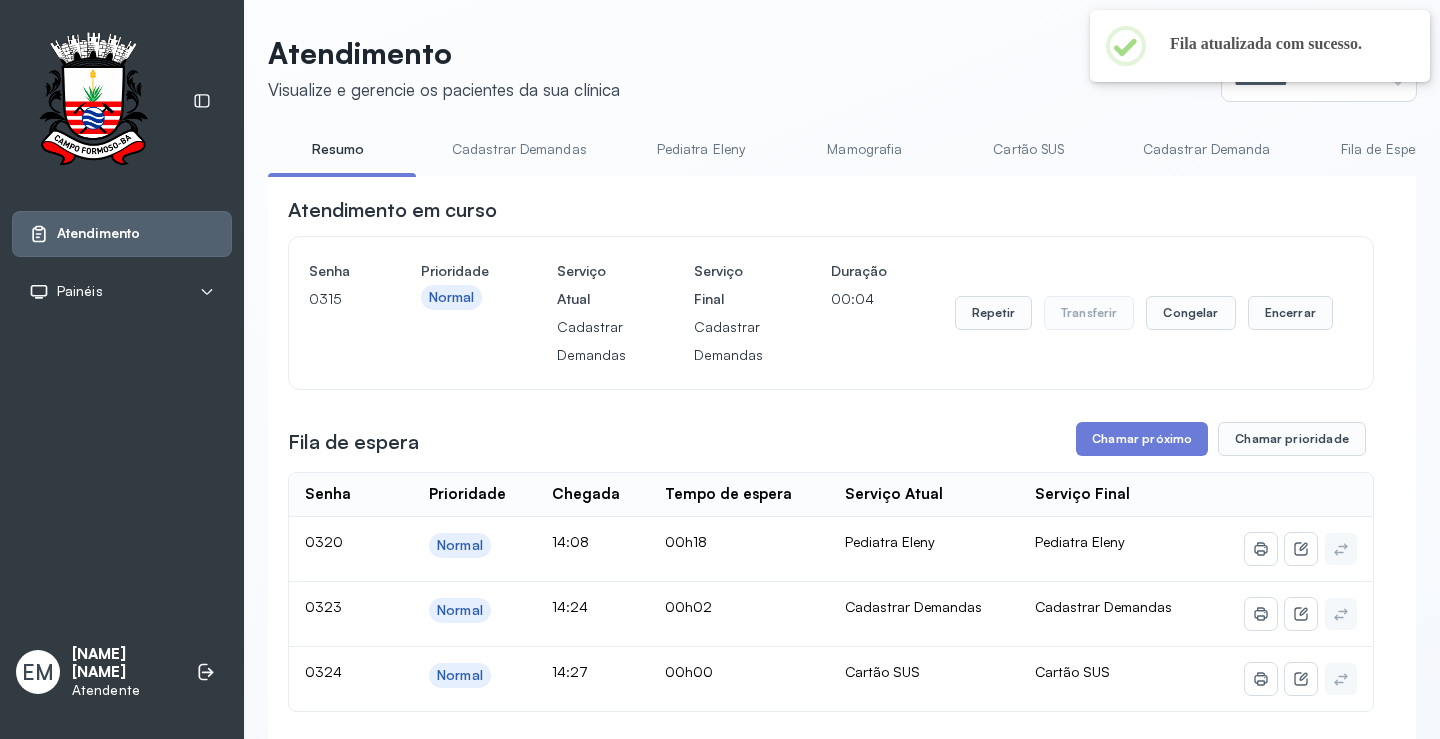 scroll, scrollTop: 100, scrollLeft: 0, axis: vertical 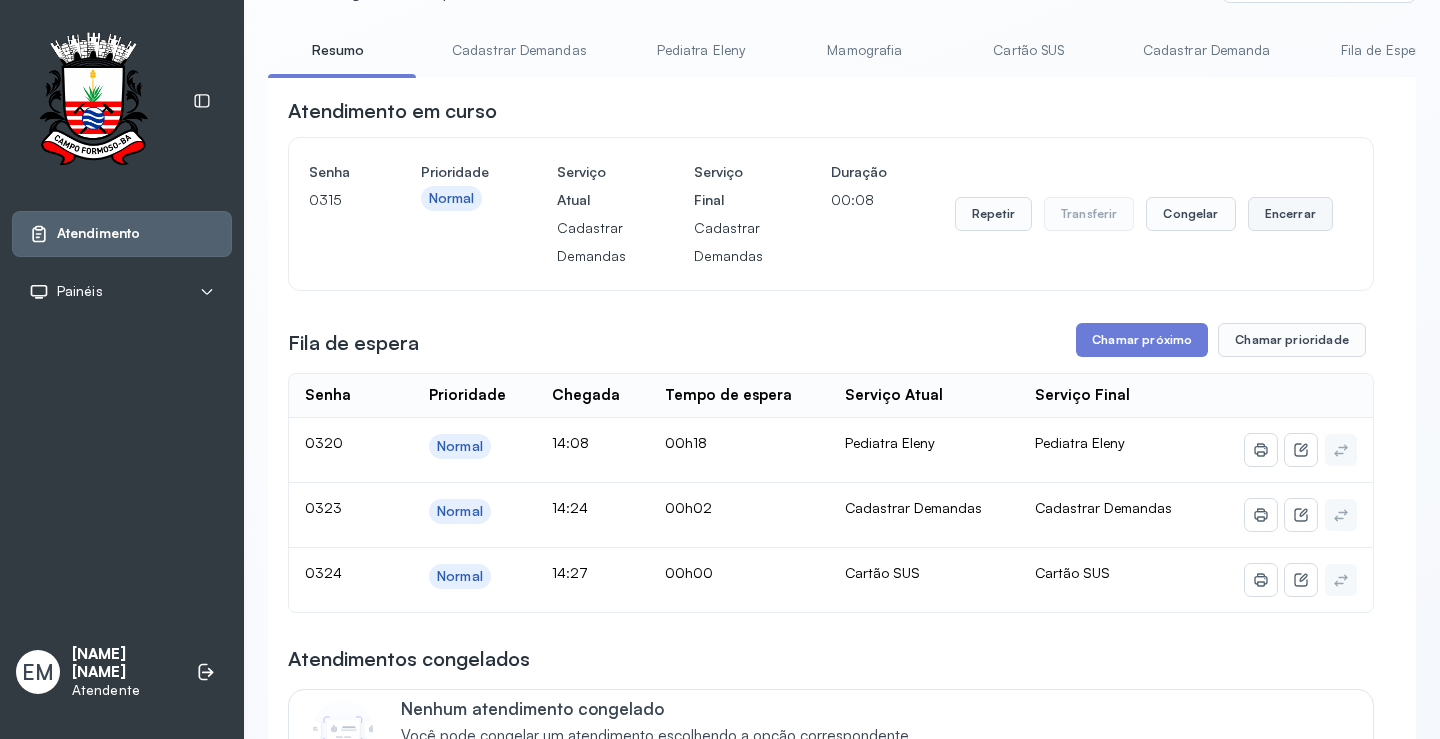 click on "Encerrar" at bounding box center (1290, 214) 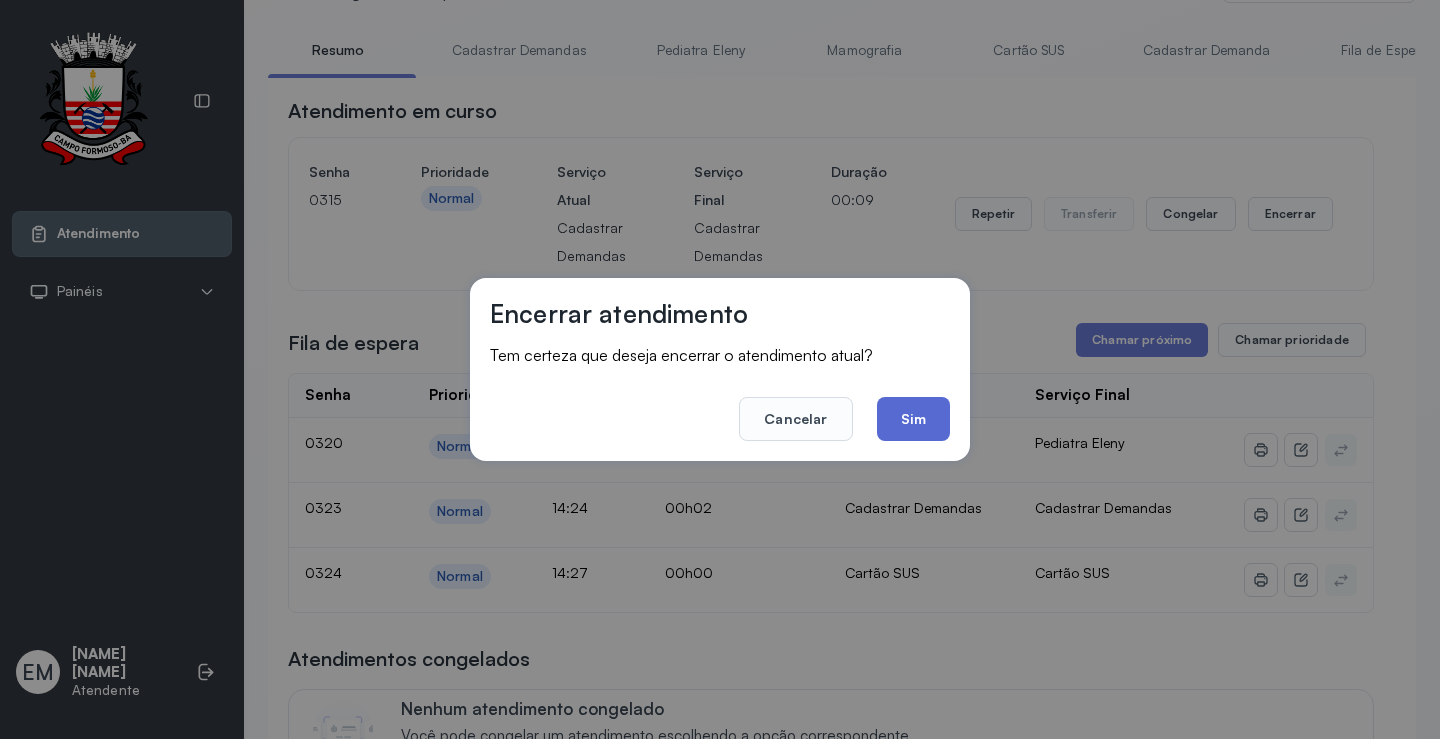 click on "Sim" 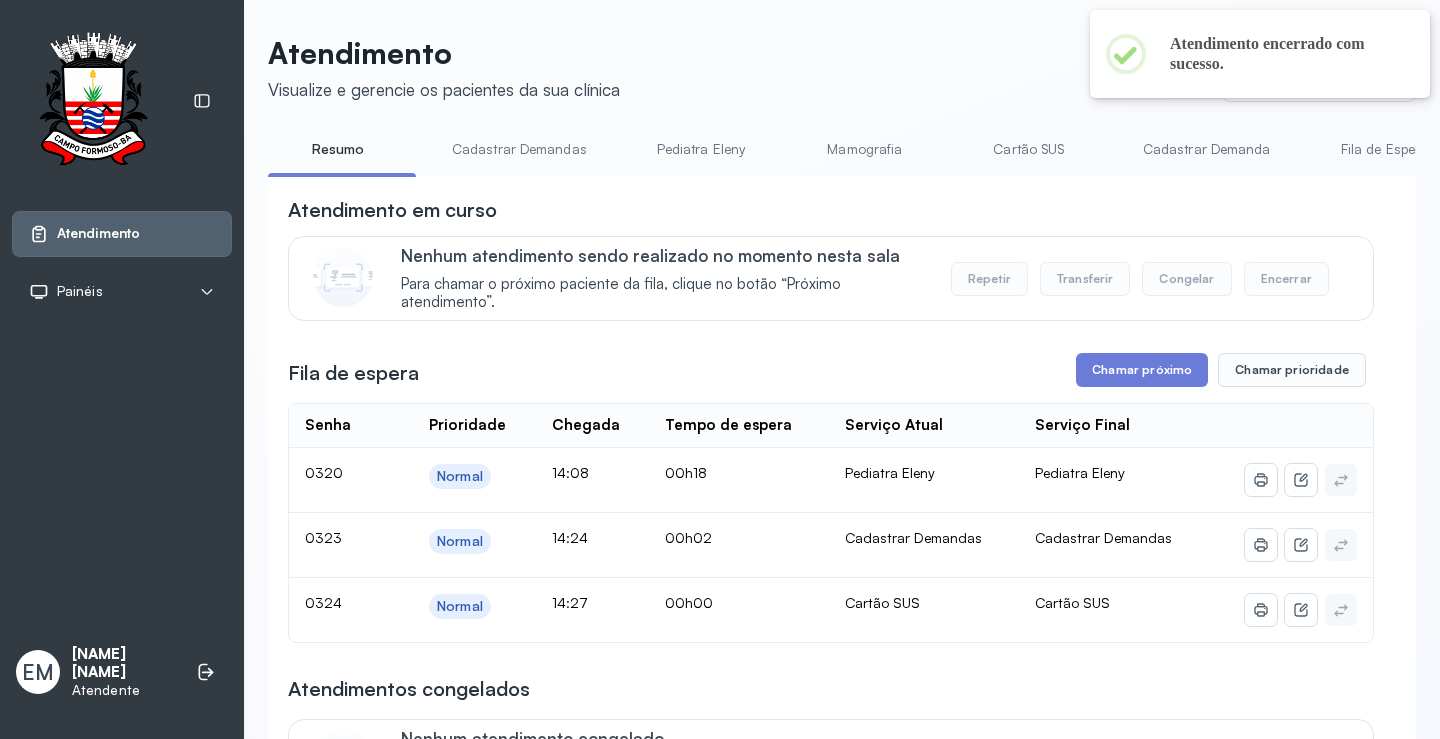 scroll, scrollTop: 100, scrollLeft: 0, axis: vertical 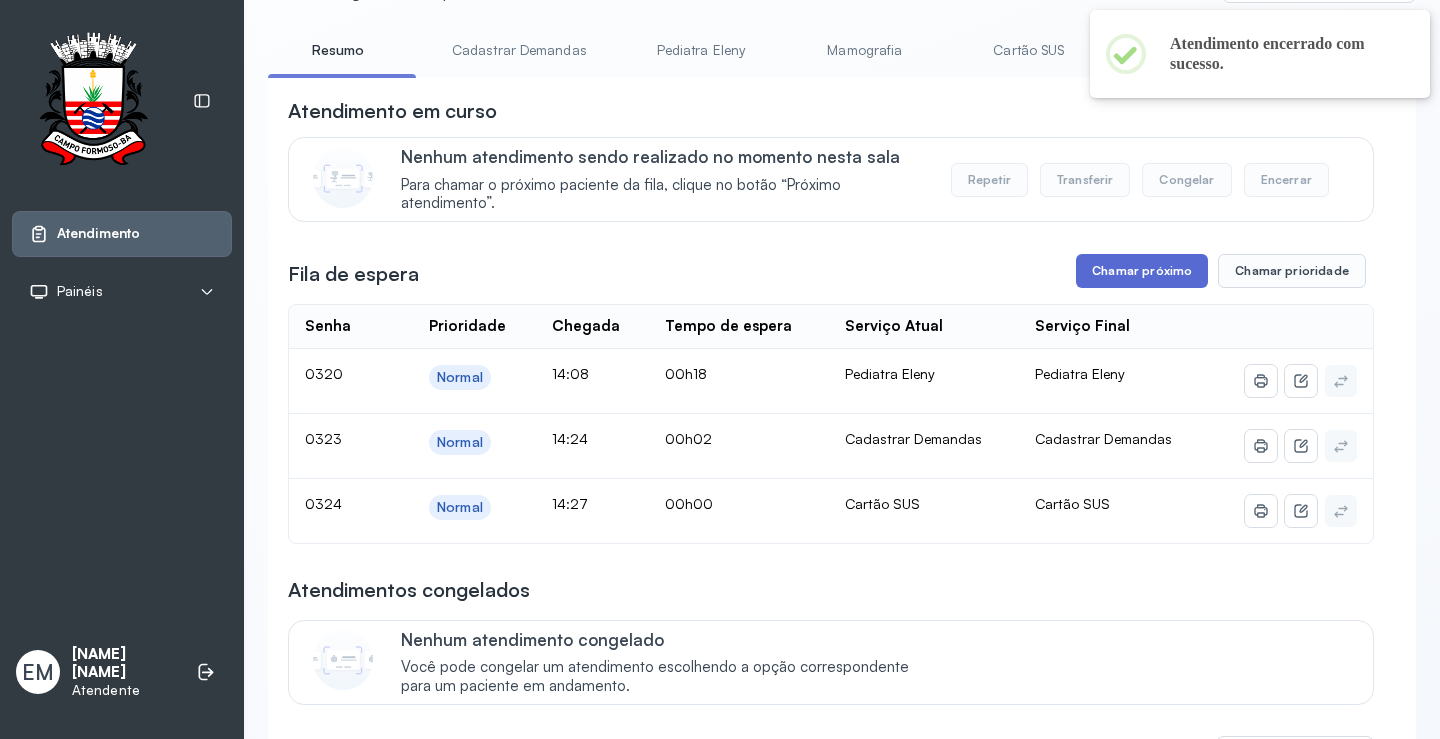 click on "Chamar próximo" at bounding box center [1142, 271] 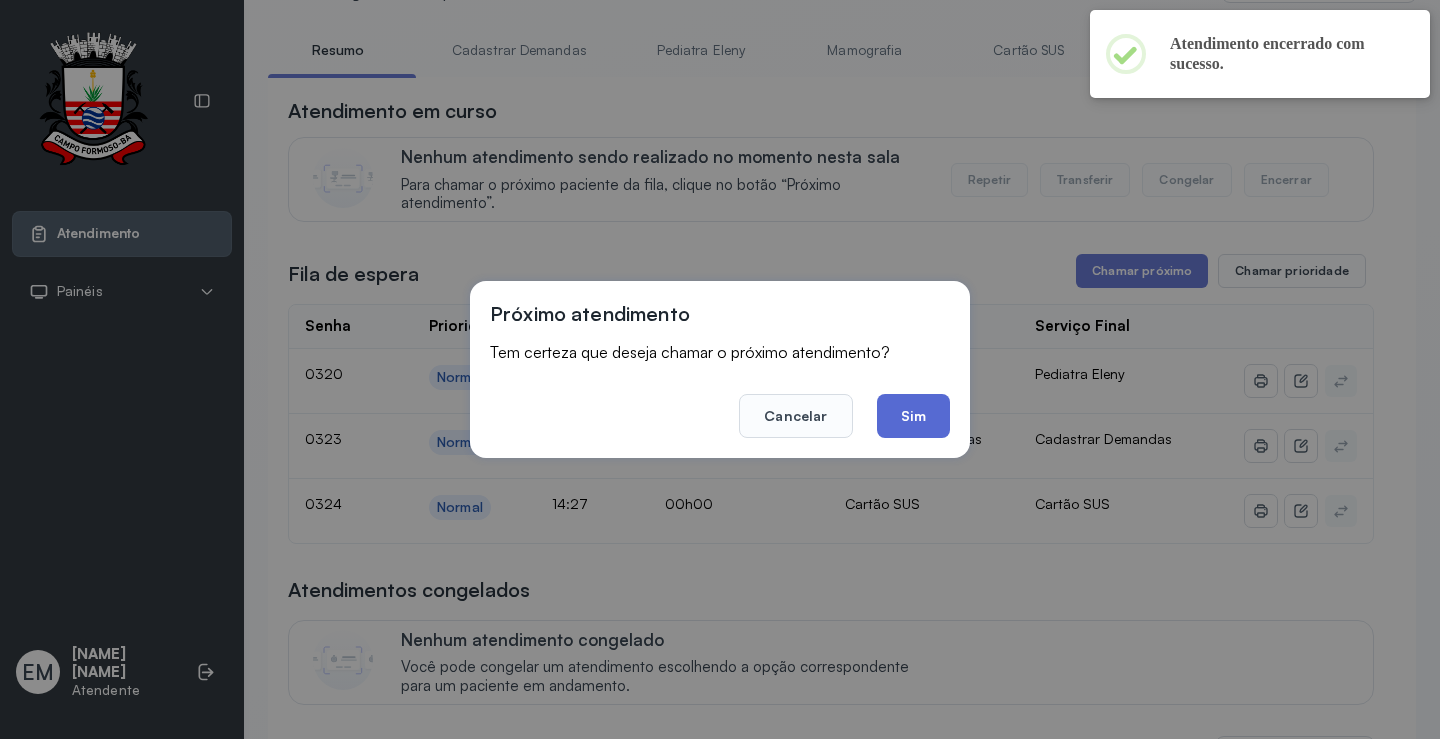 click on "Sim" 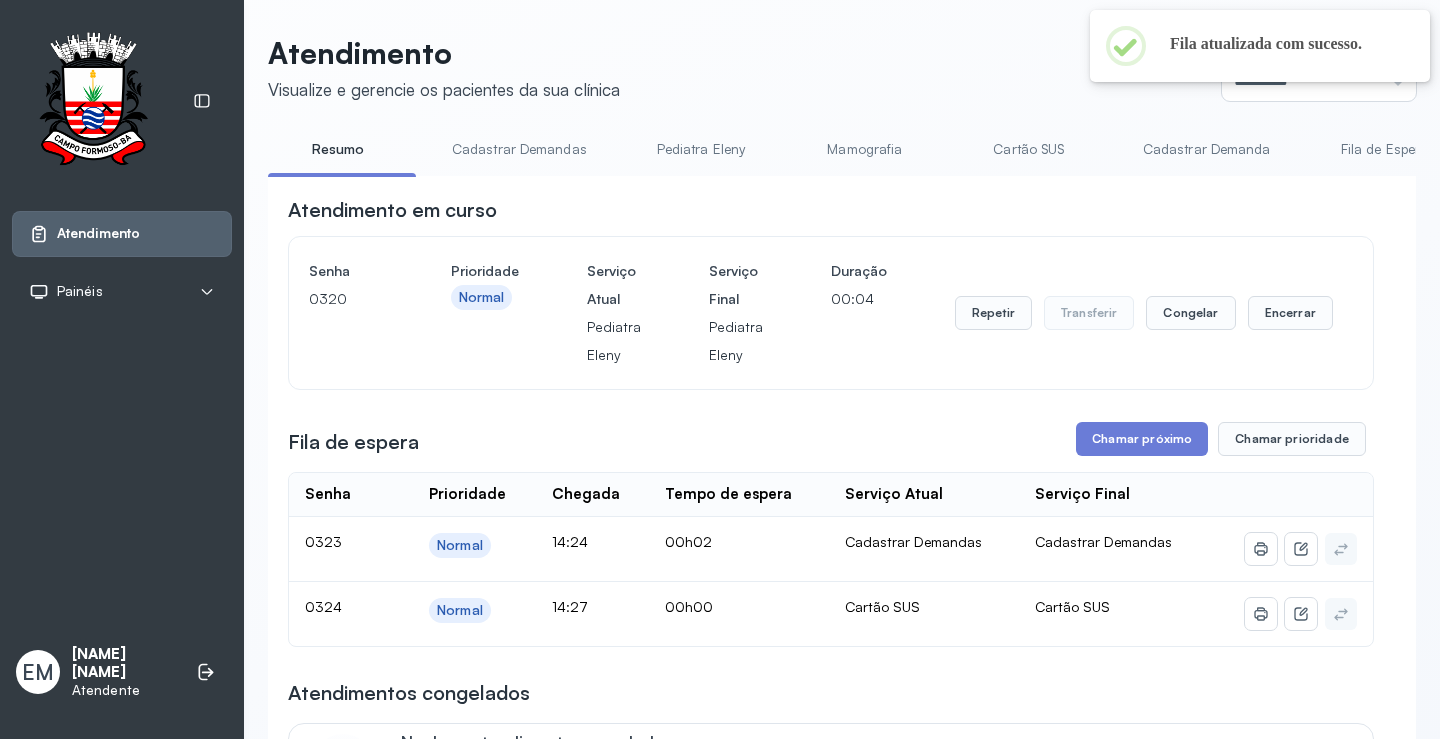 scroll, scrollTop: 100, scrollLeft: 0, axis: vertical 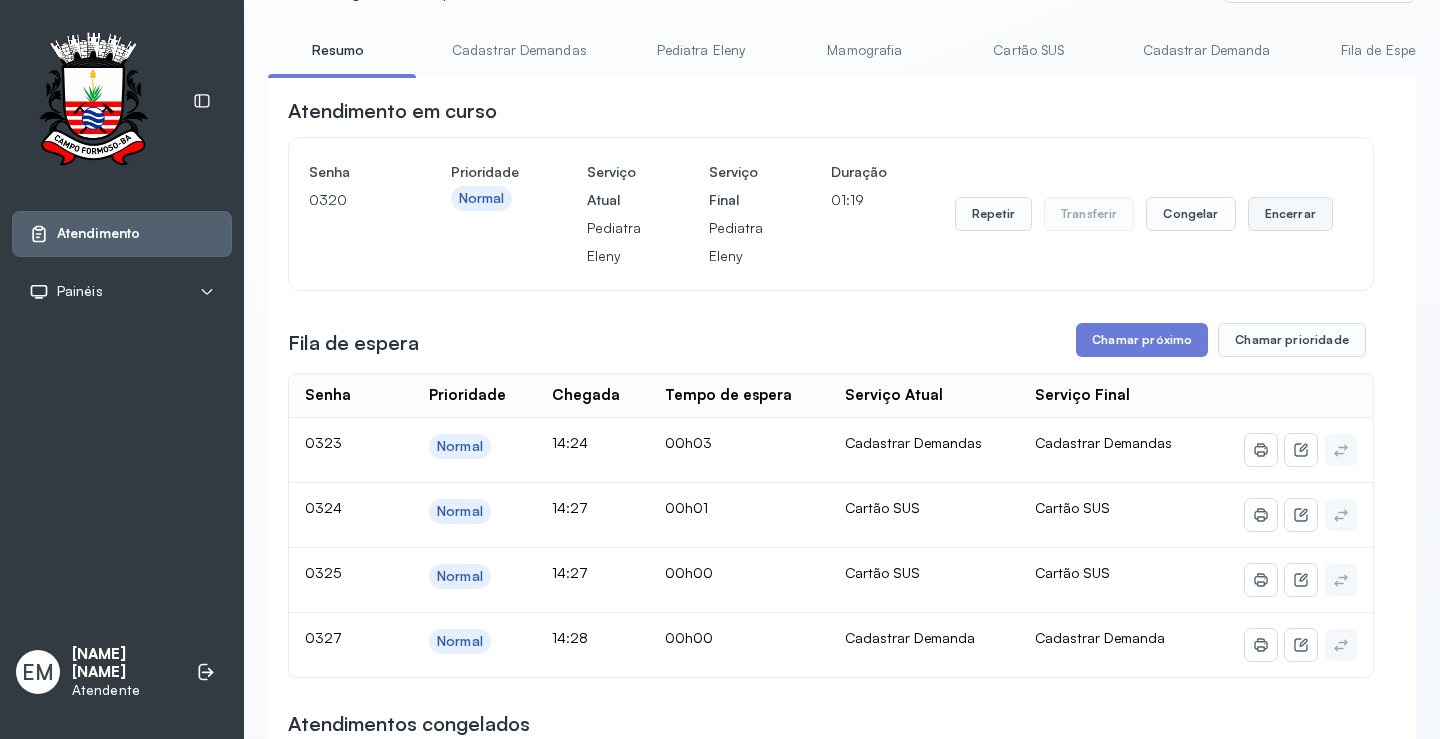 click on "Encerrar" at bounding box center (1290, 214) 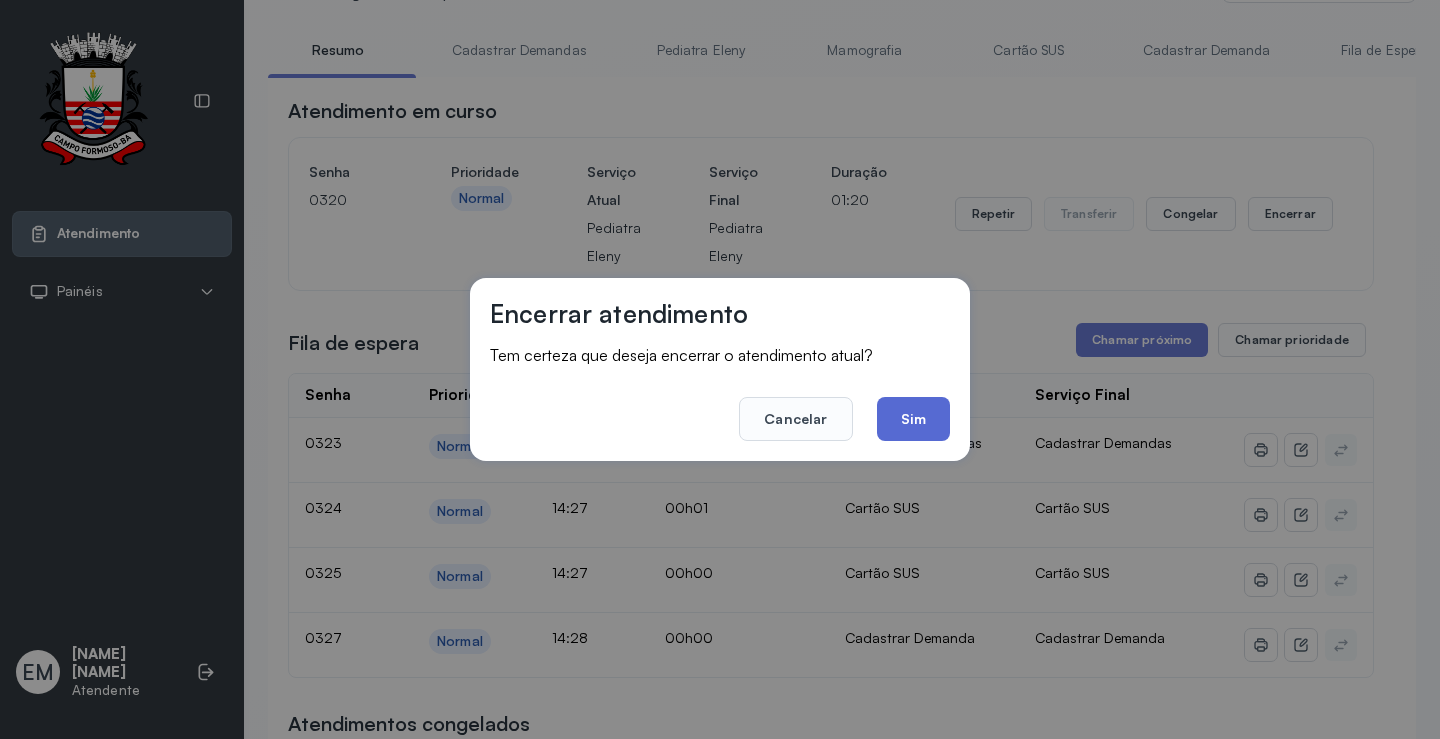 click on "Sim" 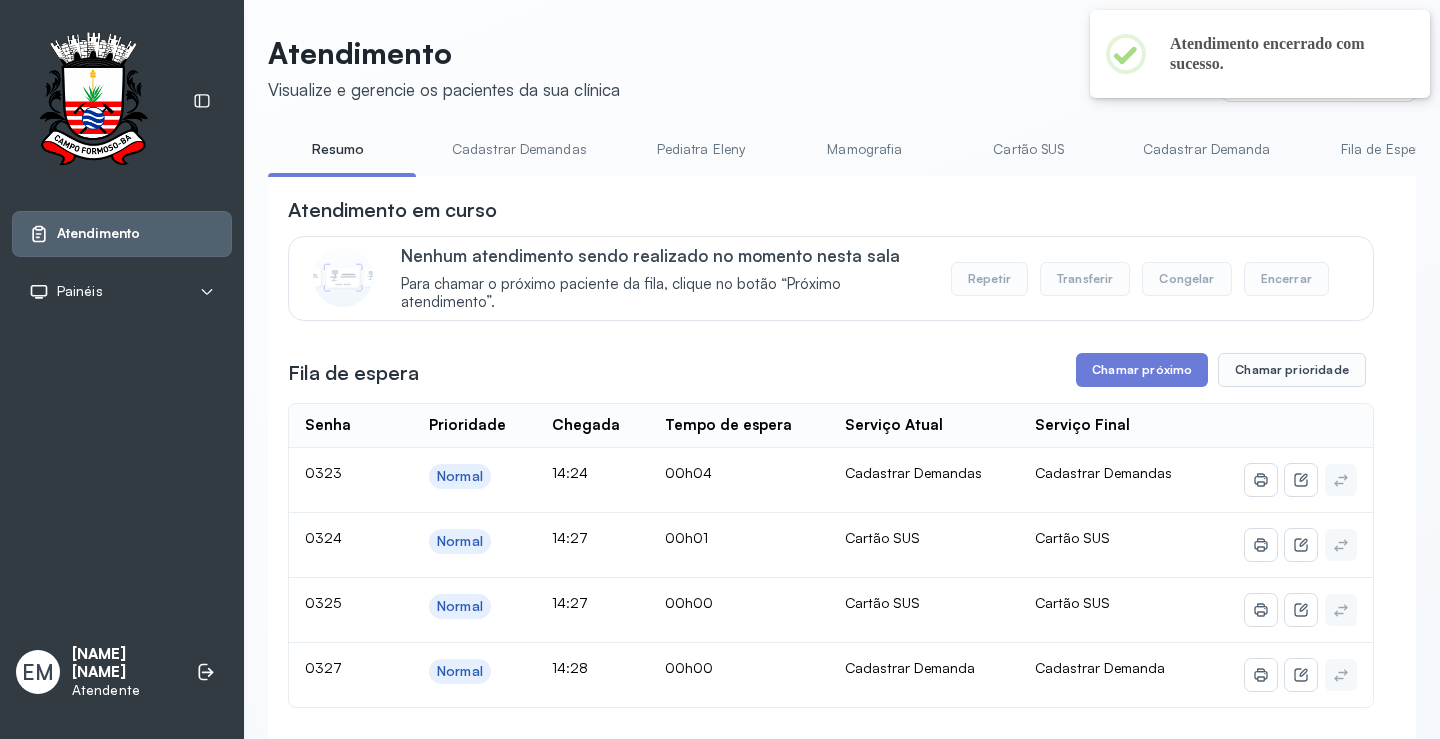scroll, scrollTop: 100, scrollLeft: 0, axis: vertical 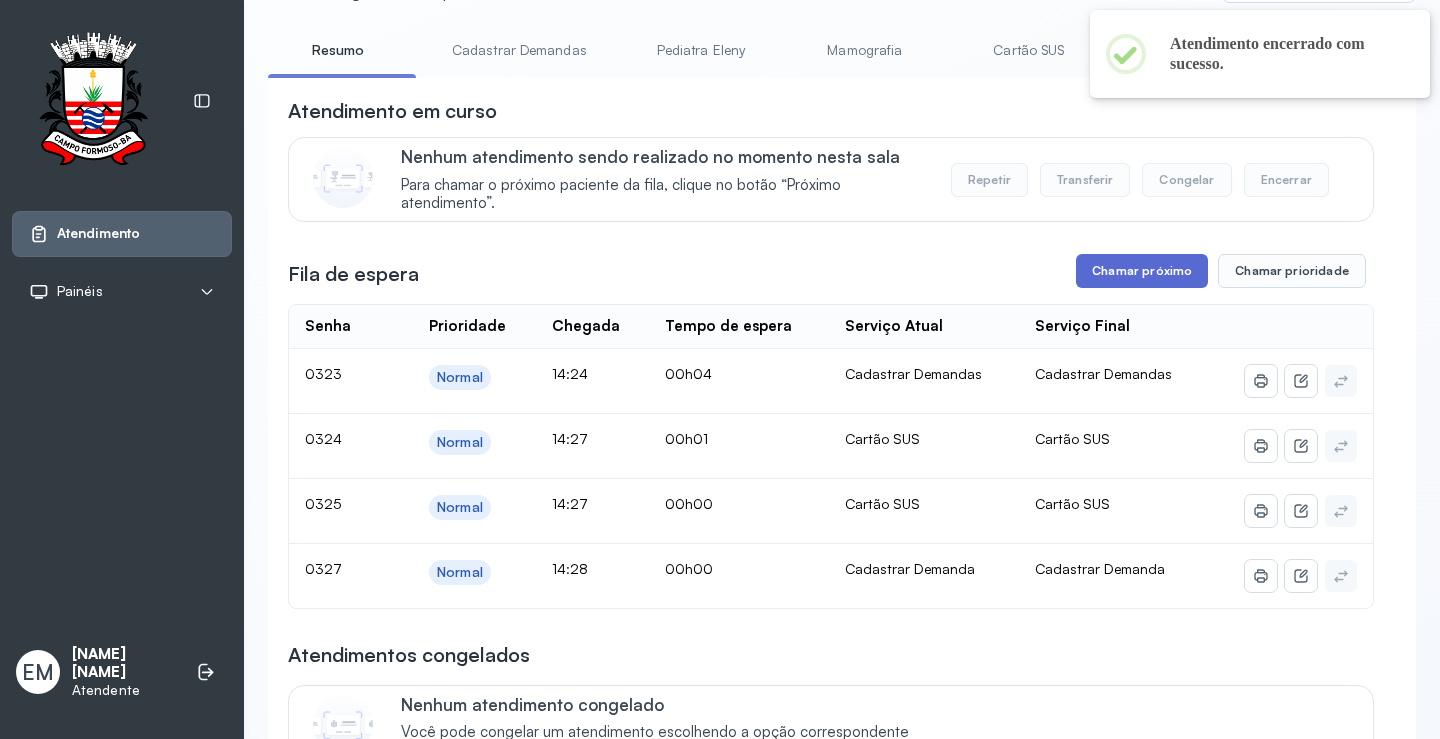 click on "Chamar próximo" at bounding box center (1142, 271) 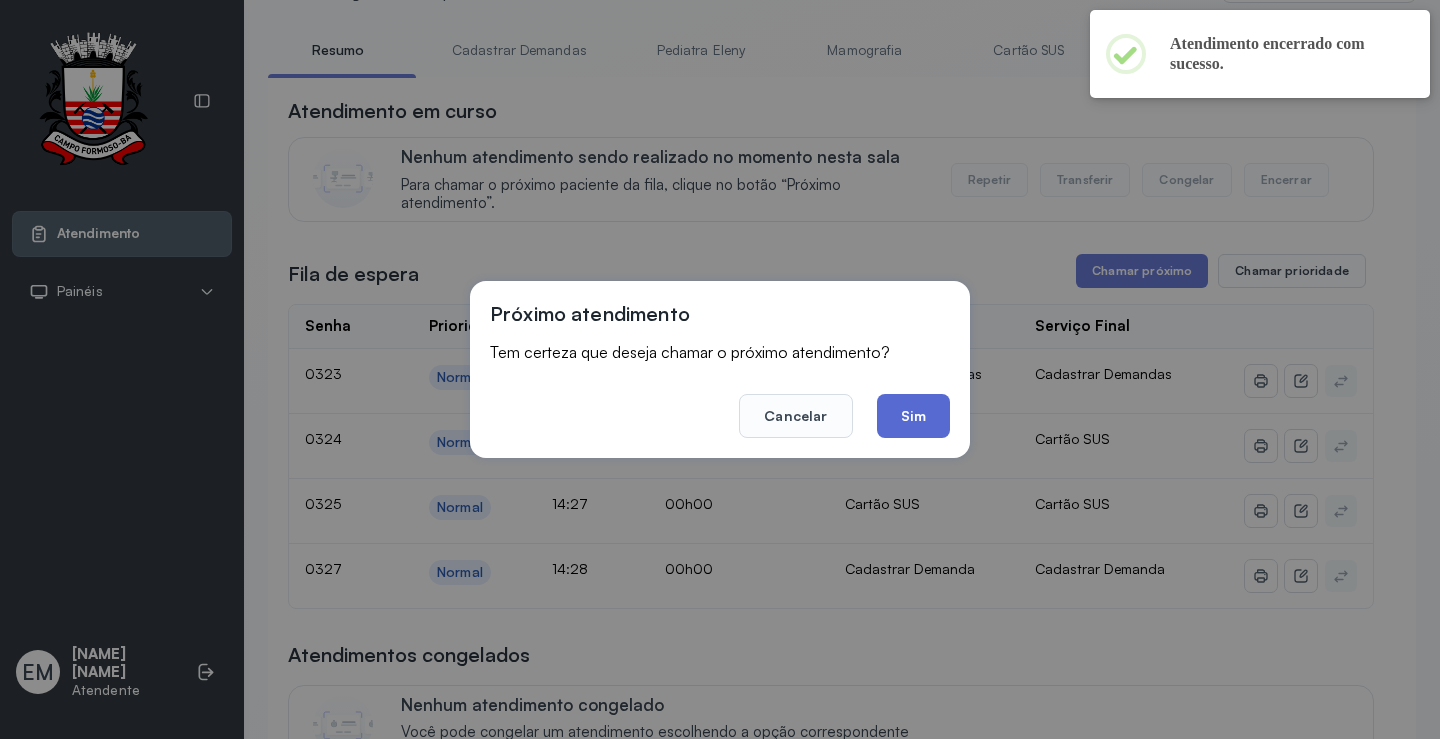 click on "Sim" 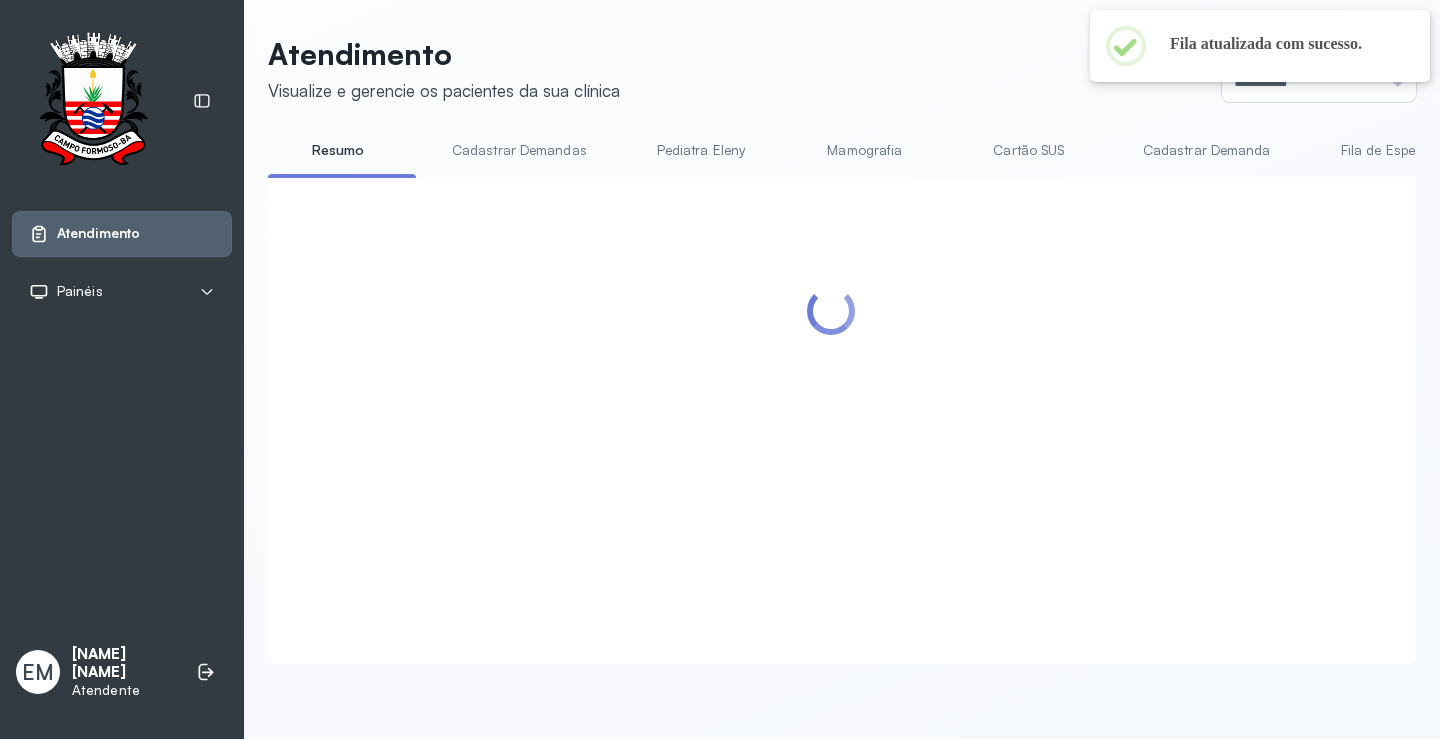 scroll, scrollTop: 100, scrollLeft: 0, axis: vertical 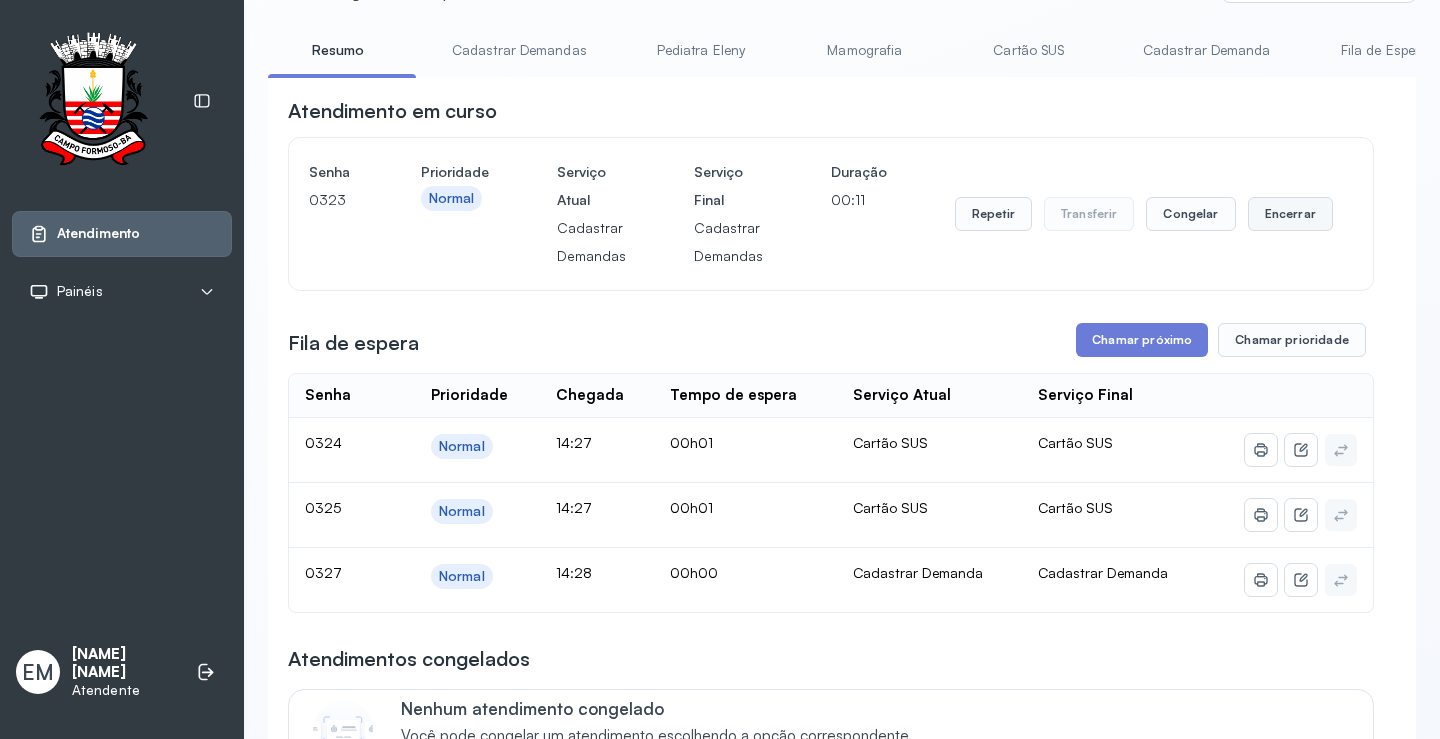 click on "Encerrar" at bounding box center (1290, 214) 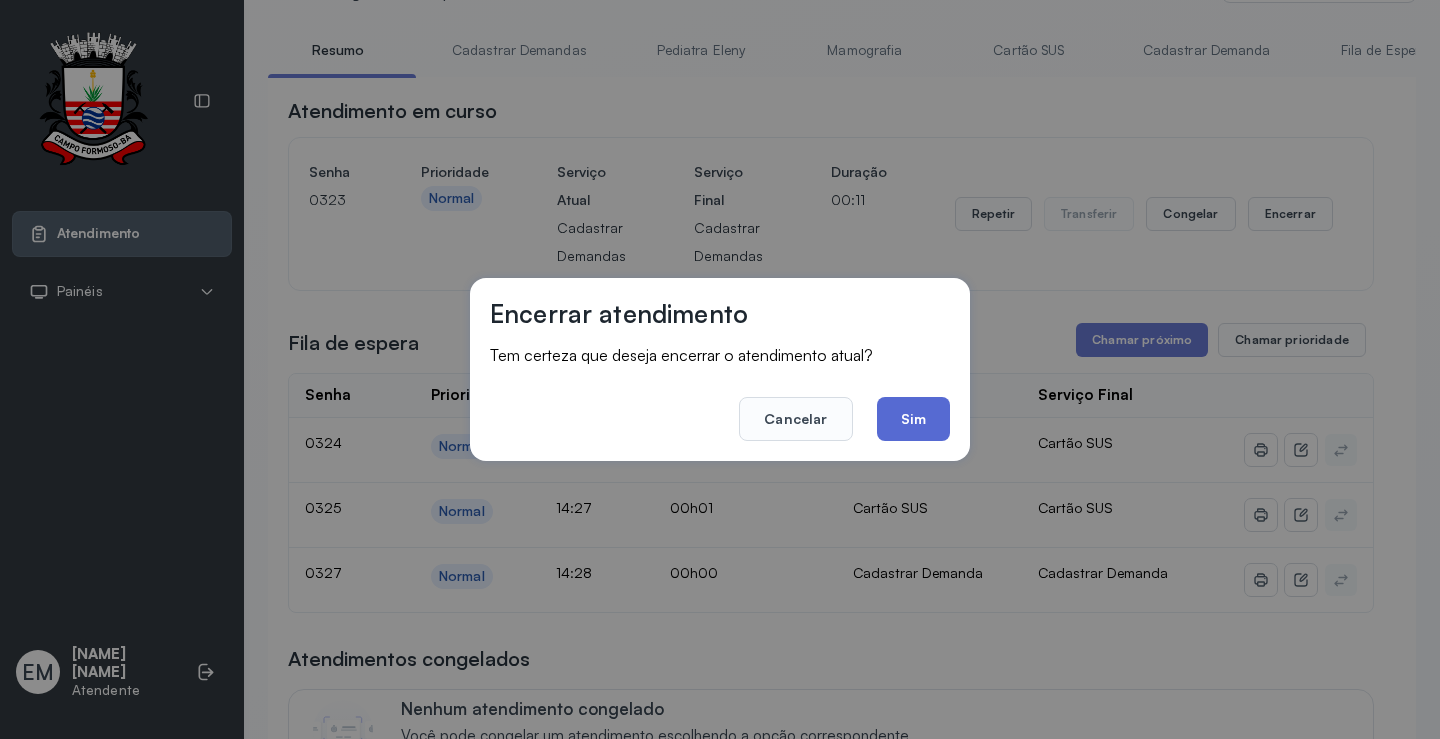 click on "Sim" 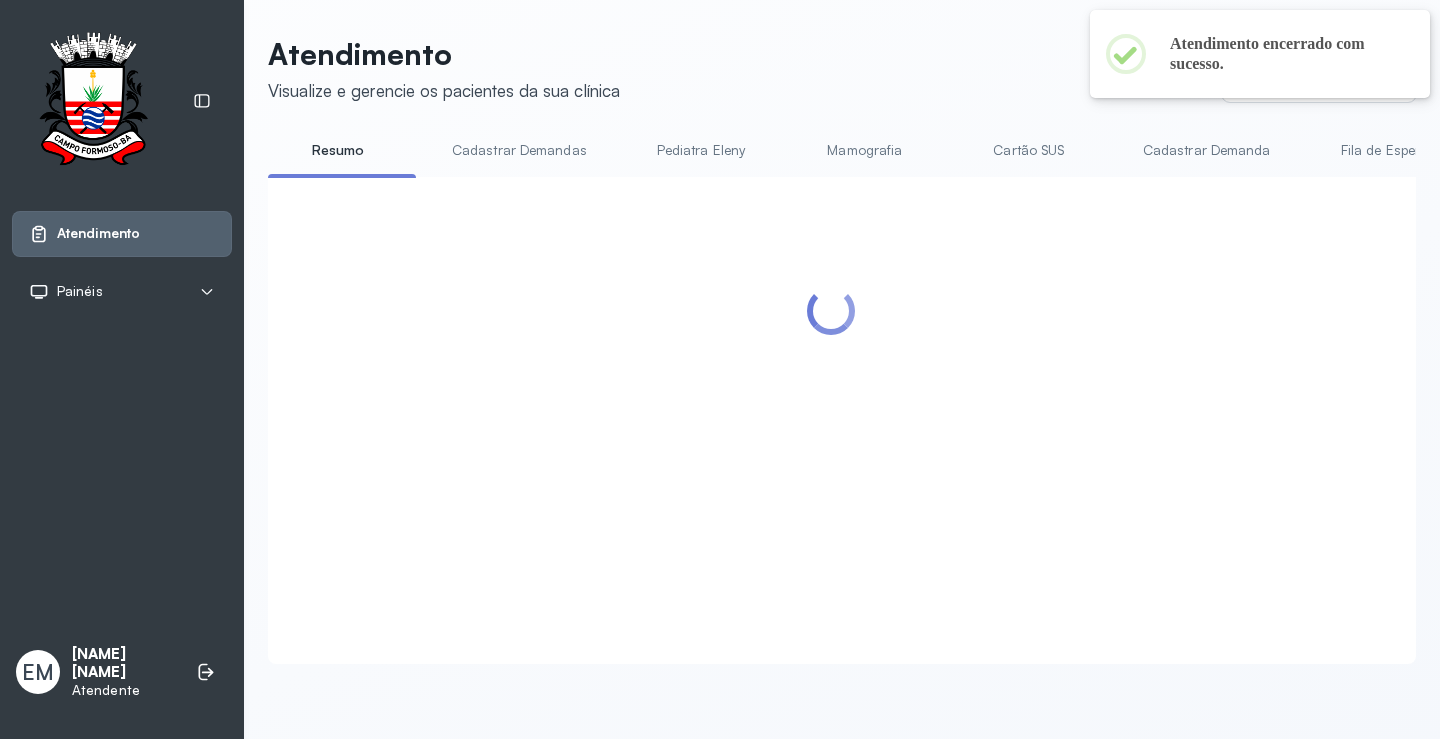 scroll, scrollTop: 100, scrollLeft: 0, axis: vertical 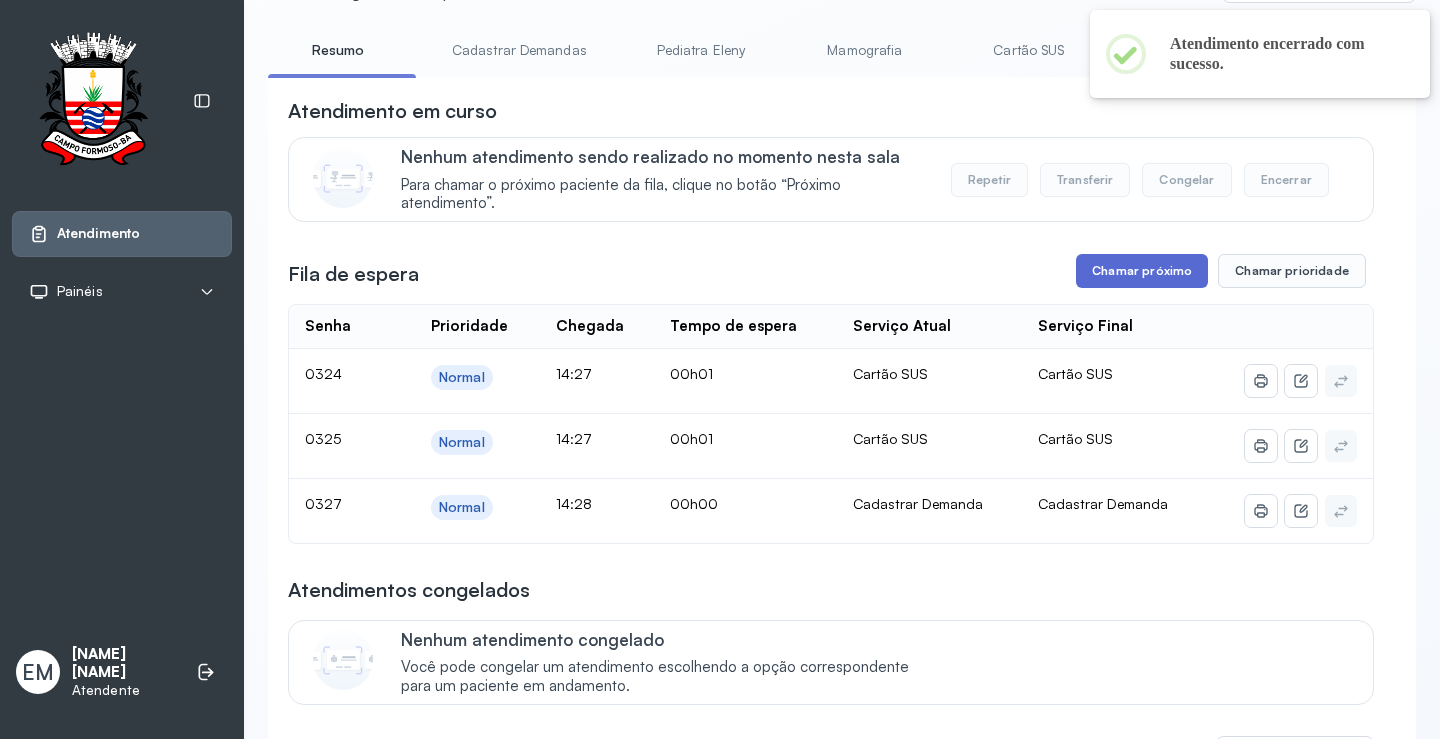 click on "Chamar próximo" at bounding box center (1142, 271) 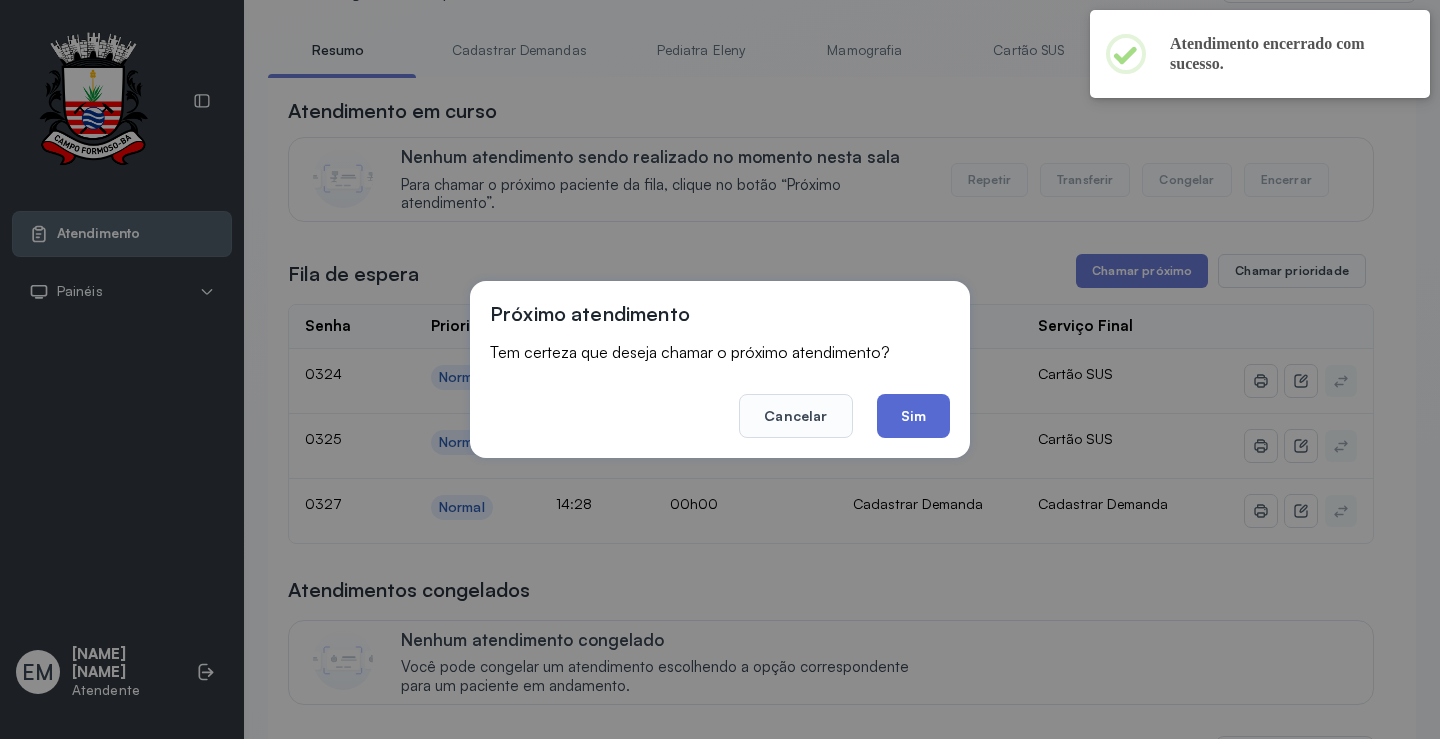 click on "Sim" 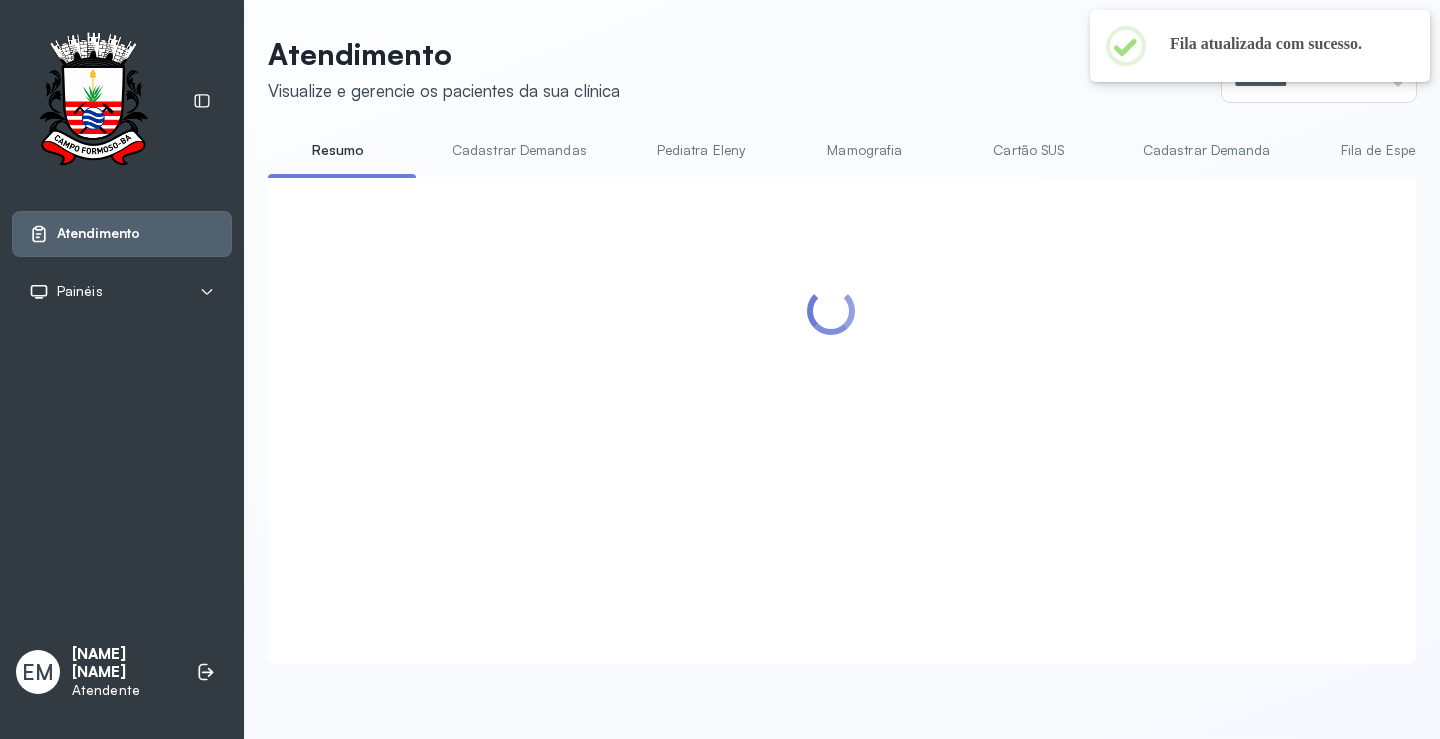 scroll, scrollTop: 100, scrollLeft: 0, axis: vertical 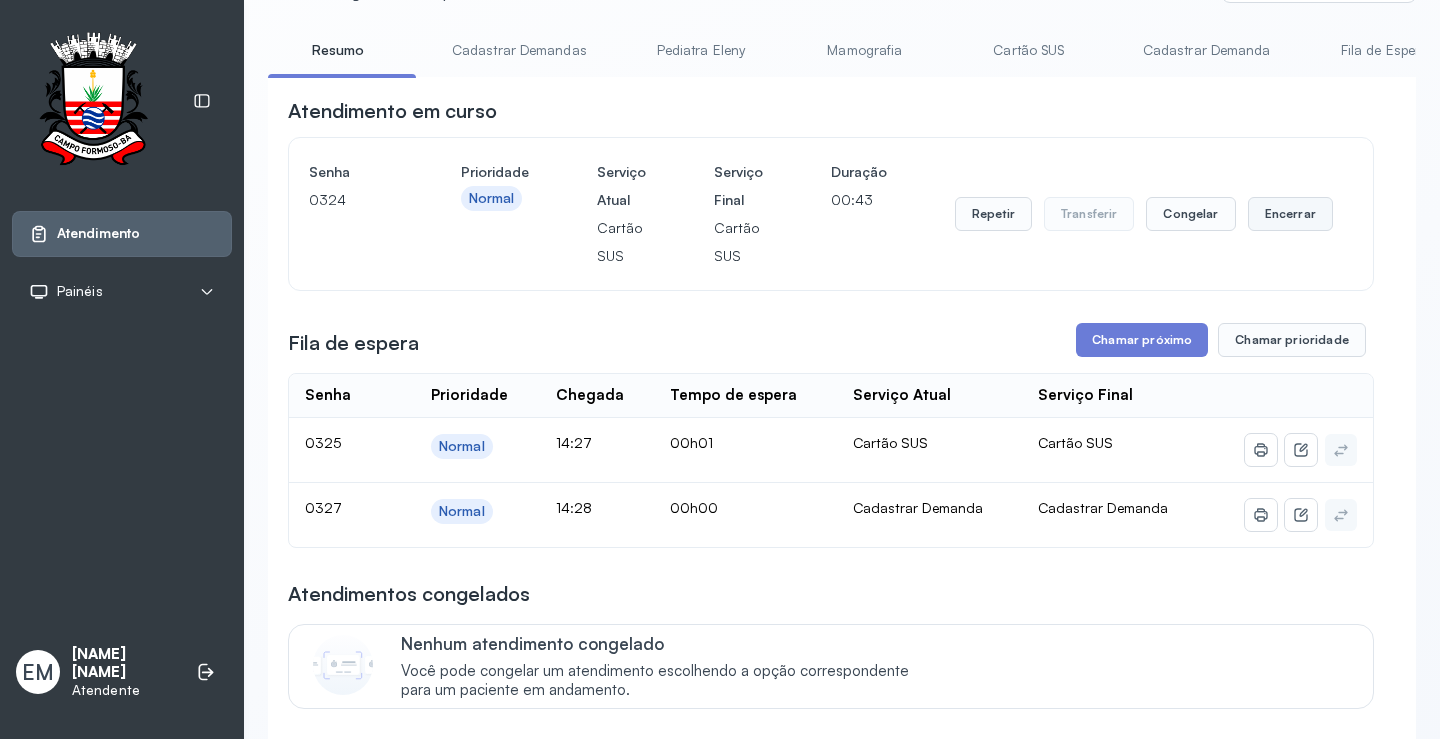 click on "Encerrar" at bounding box center [1290, 214] 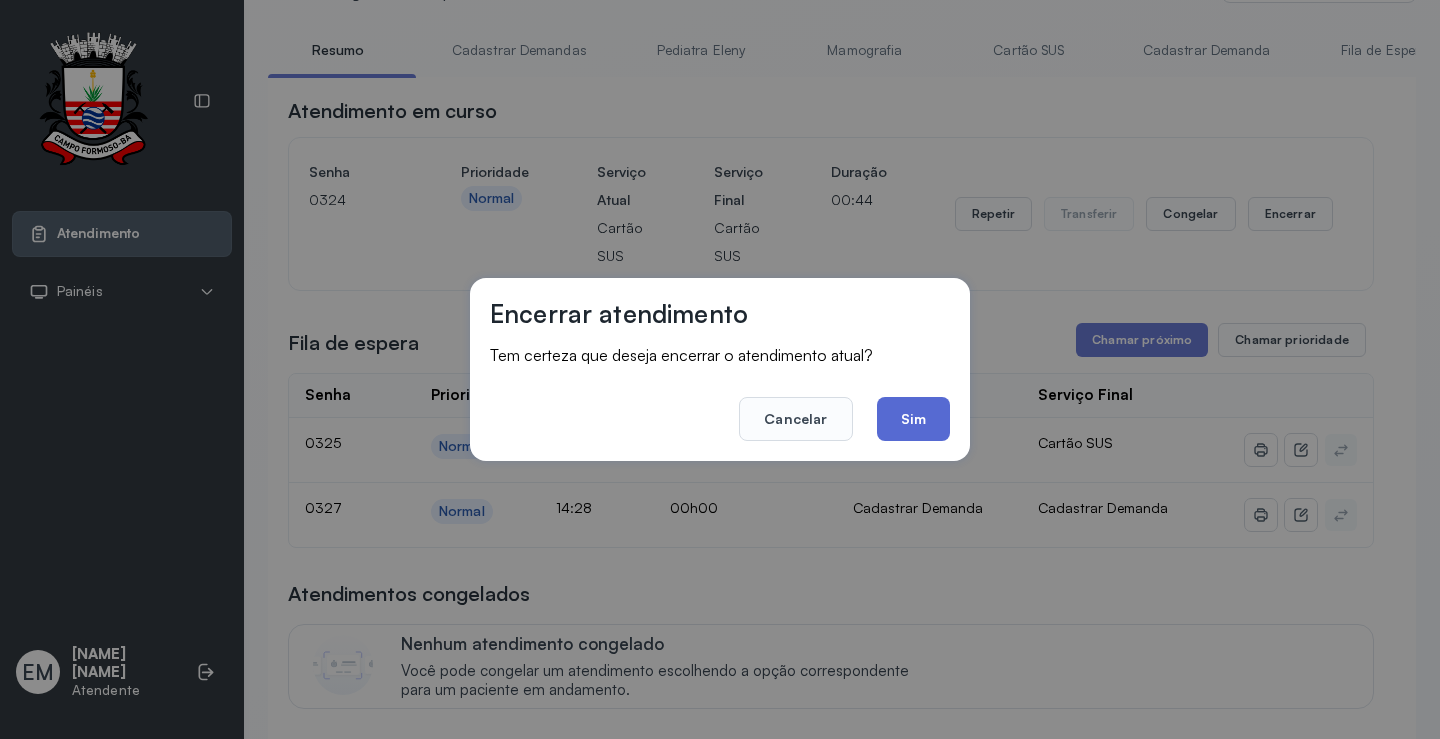 drag, startPoint x: 928, startPoint y: 421, endPoint x: 629, endPoint y: 562, distance: 330.57828 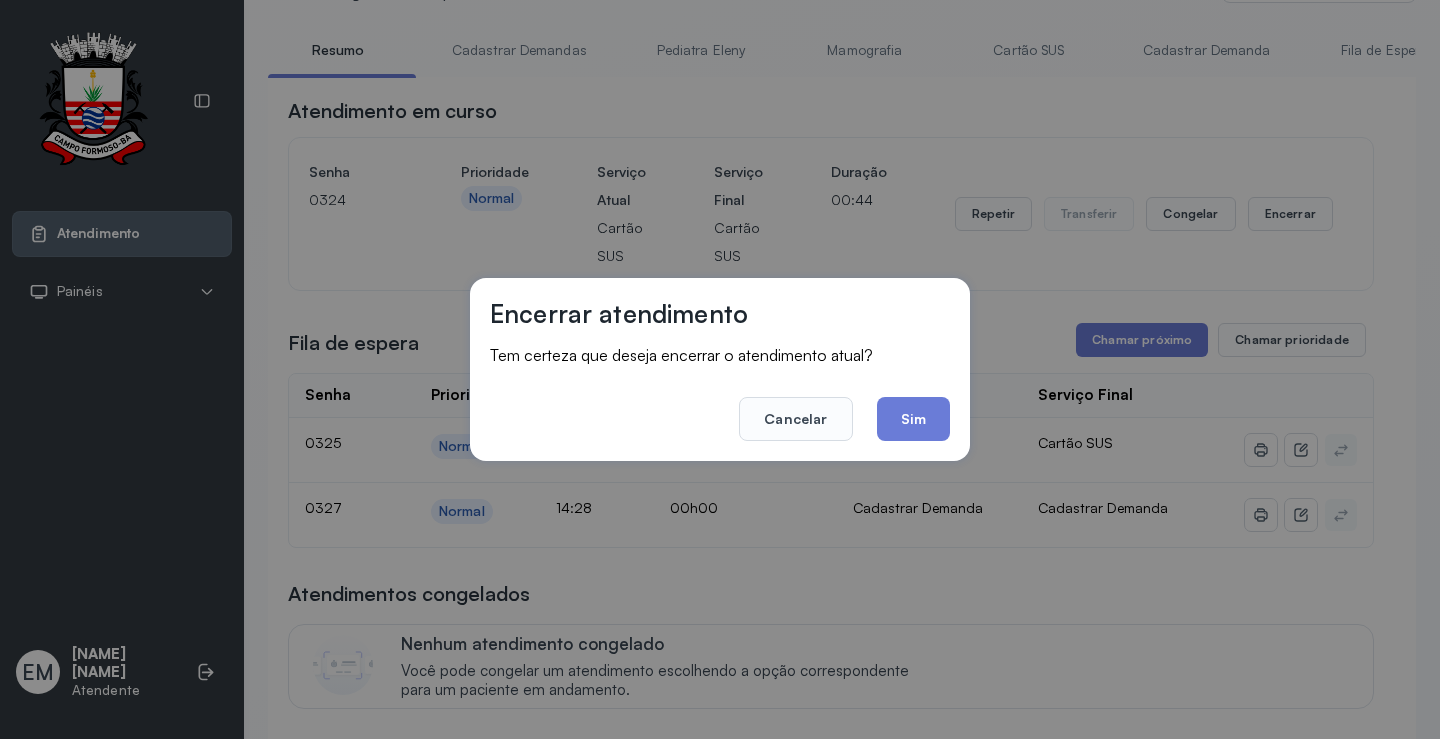 click on "Sim" 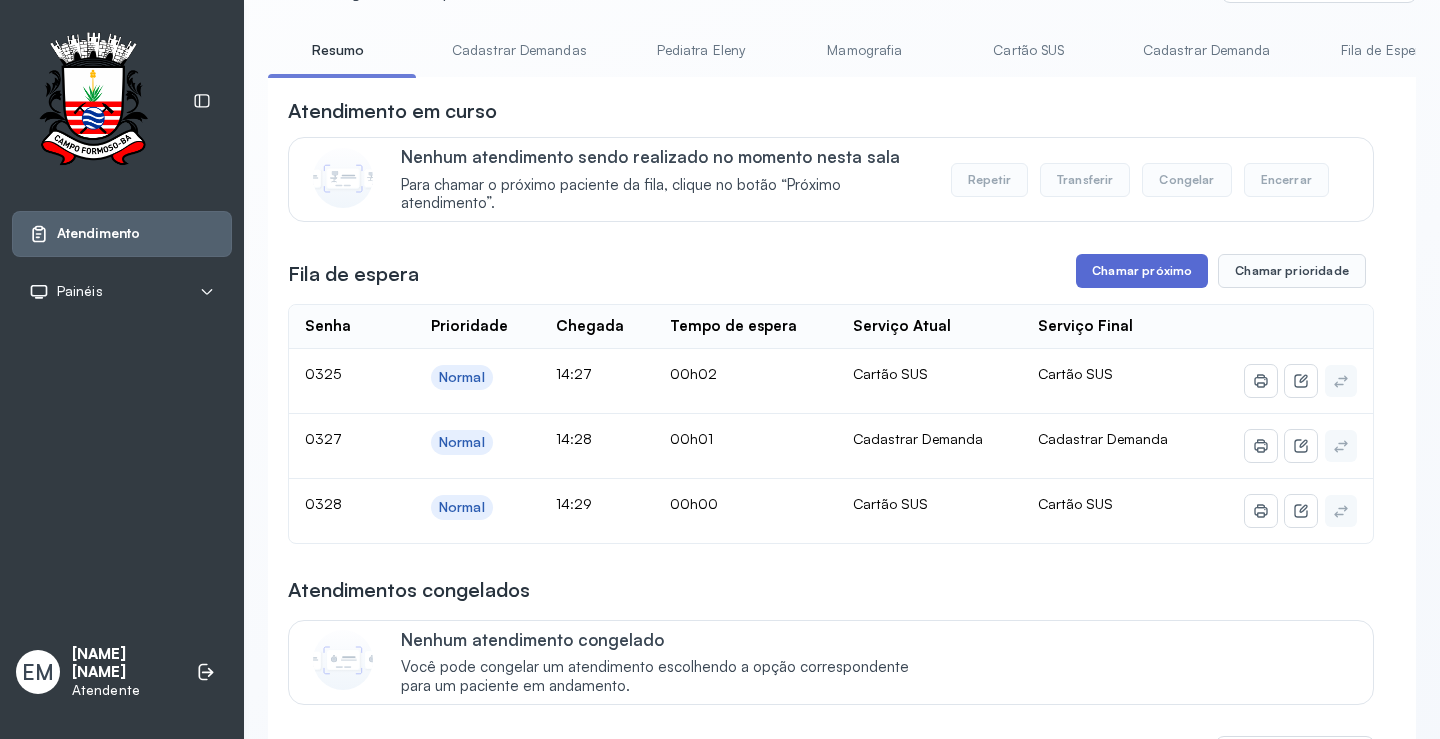 click on "Chamar próximo" at bounding box center [1142, 271] 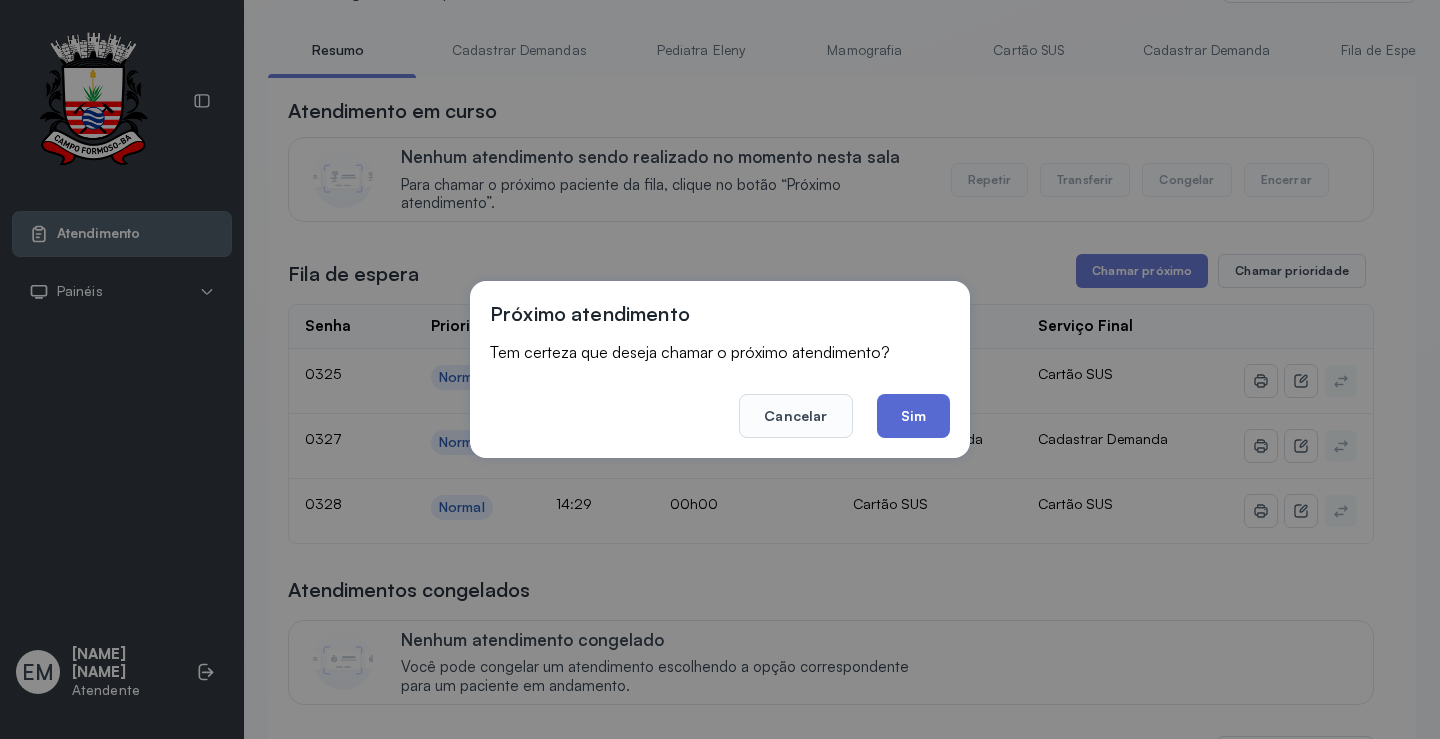 click on "Sim" 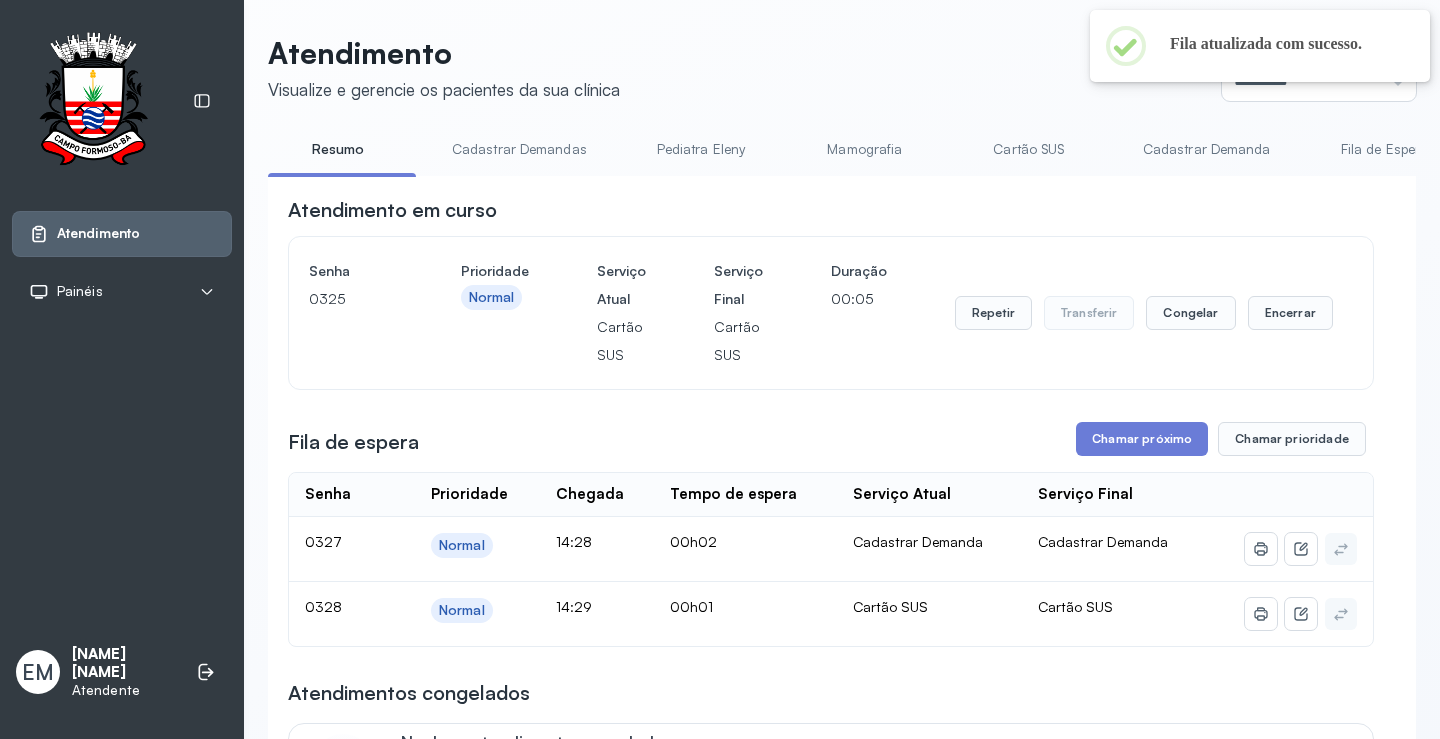 scroll, scrollTop: 100, scrollLeft: 0, axis: vertical 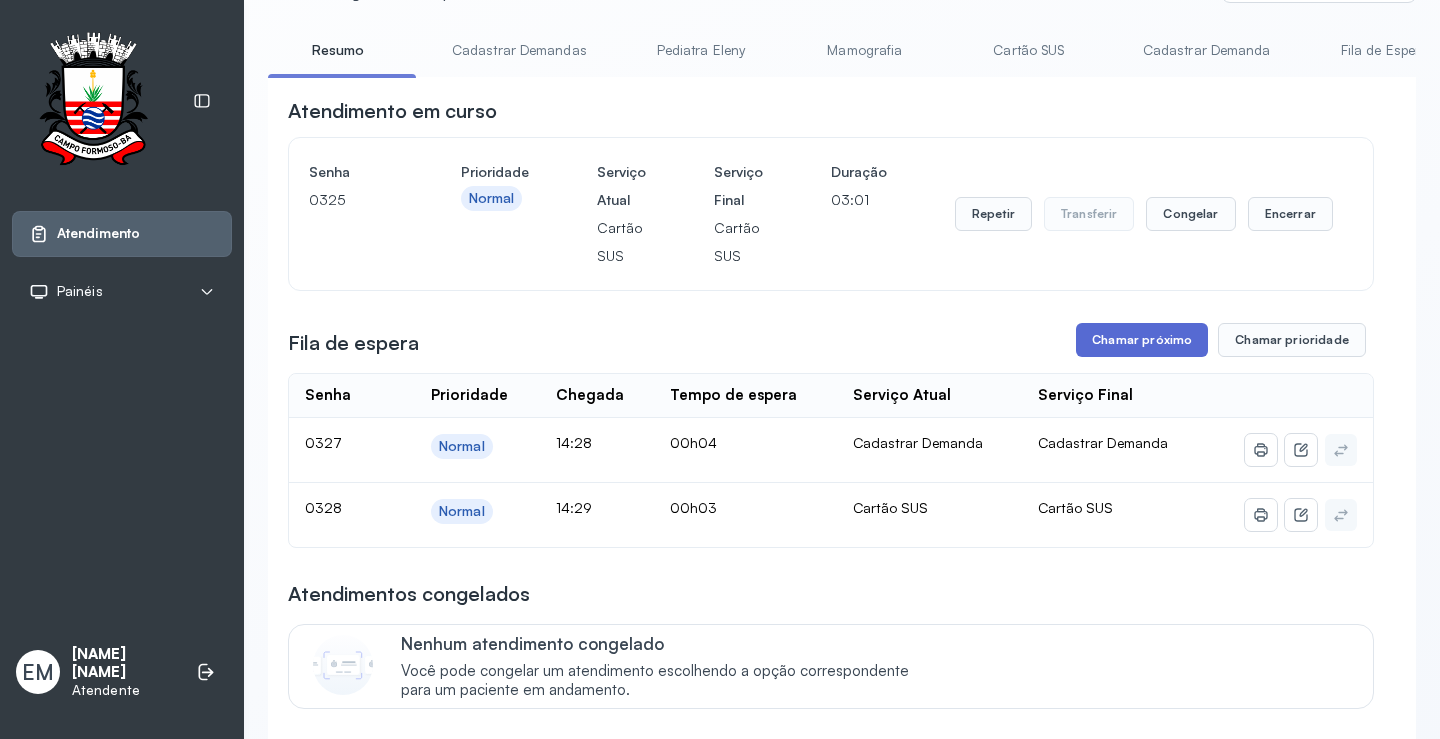click on "Chamar próximo" at bounding box center [1142, 340] 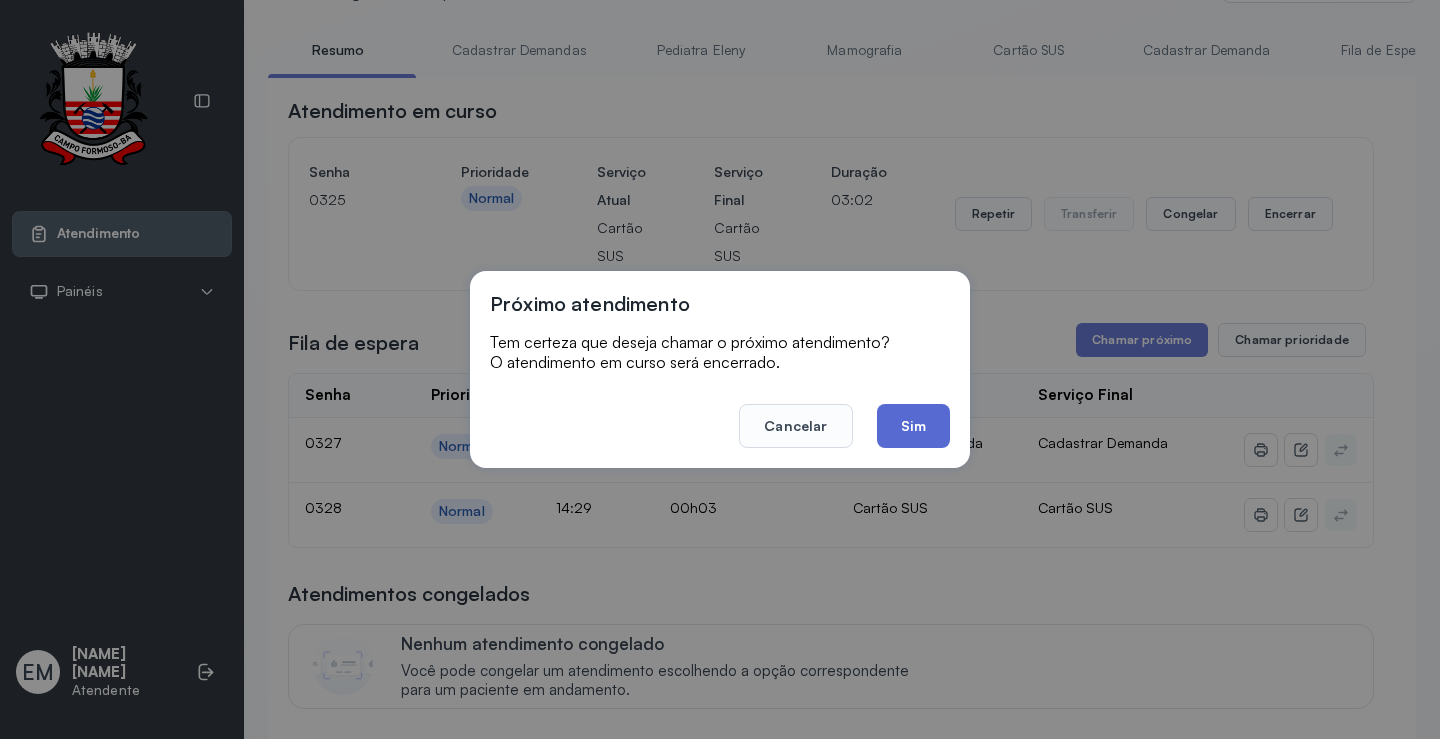 drag, startPoint x: 905, startPoint y: 423, endPoint x: 748, endPoint y: 255, distance: 229.9413 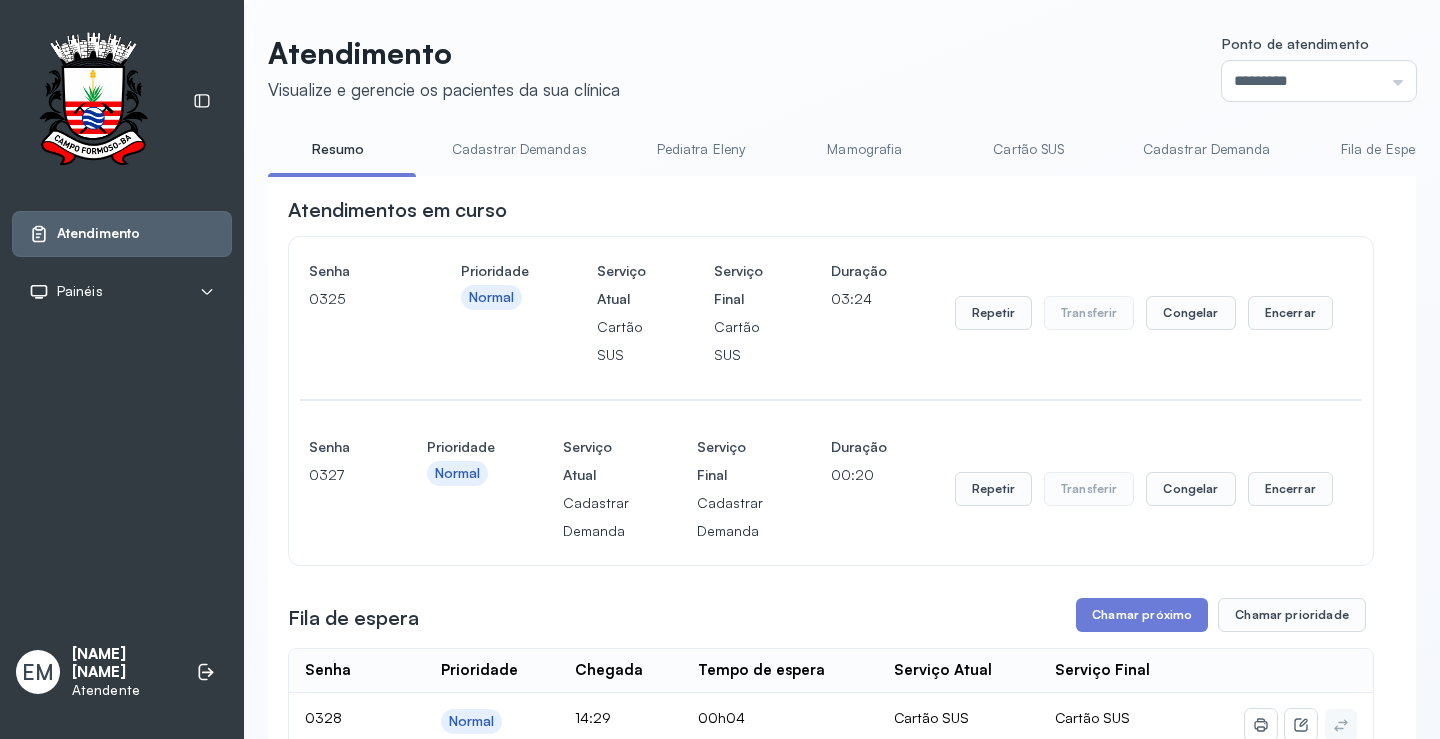 scroll, scrollTop: 100, scrollLeft: 0, axis: vertical 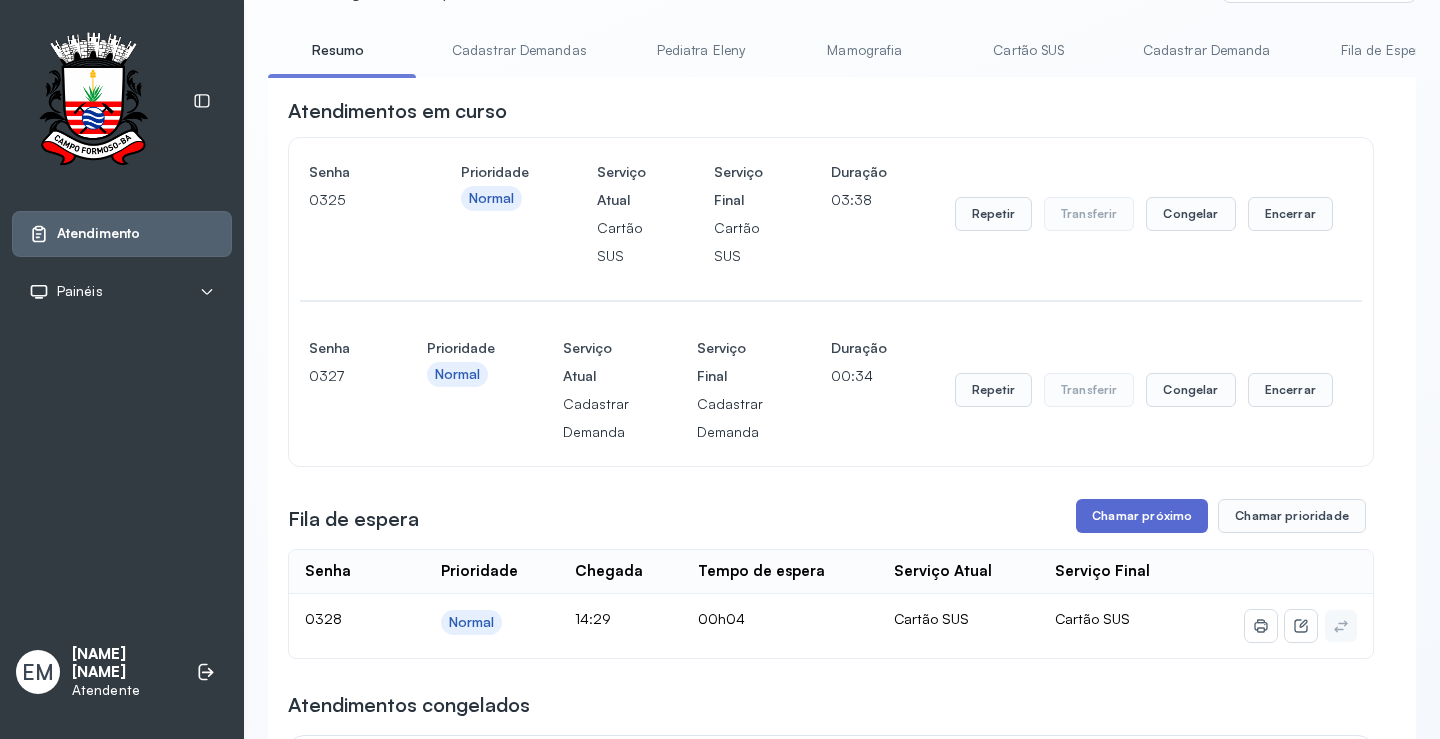 click on "Chamar próximo" at bounding box center (1142, 516) 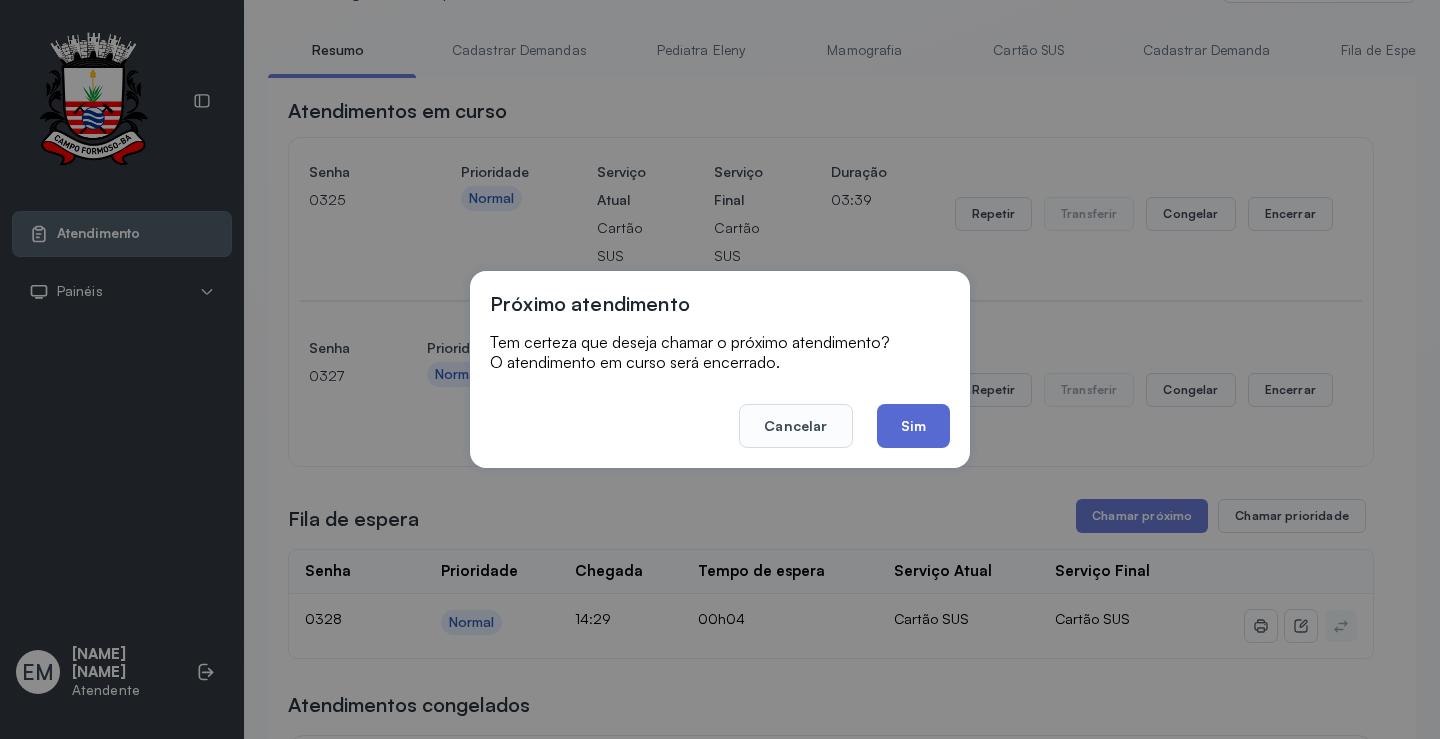 click on "Sim" 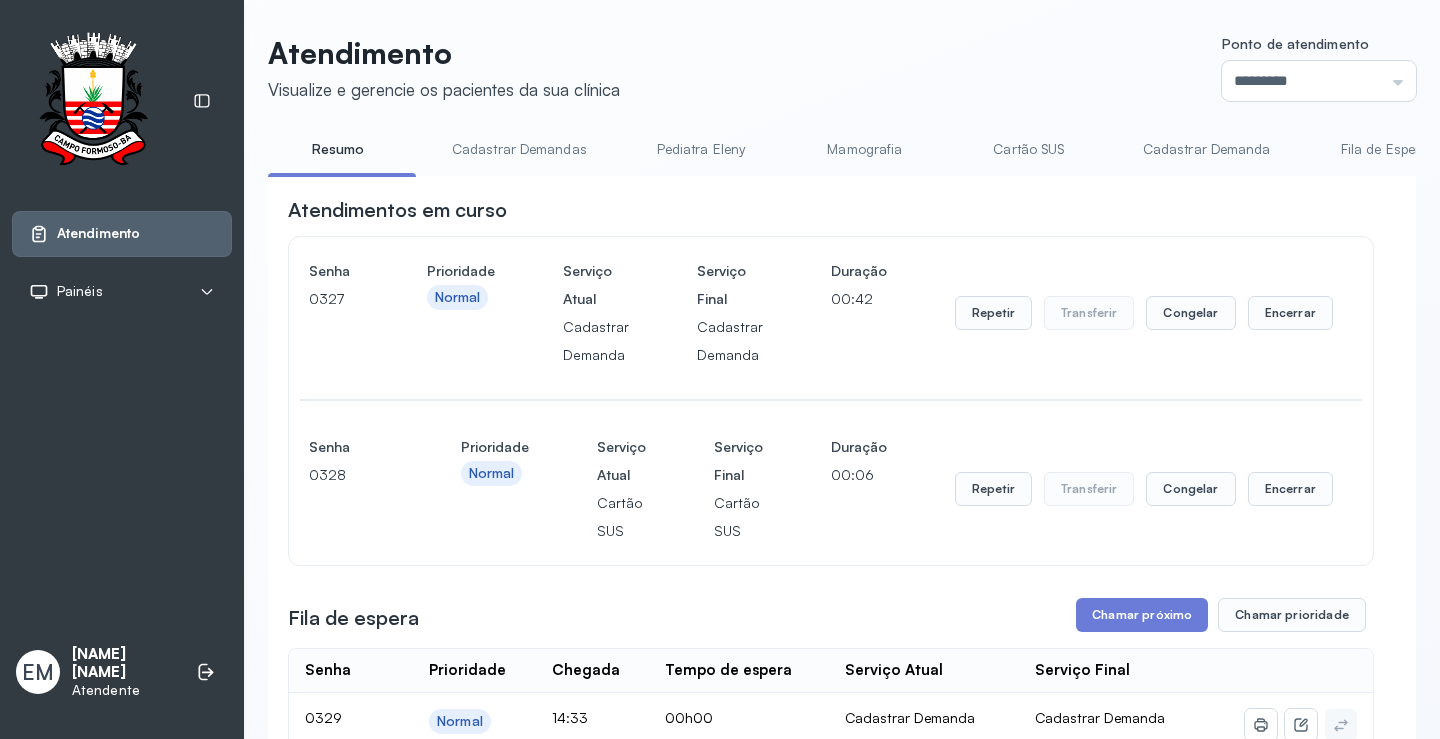 scroll, scrollTop: 100, scrollLeft: 0, axis: vertical 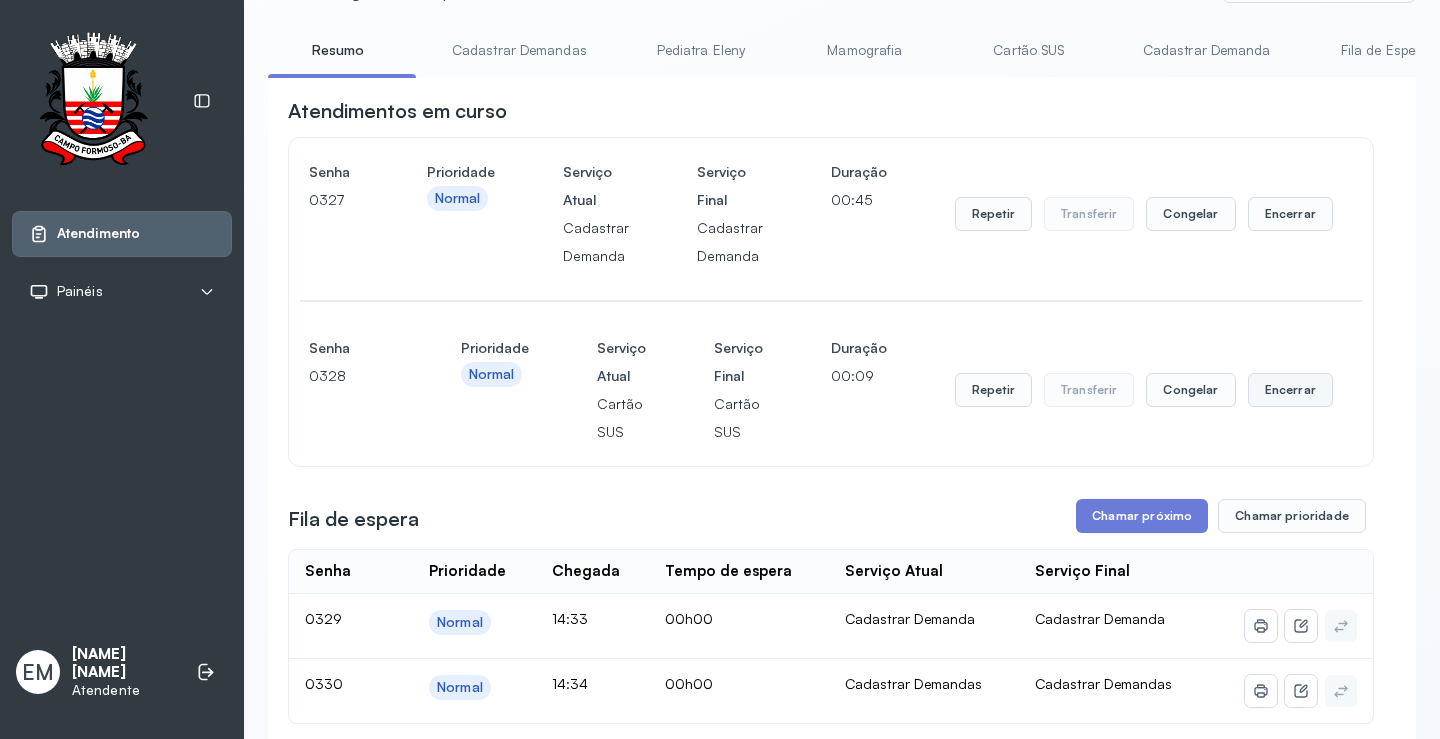 click on "Encerrar" at bounding box center (1290, 214) 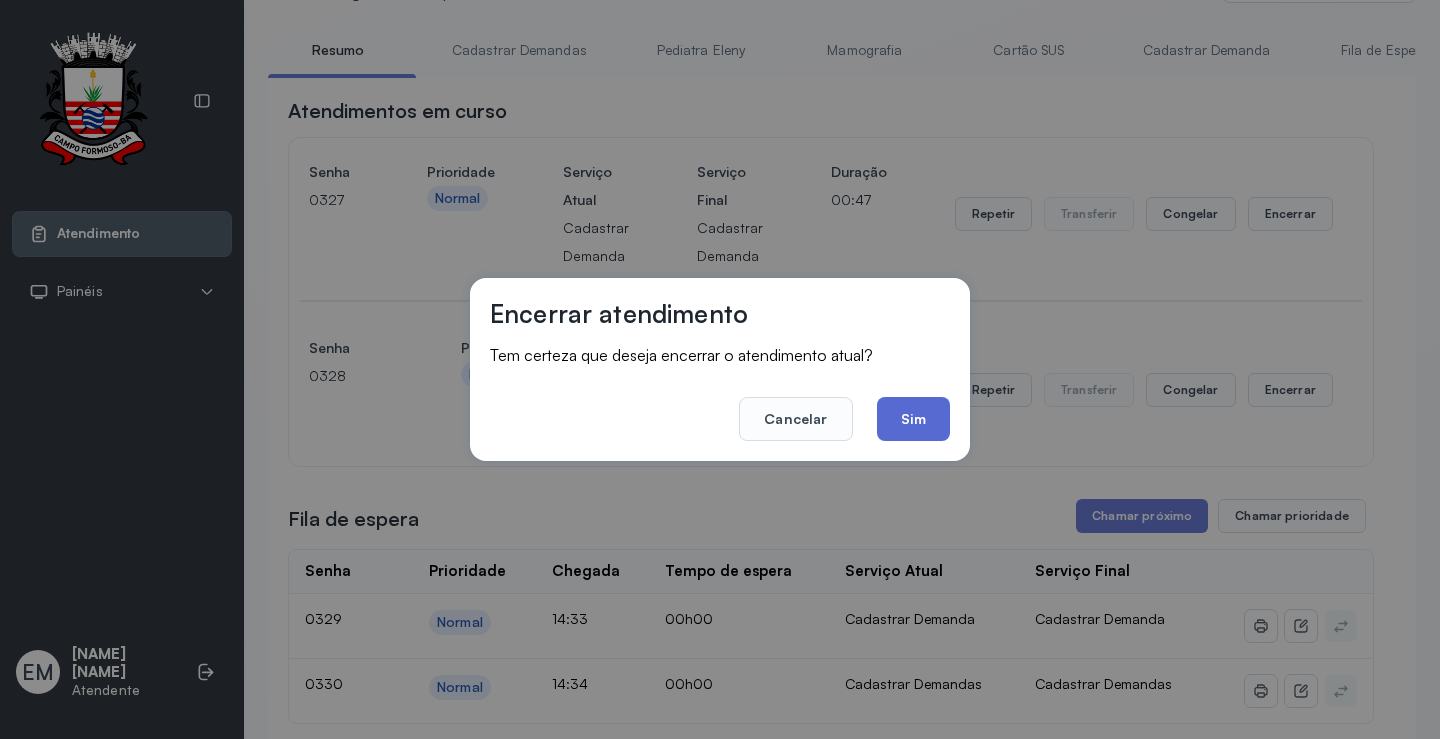 click on "Sim" 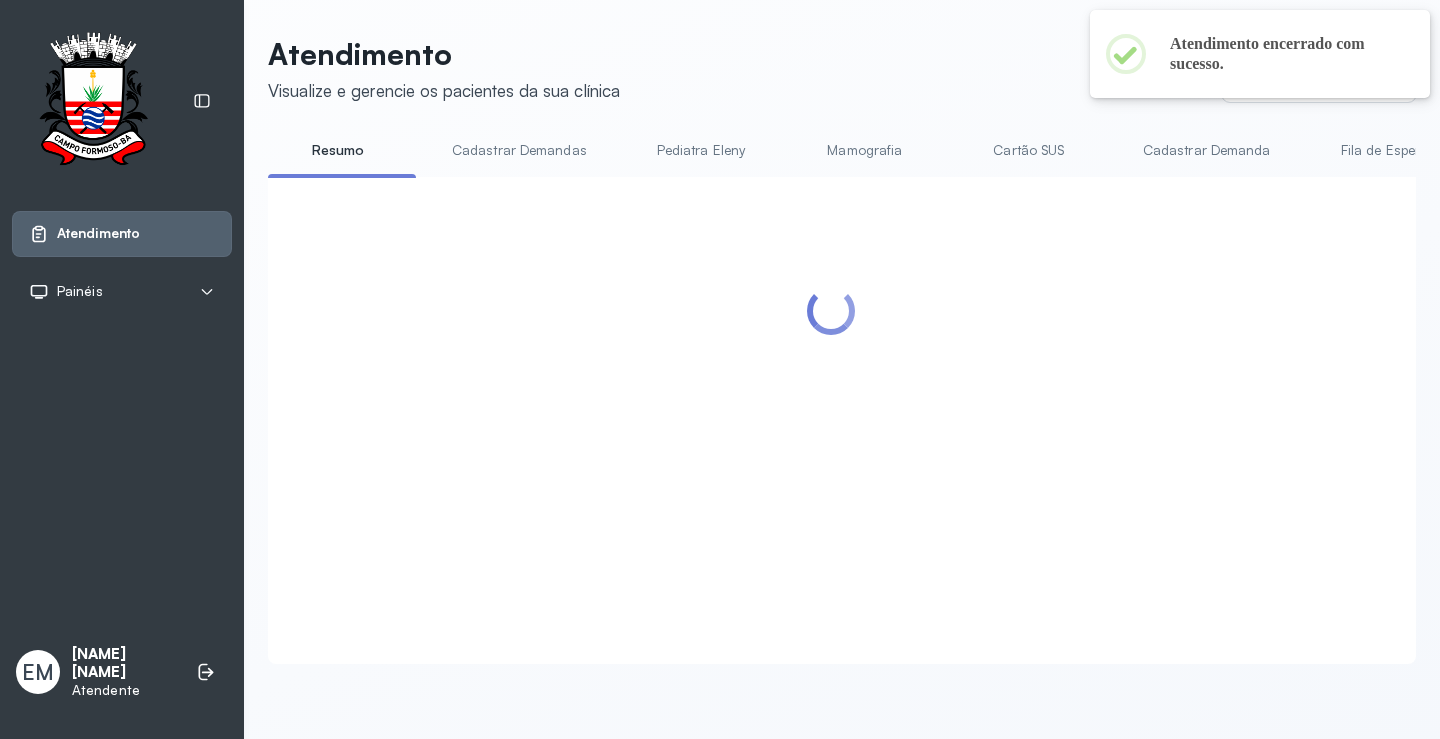 scroll, scrollTop: 100, scrollLeft: 0, axis: vertical 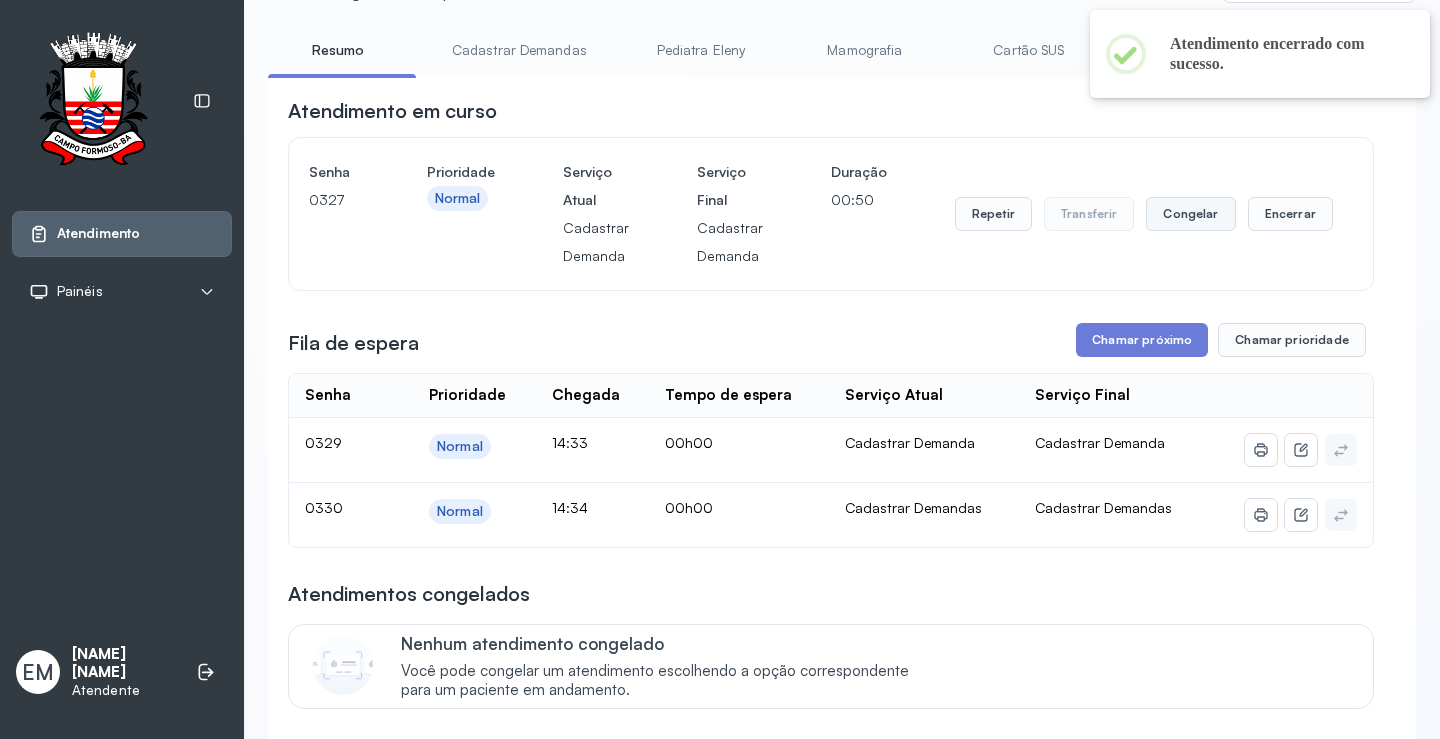 click on "Congelar" at bounding box center [1190, 214] 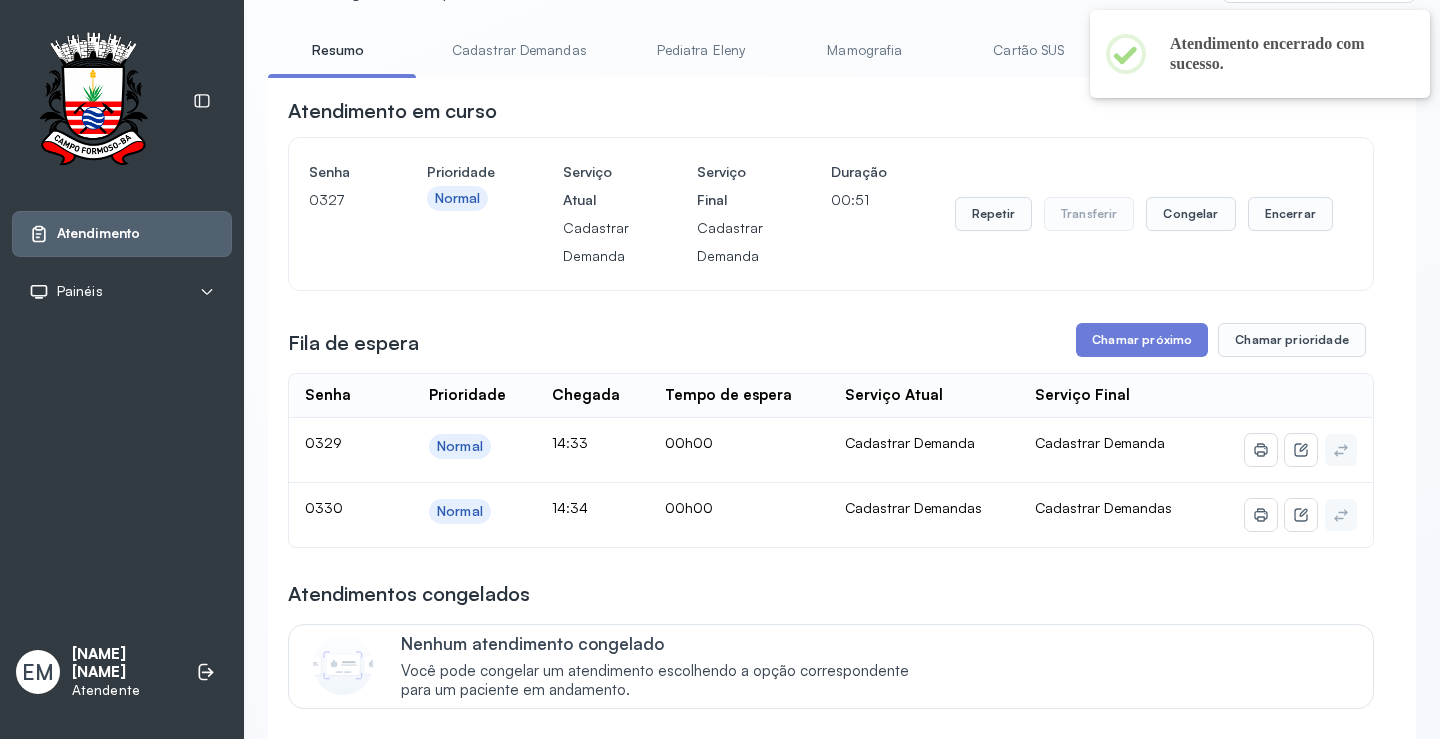 click on "Serviço Atual" 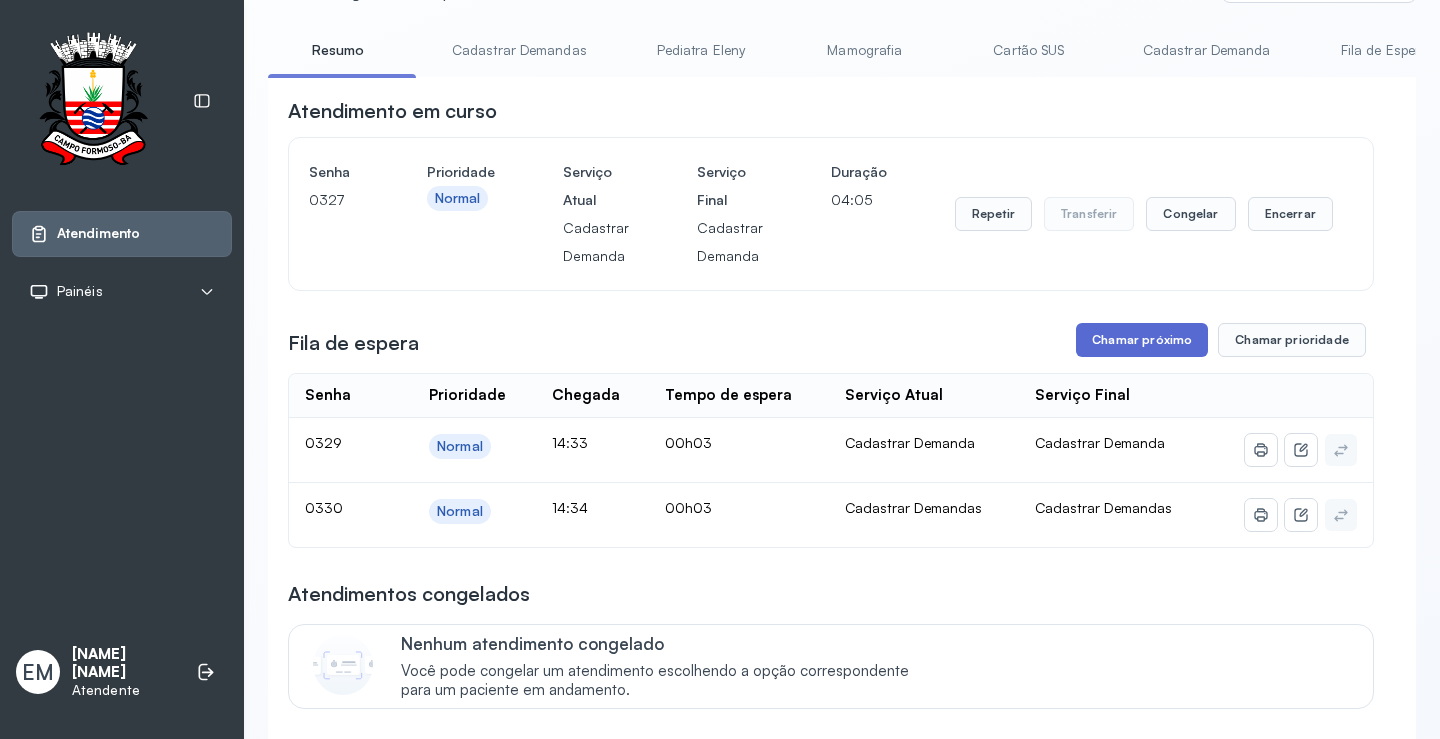 click on "Chamar próximo" at bounding box center (1142, 340) 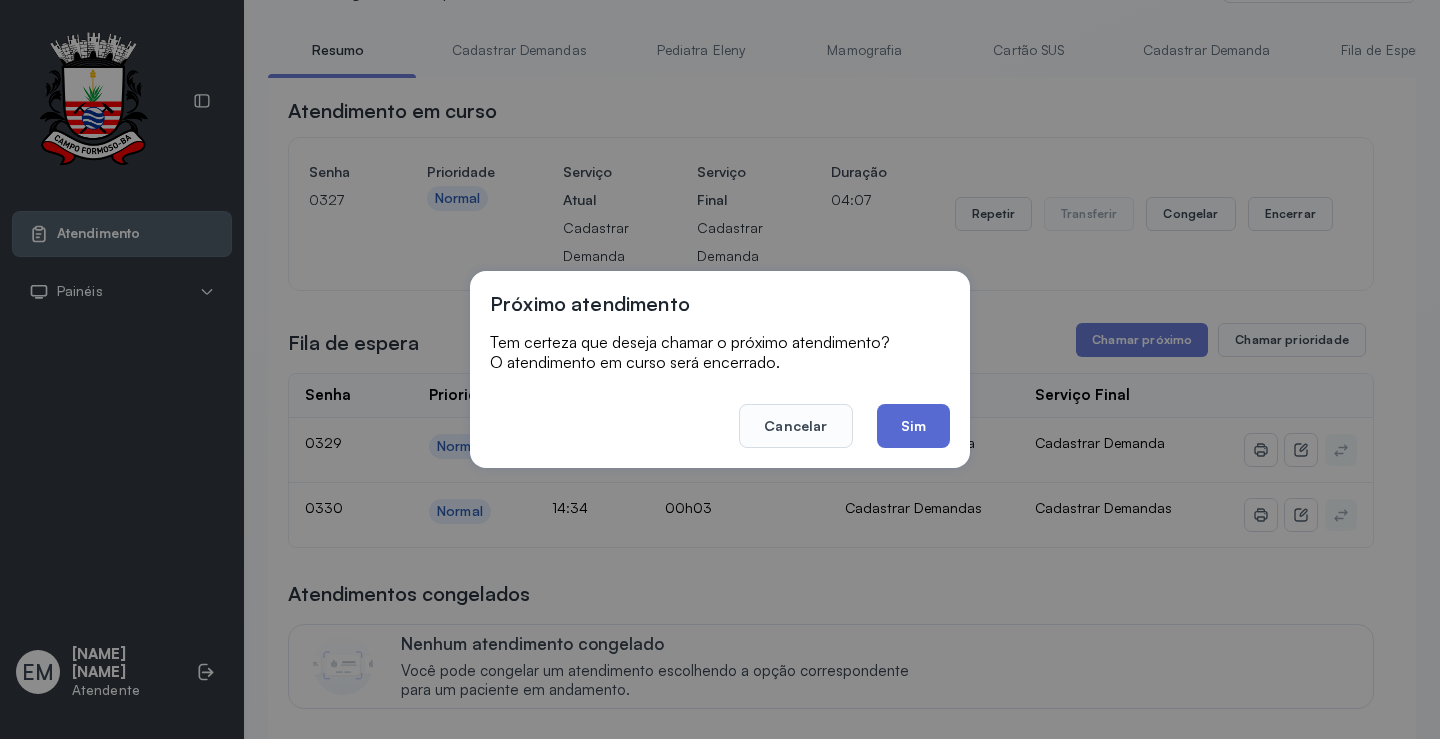 click on "Sim" 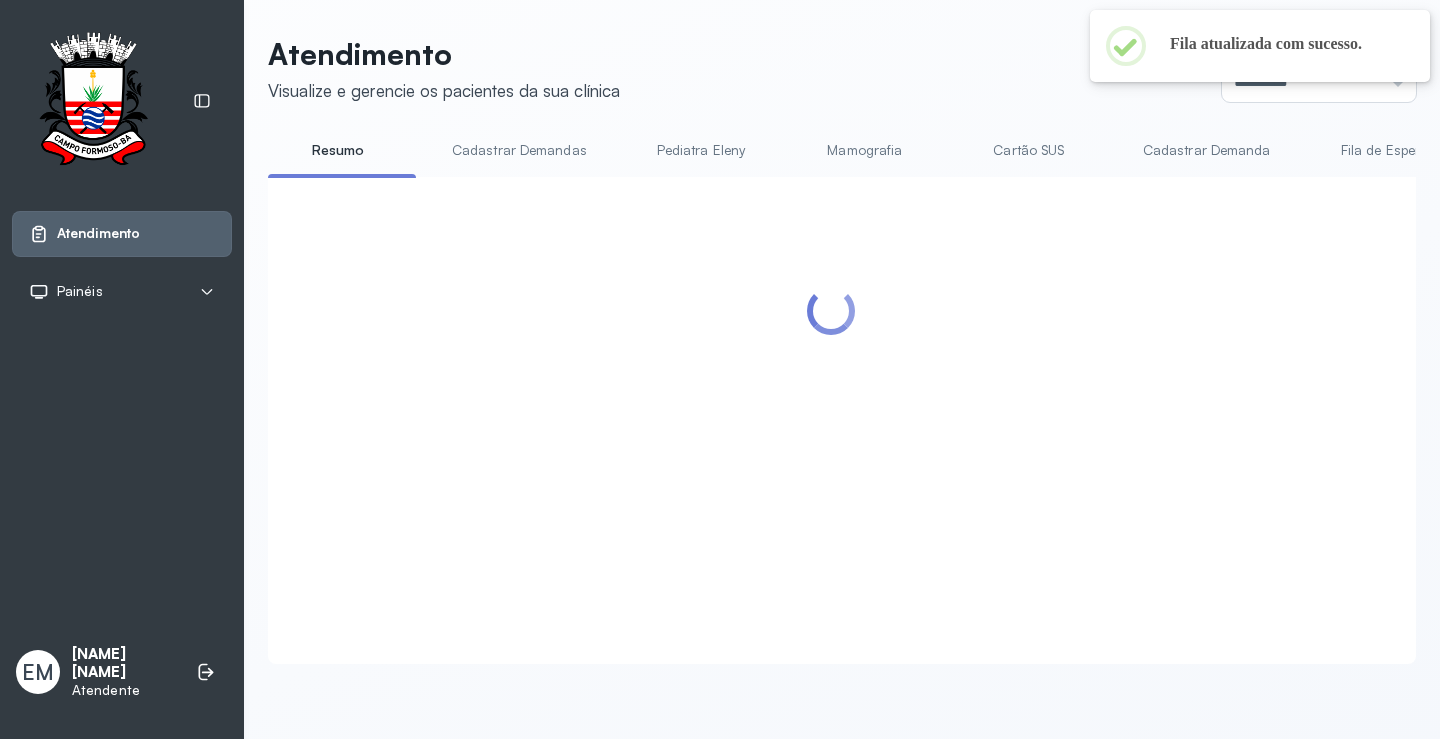 scroll, scrollTop: 100, scrollLeft: 0, axis: vertical 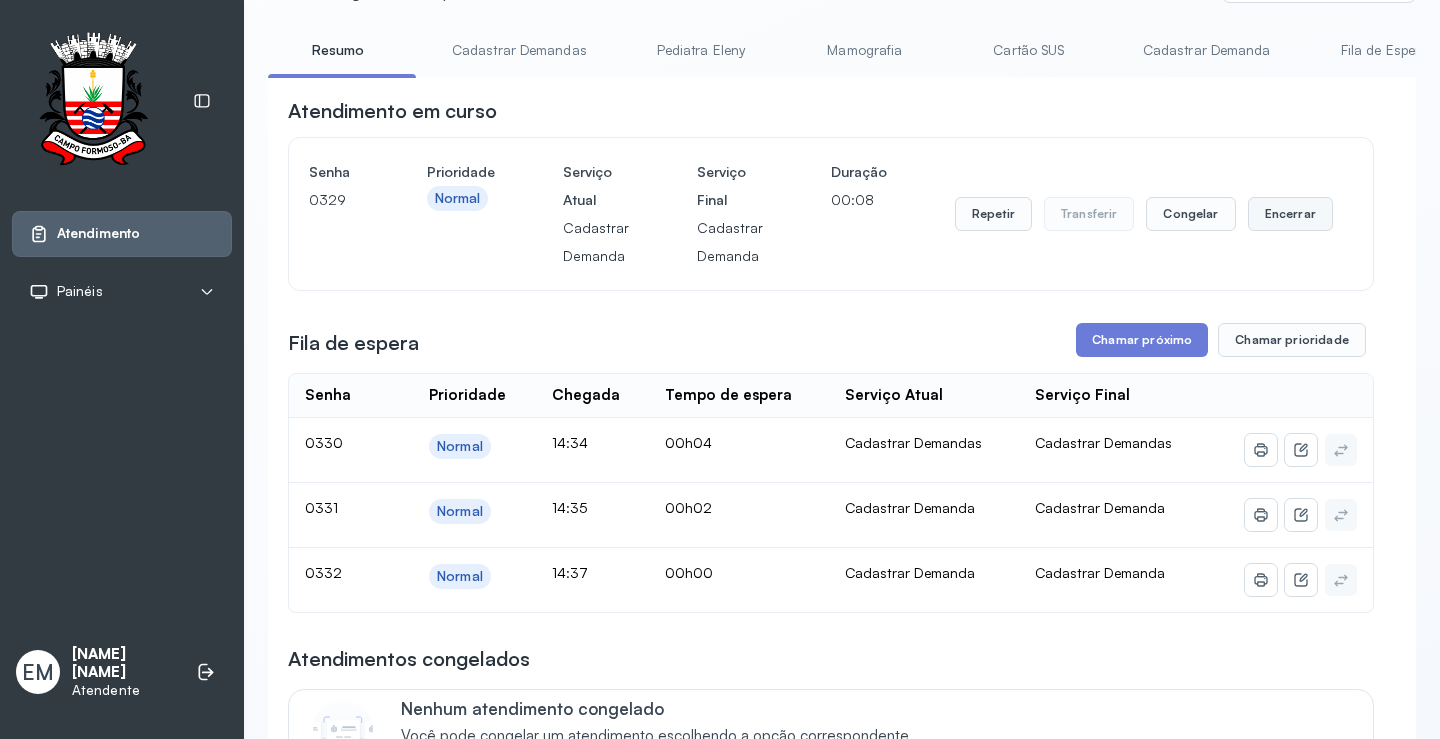 click on "Encerrar" at bounding box center (1290, 214) 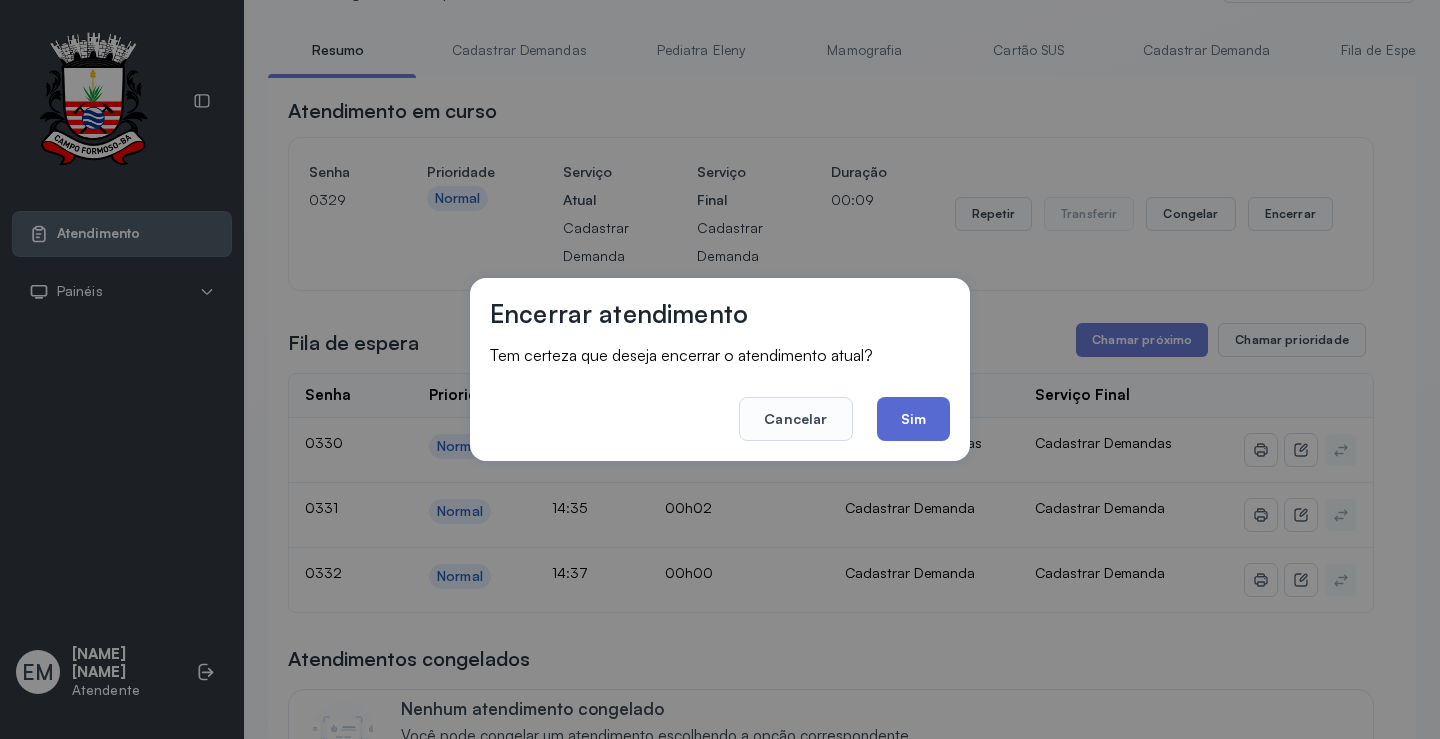 click on "Sim" 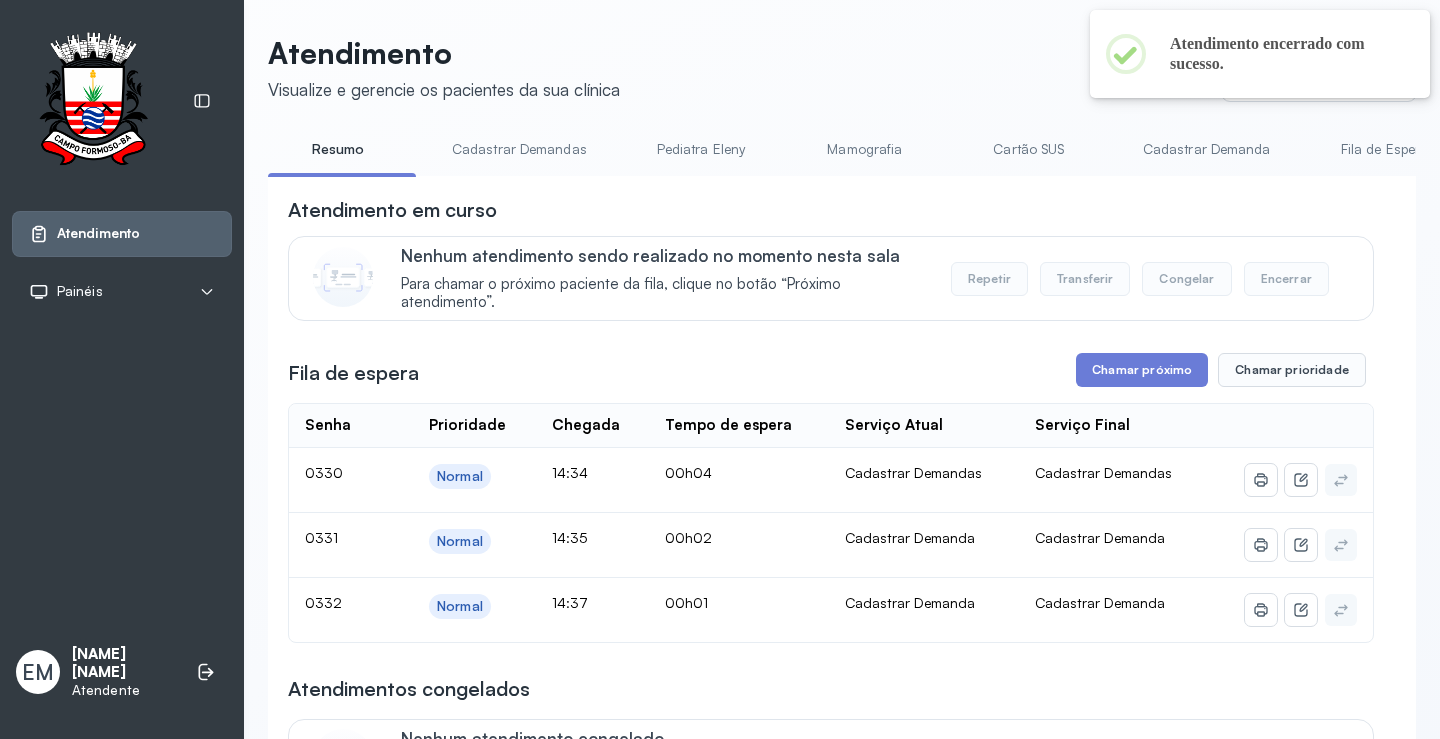 scroll, scrollTop: 100, scrollLeft: 0, axis: vertical 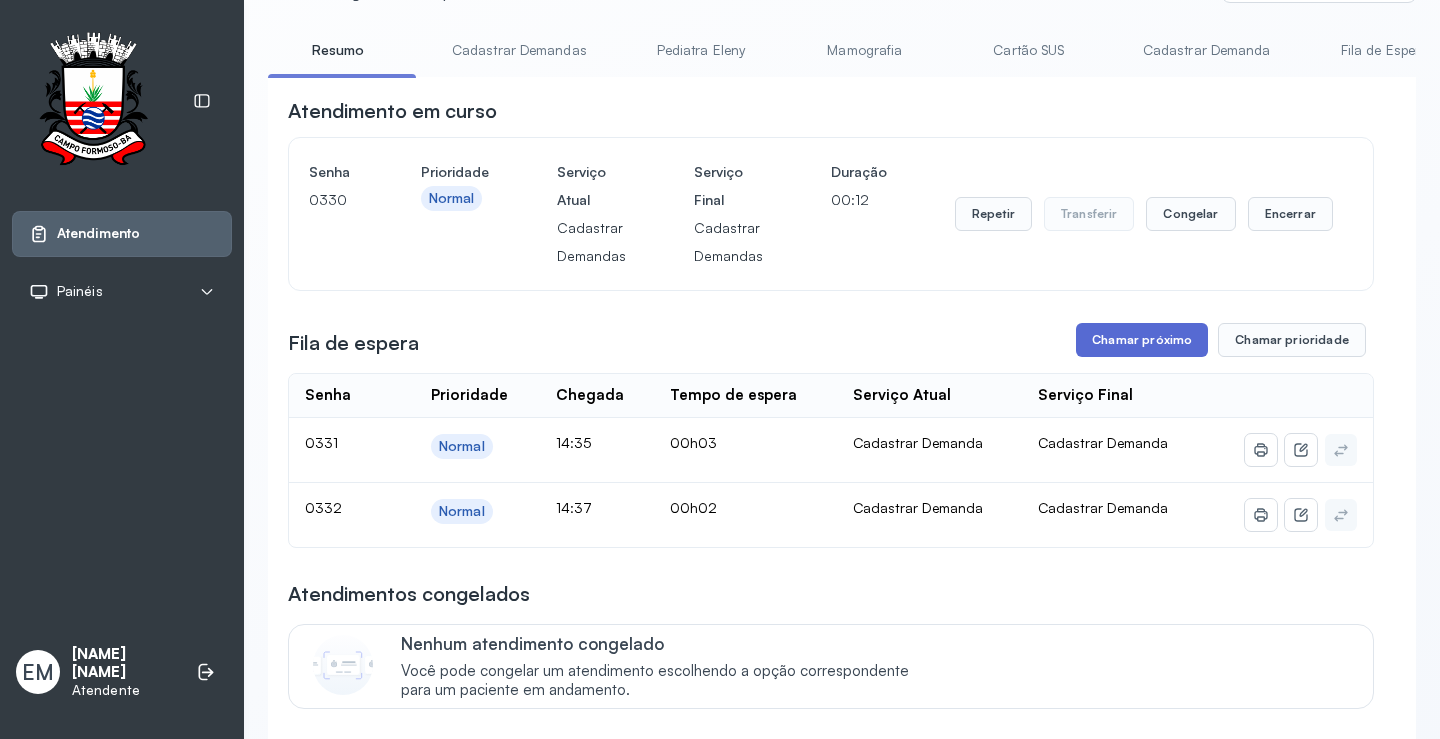 click on "Chamar próximo" at bounding box center (1142, 340) 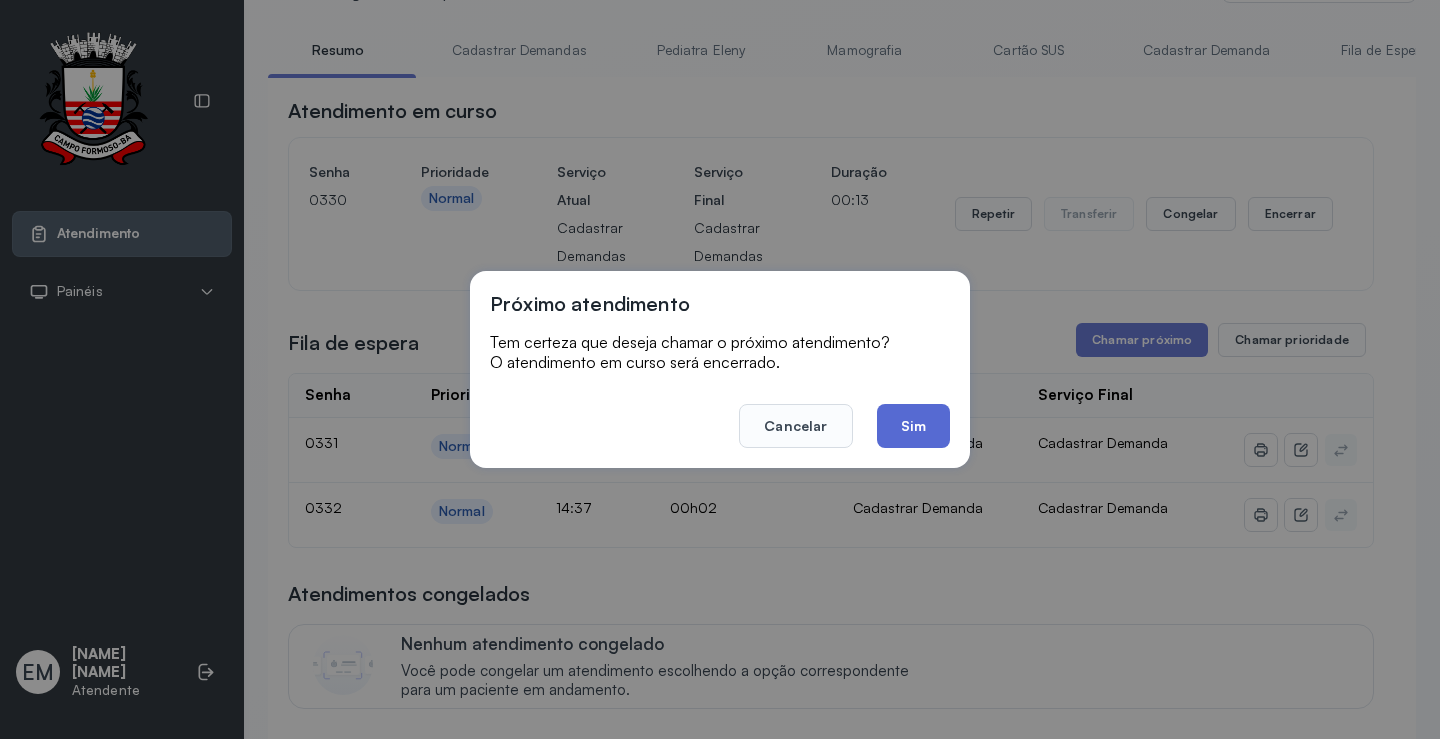 click on "Sim" 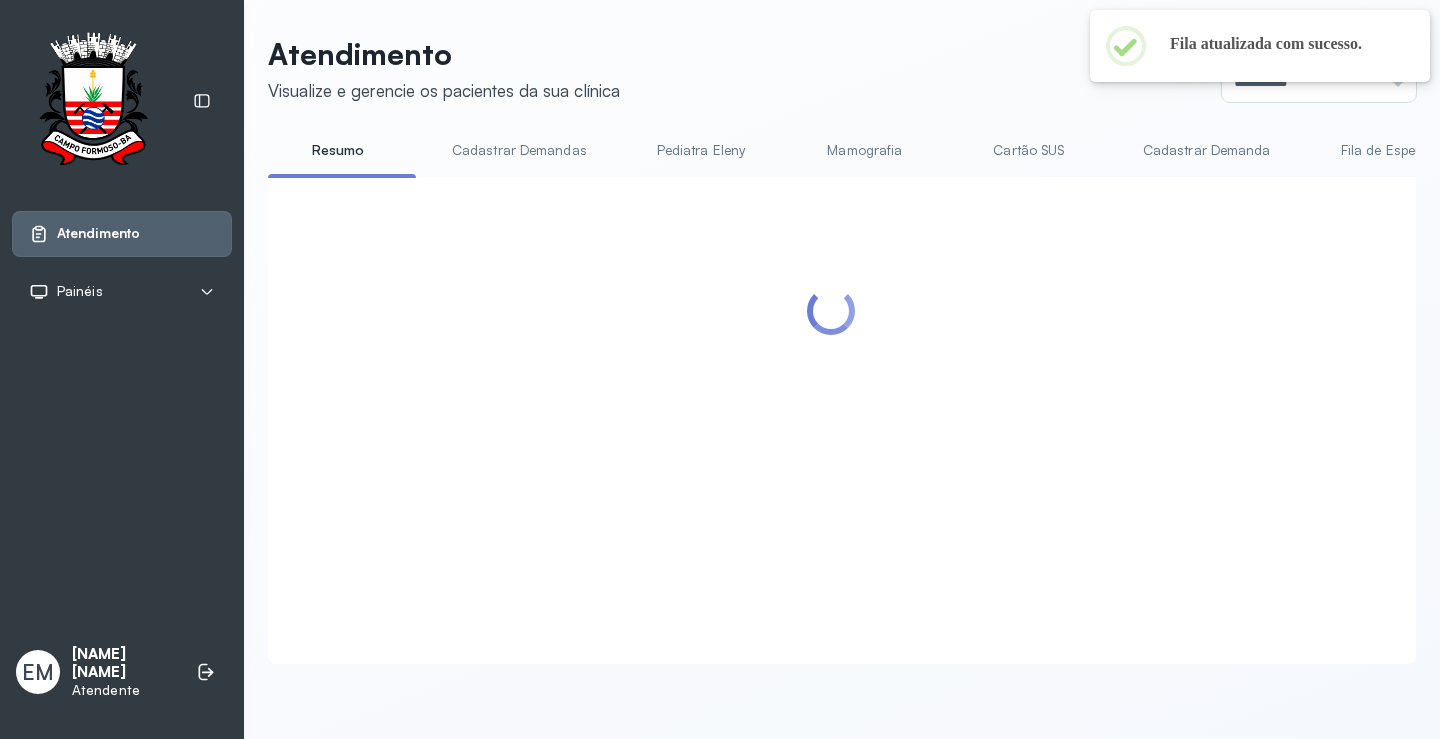 scroll, scrollTop: 100, scrollLeft: 0, axis: vertical 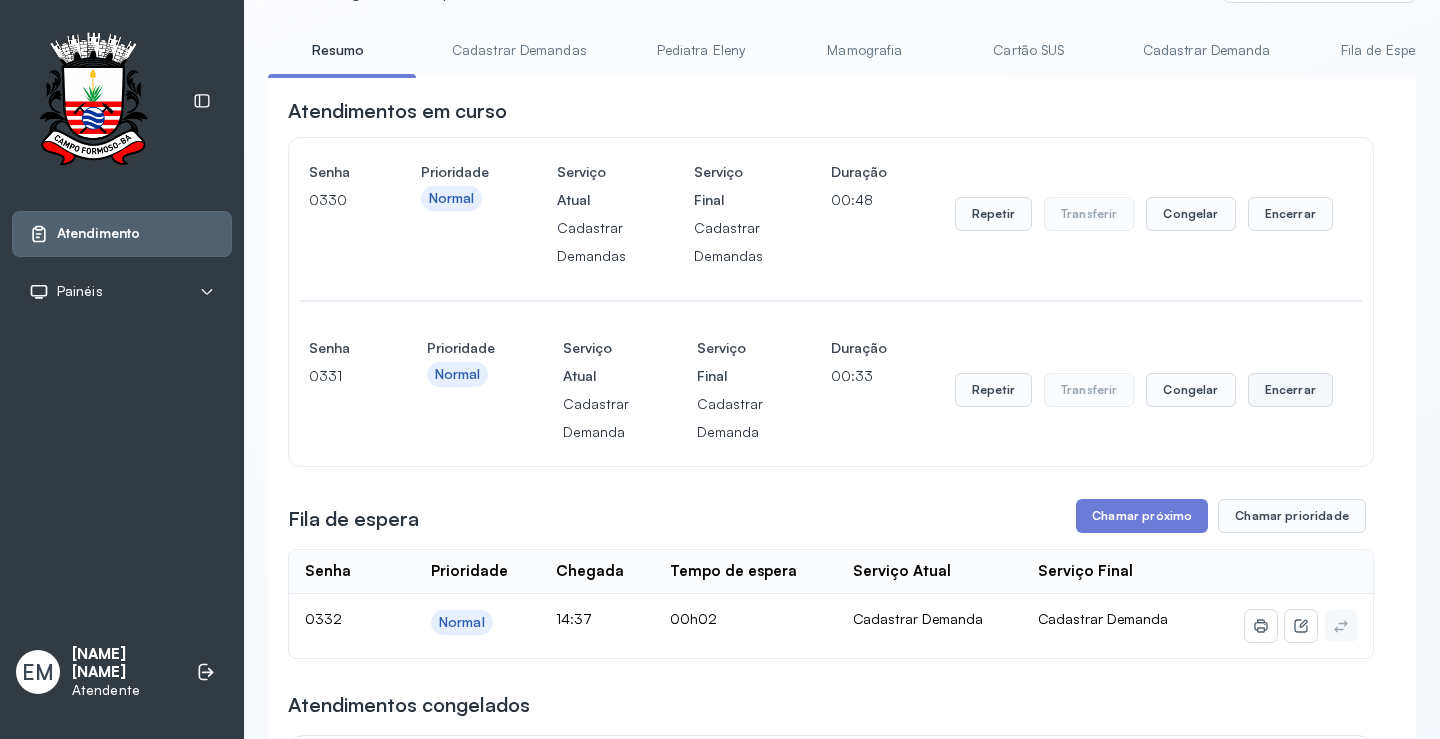 click on "Encerrar" at bounding box center [1290, 214] 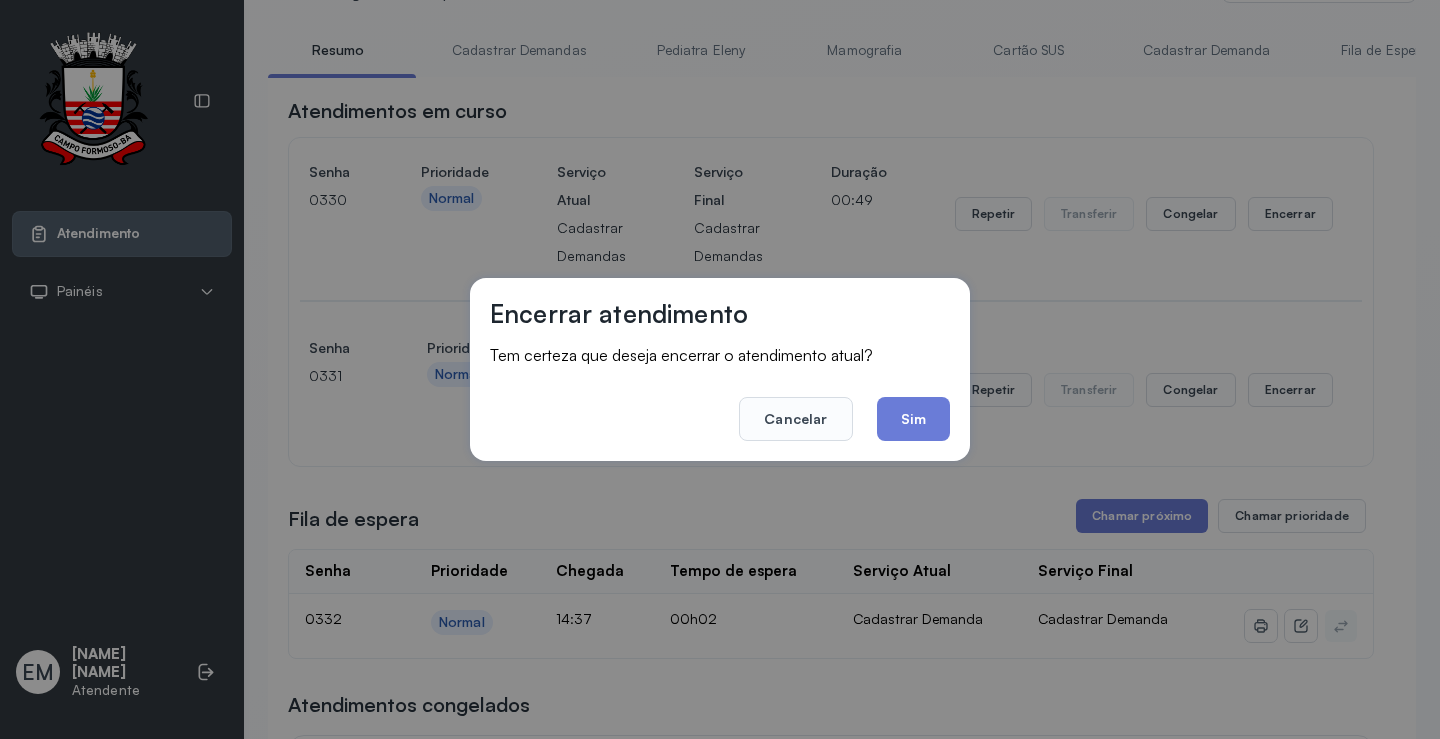 drag, startPoint x: 907, startPoint y: 423, endPoint x: 733, endPoint y: 314, distance: 205.3217 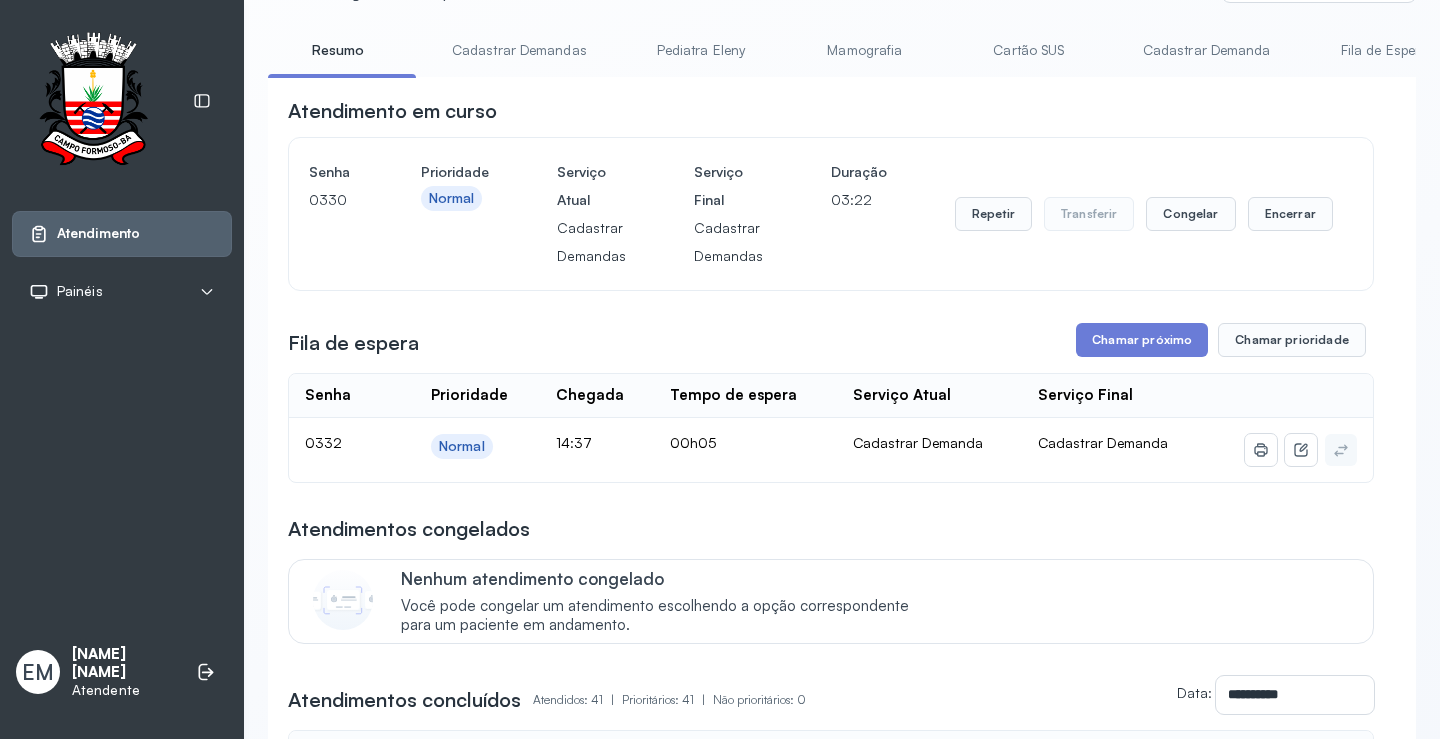 scroll, scrollTop: 100, scrollLeft: 0, axis: vertical 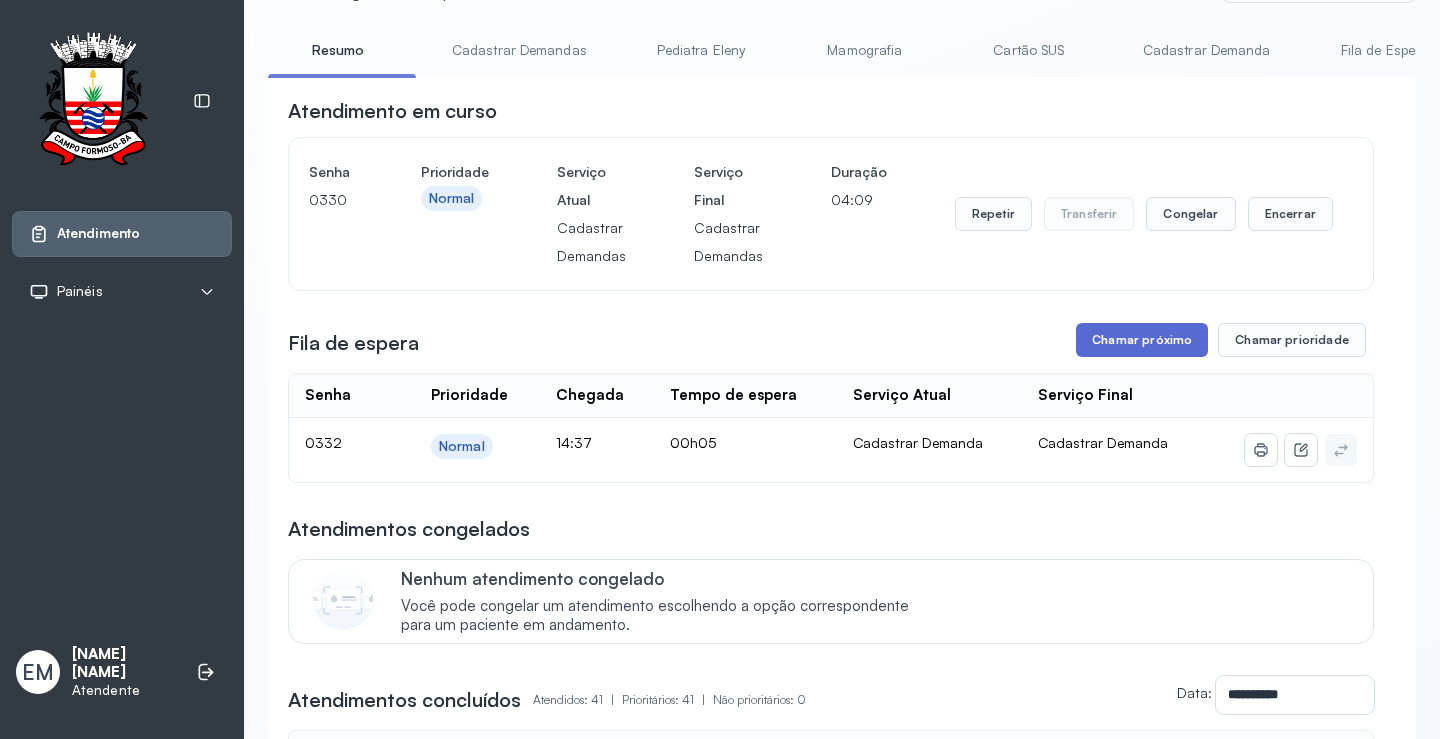 click on "Chamar próximo" at bounding box center [1142, 340] 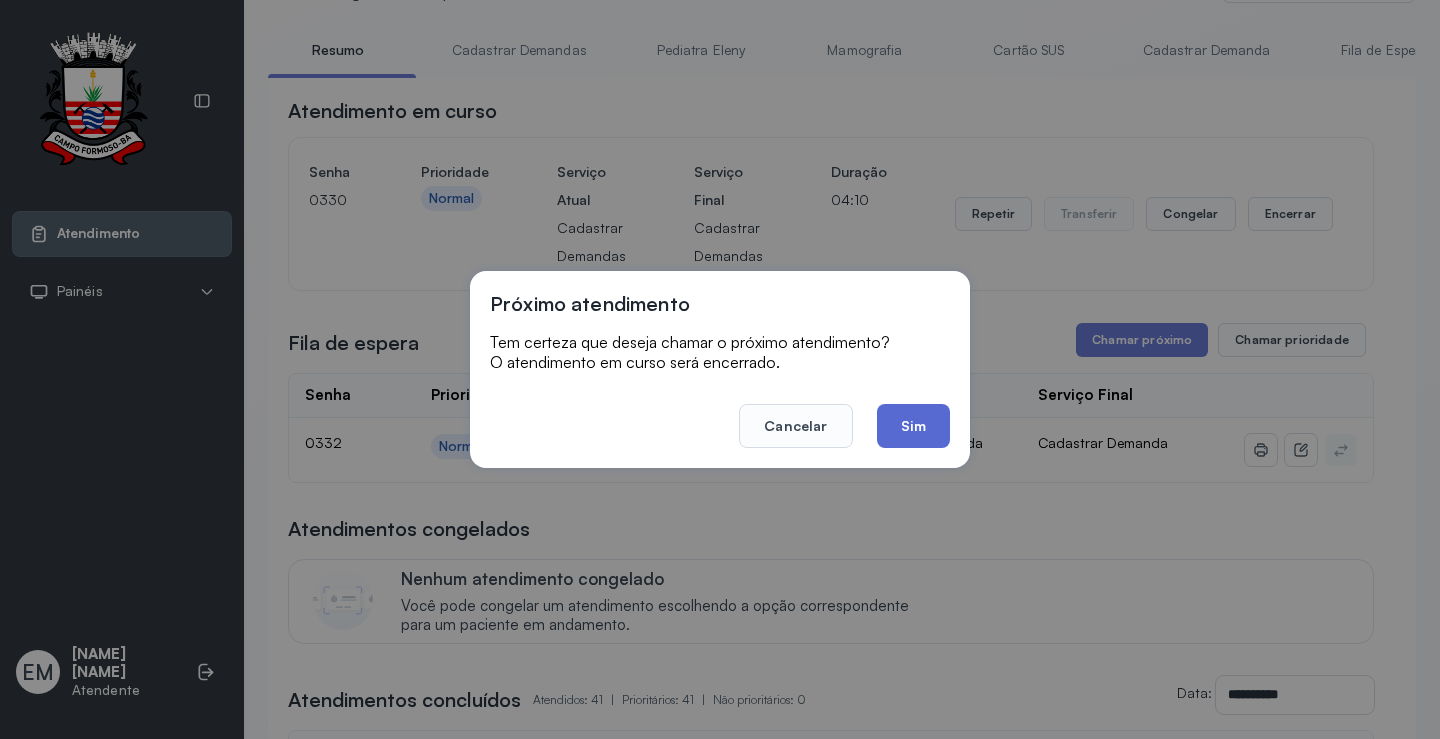 click on "Sim" 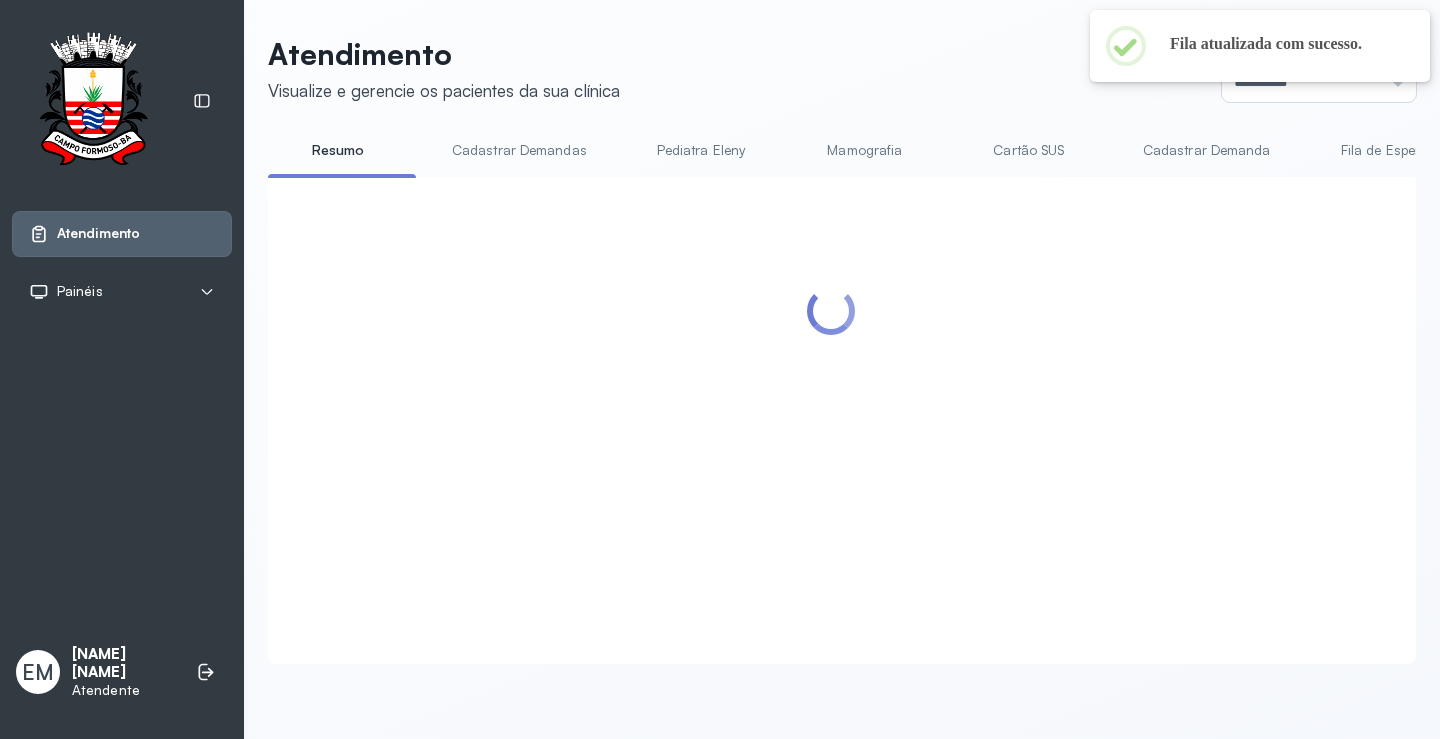 scroll, scrollTop: 100, scrollLeft: 0, axis: vertical 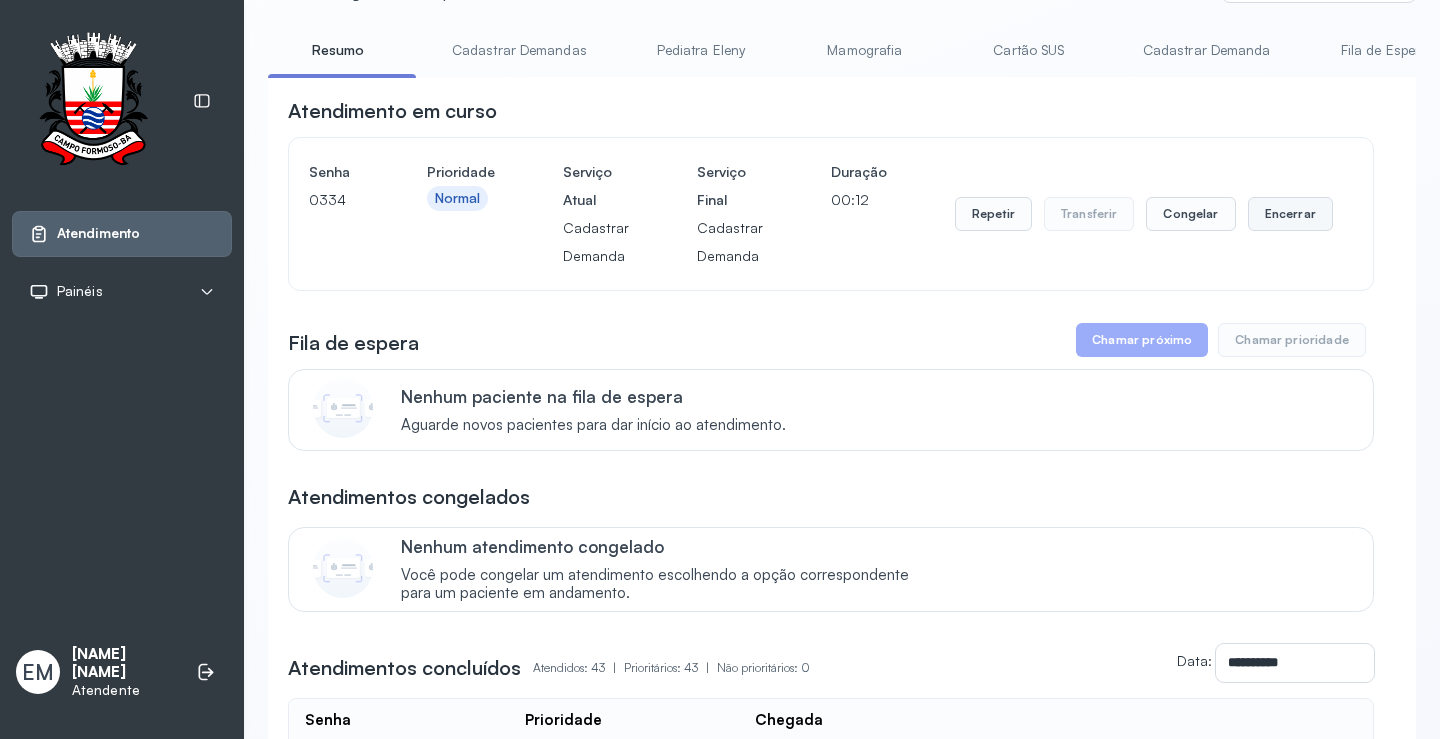 click on "Encerrar" at bounding box center [1290, 214] 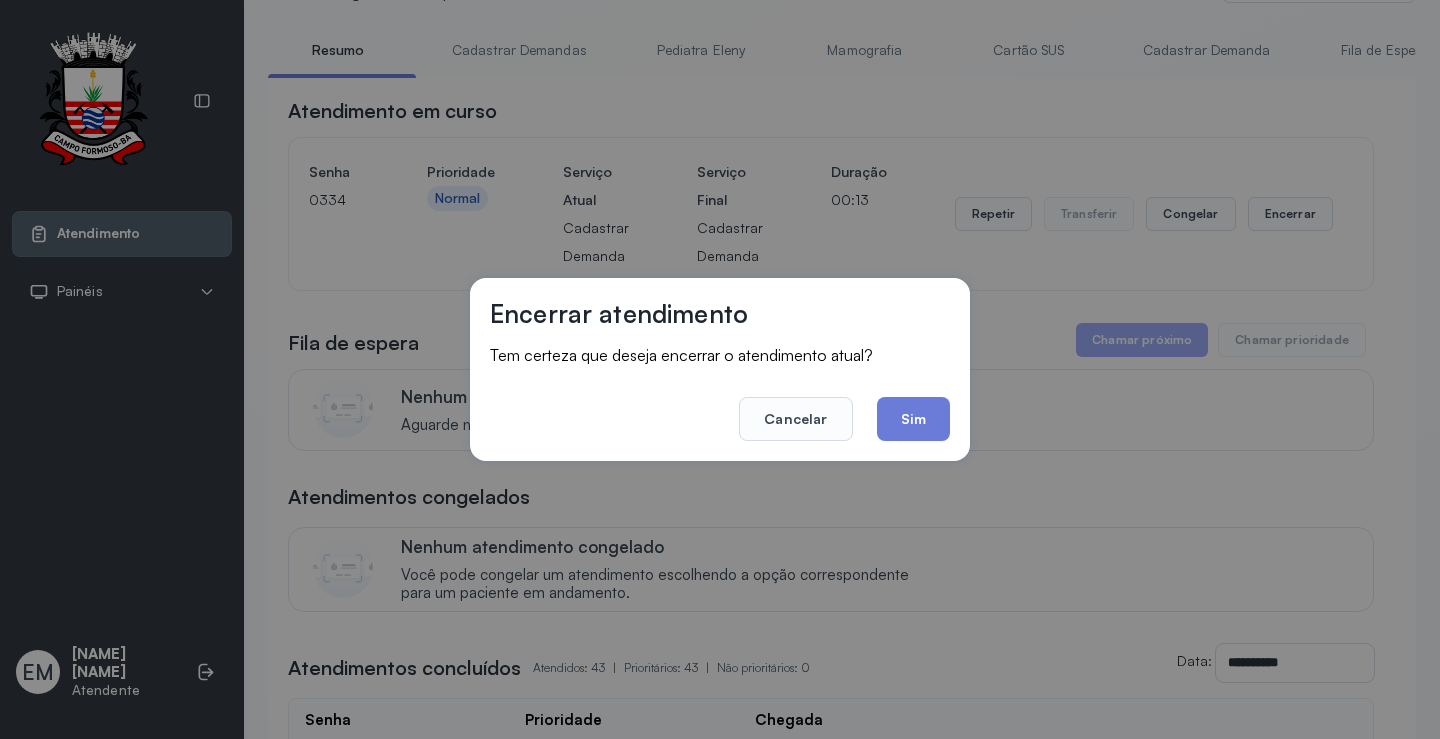 drag, startPoint x: 934, startPoint y: 406, endPoint x: 876, endPoint y: 357, distance: 75.9276 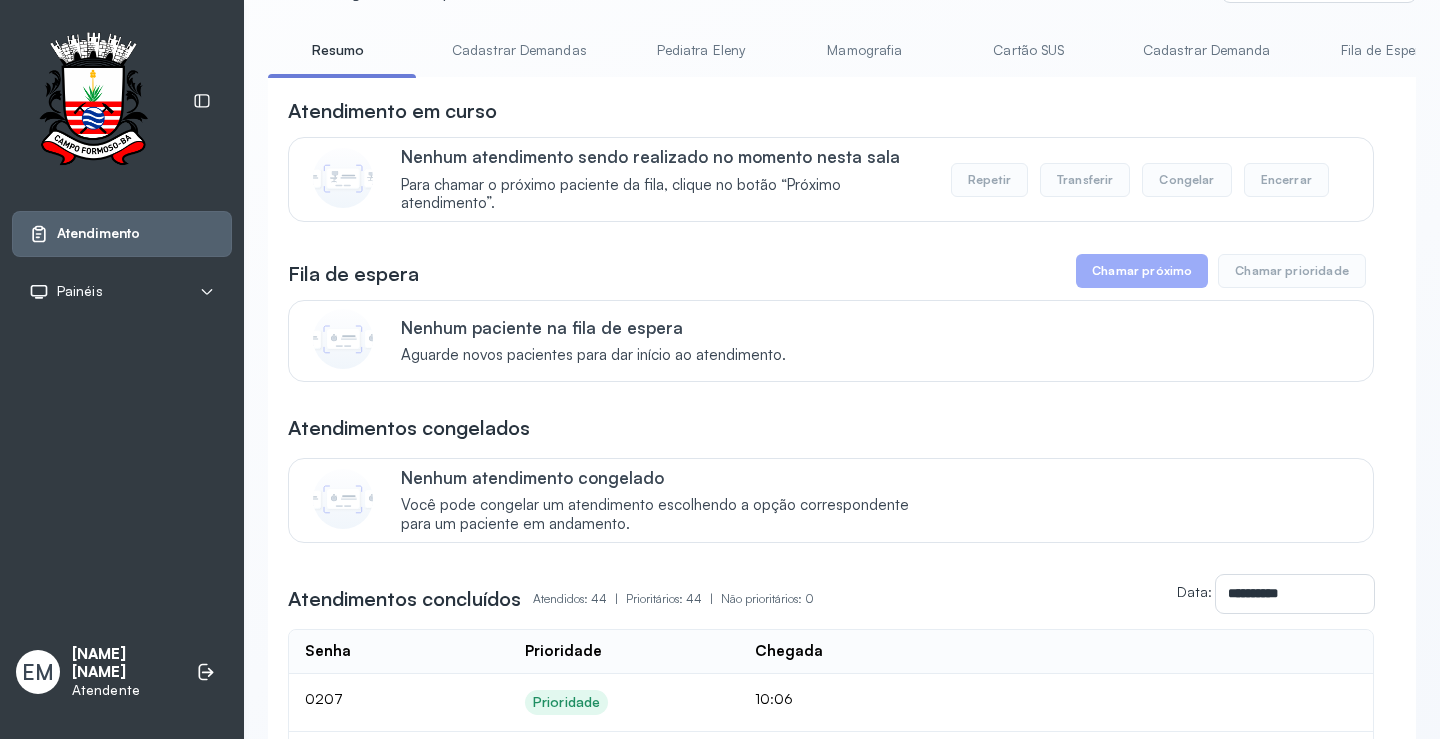 scroll, scrollTop: 500, scrollLeft: 0, axis: vertical 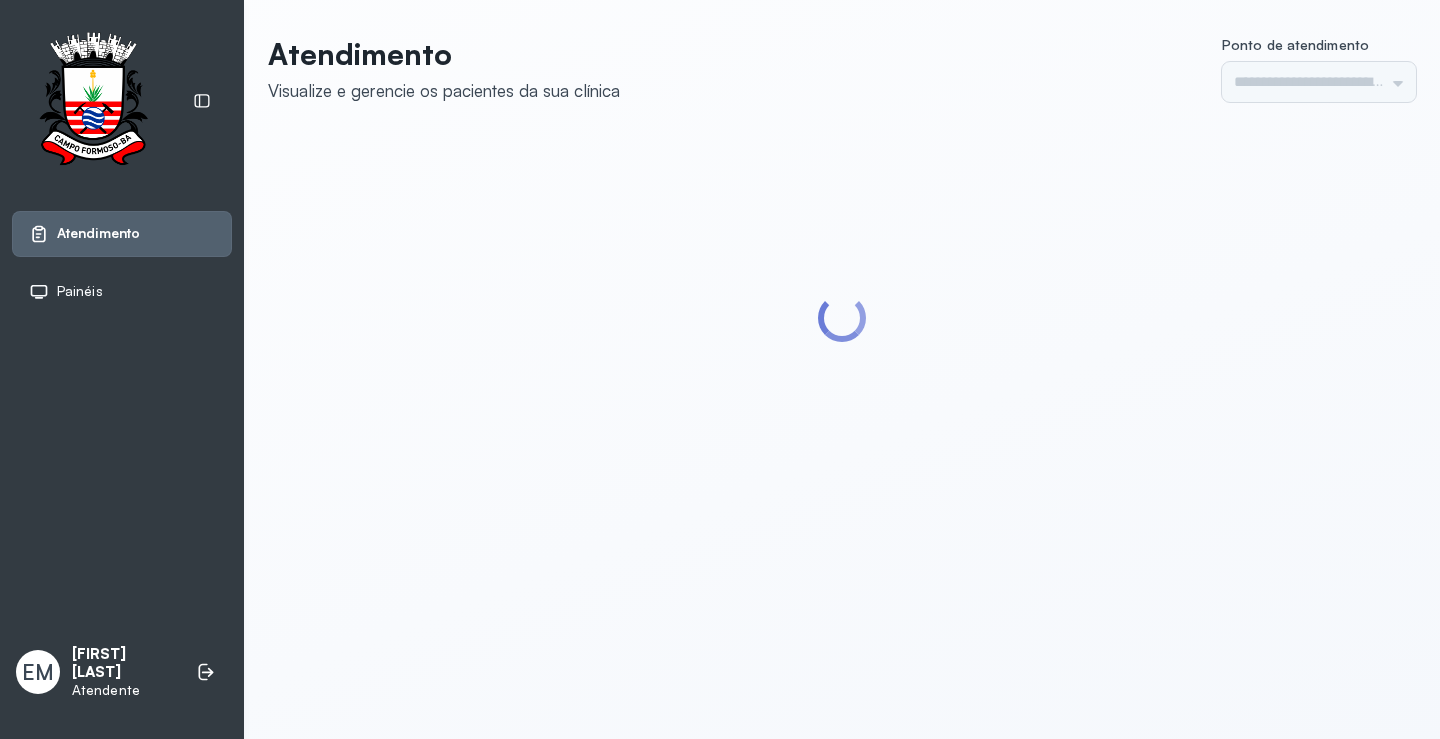 type on "*********" 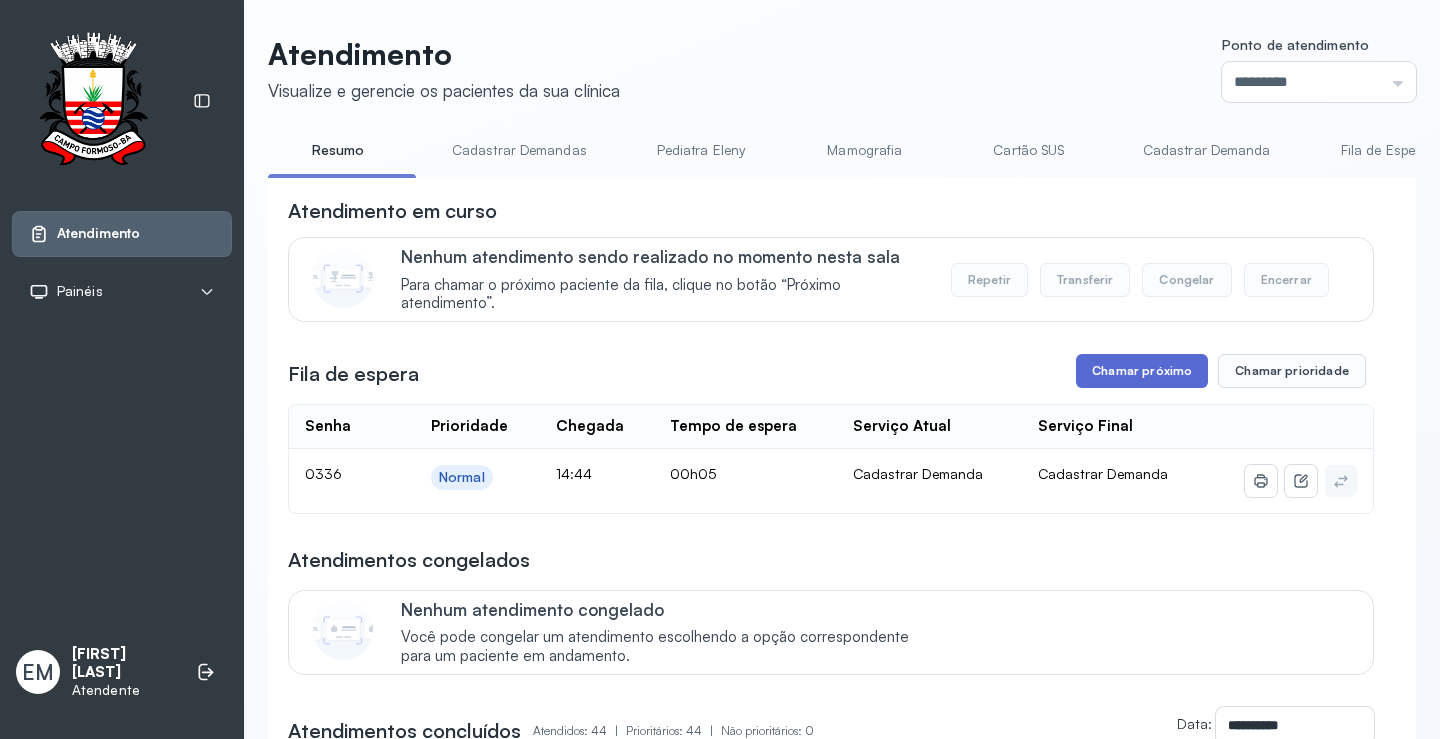click on "Chamar próximo" at bounding box center [1142, 371] 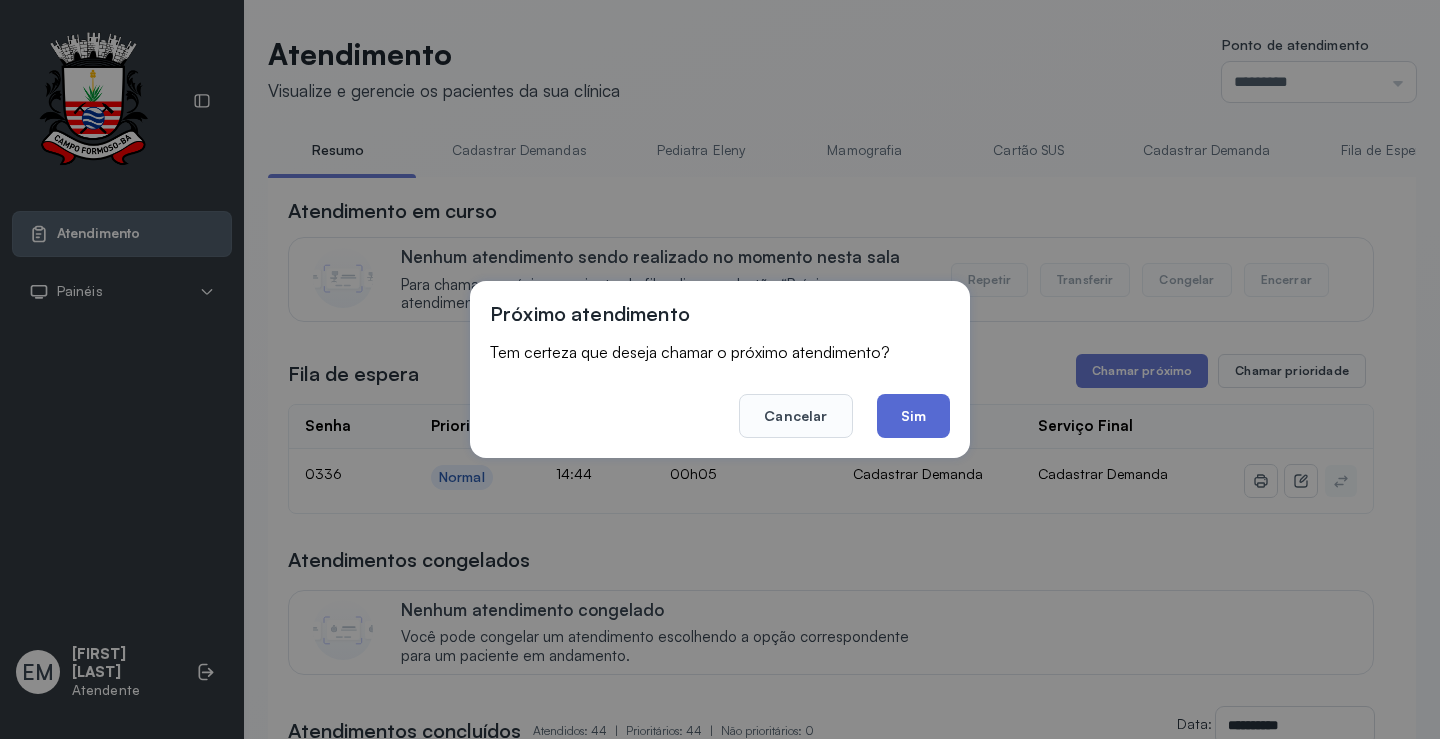 click on "Sim" 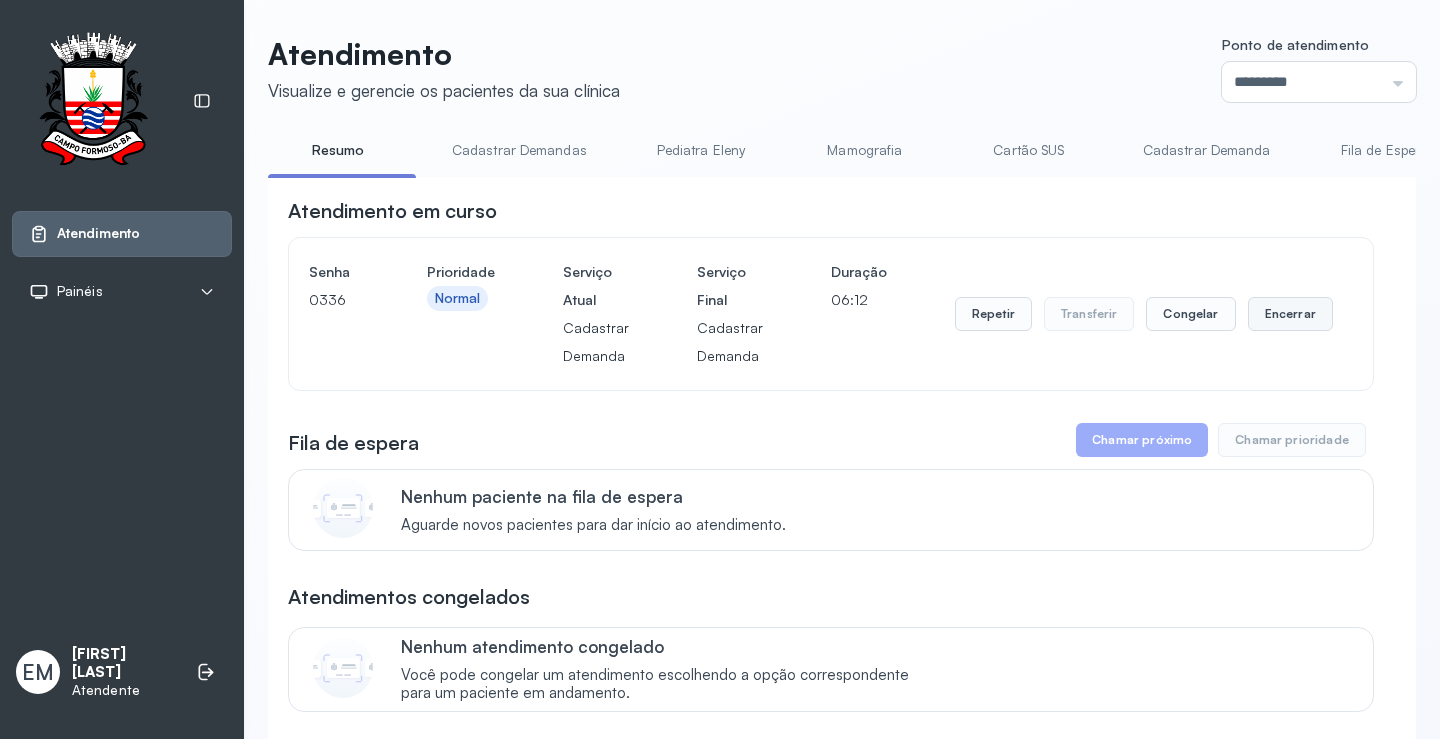 click on "Encerrar" at bounding box center [1290, 314] 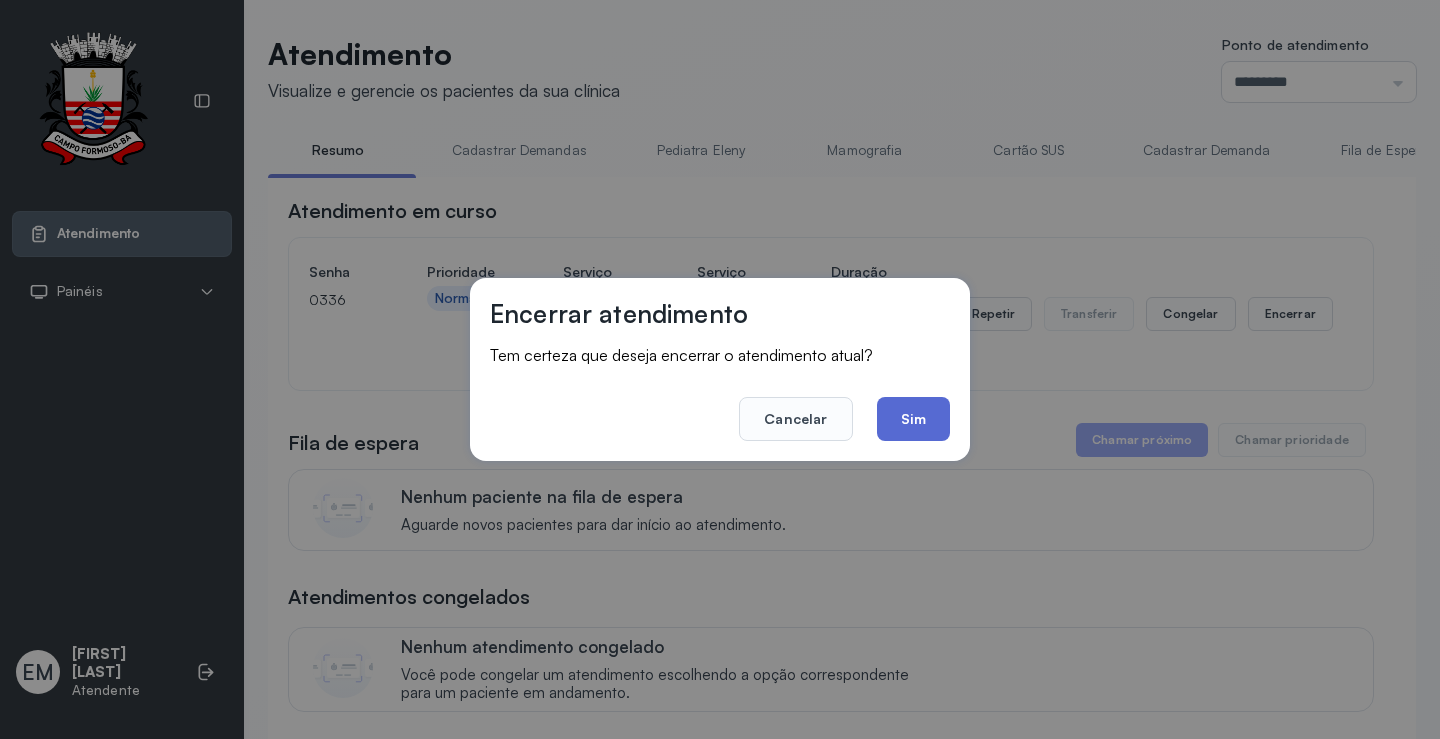 click on "Sim" 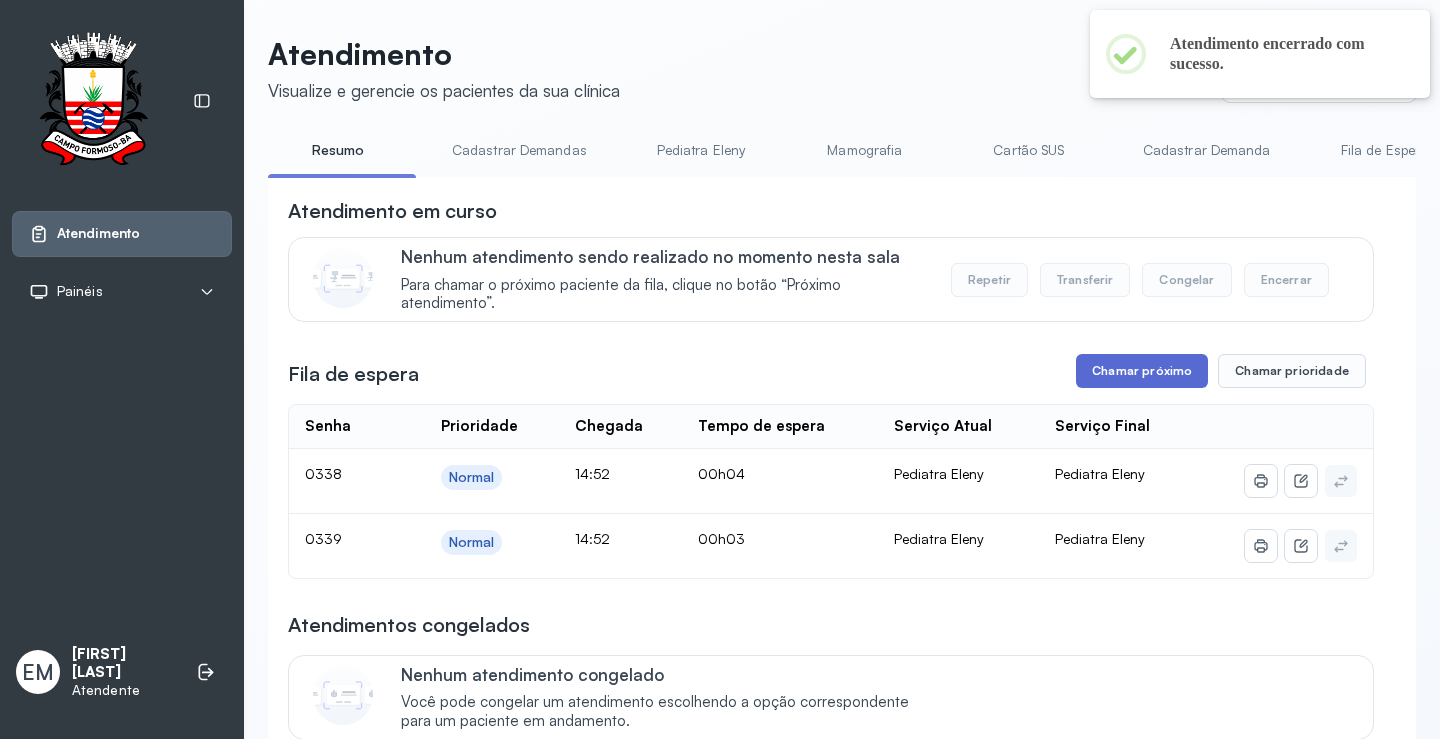 click on "Chamar próximo" at bounding box center [1142, 371] 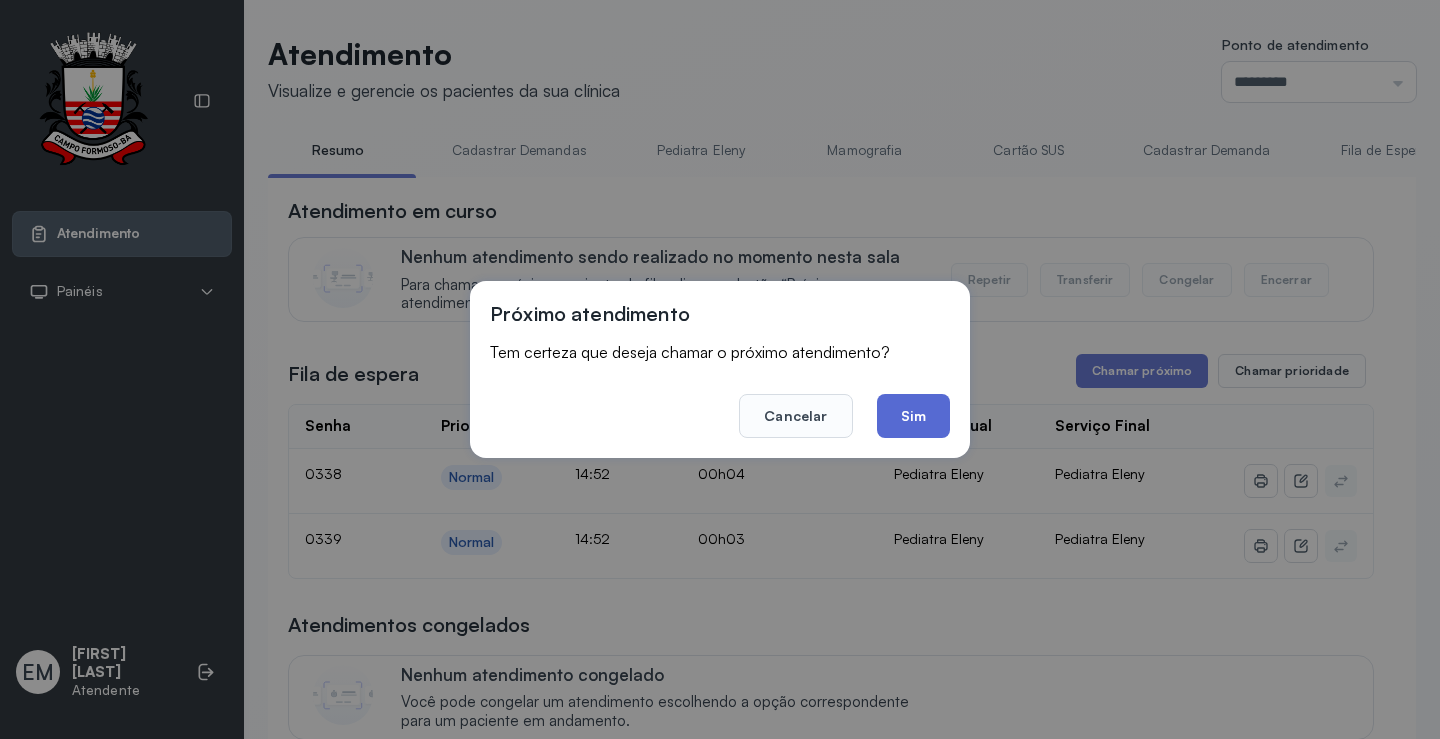 click on "Sim" 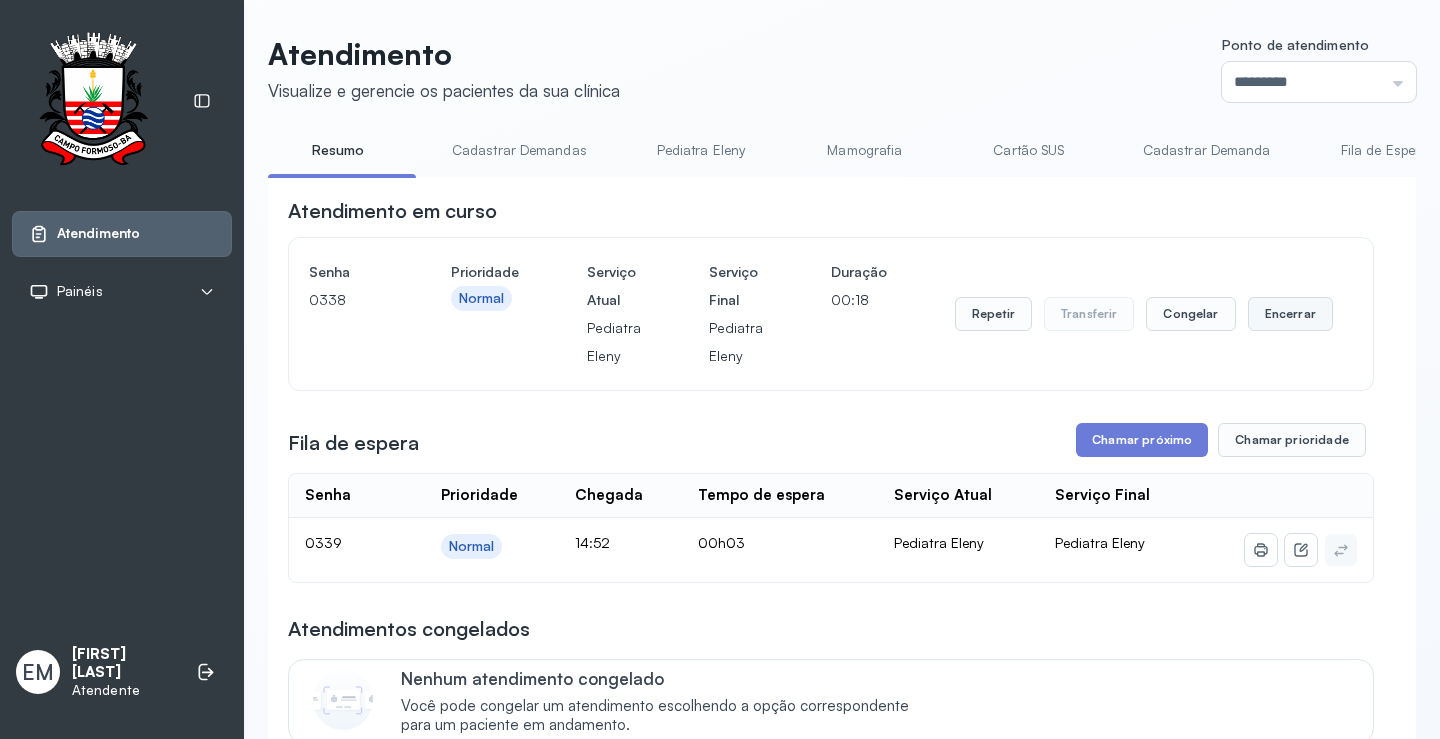 click on "Encerrar" at bounding box center (1290, 314) 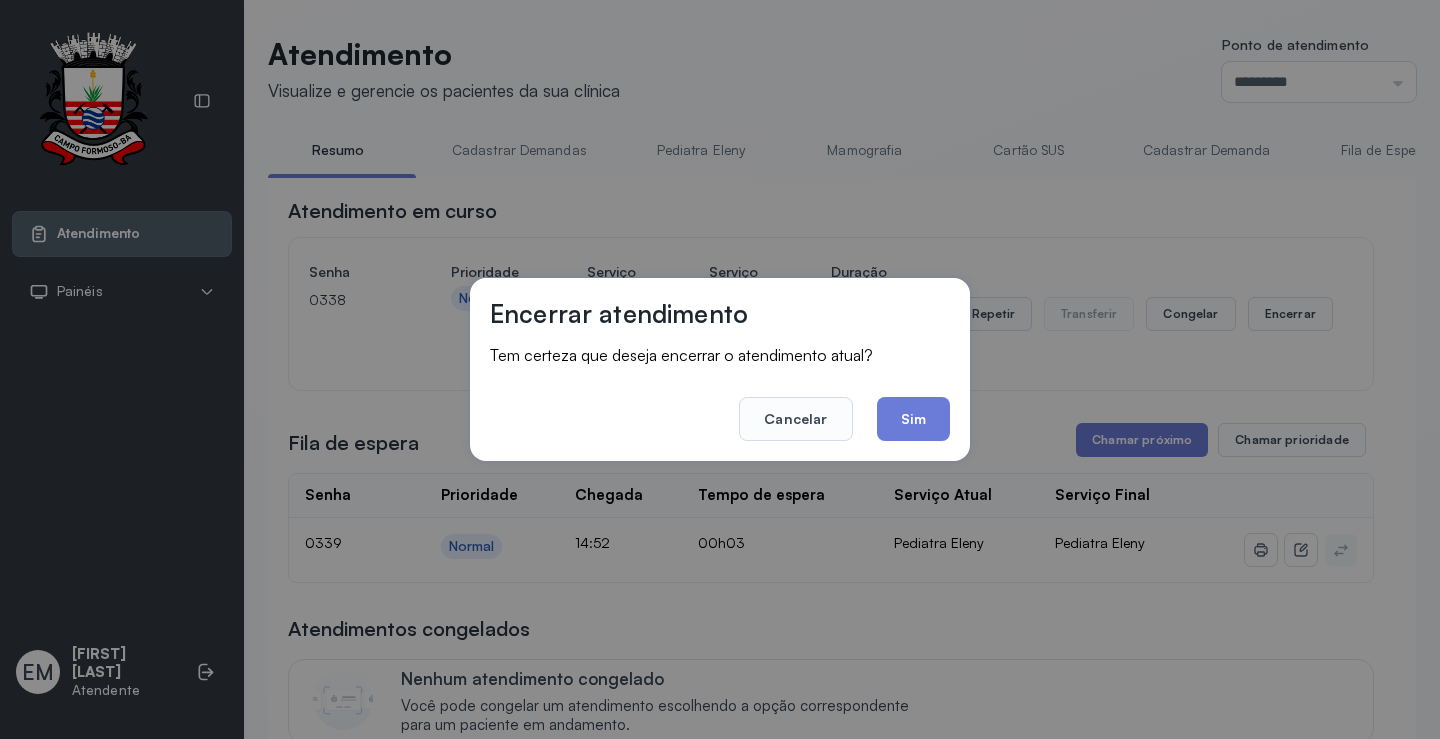 drag, startPoint x: 892, startPoint y: 409, endPoint x: 935, endPoint y: 391, distance: 46.615448 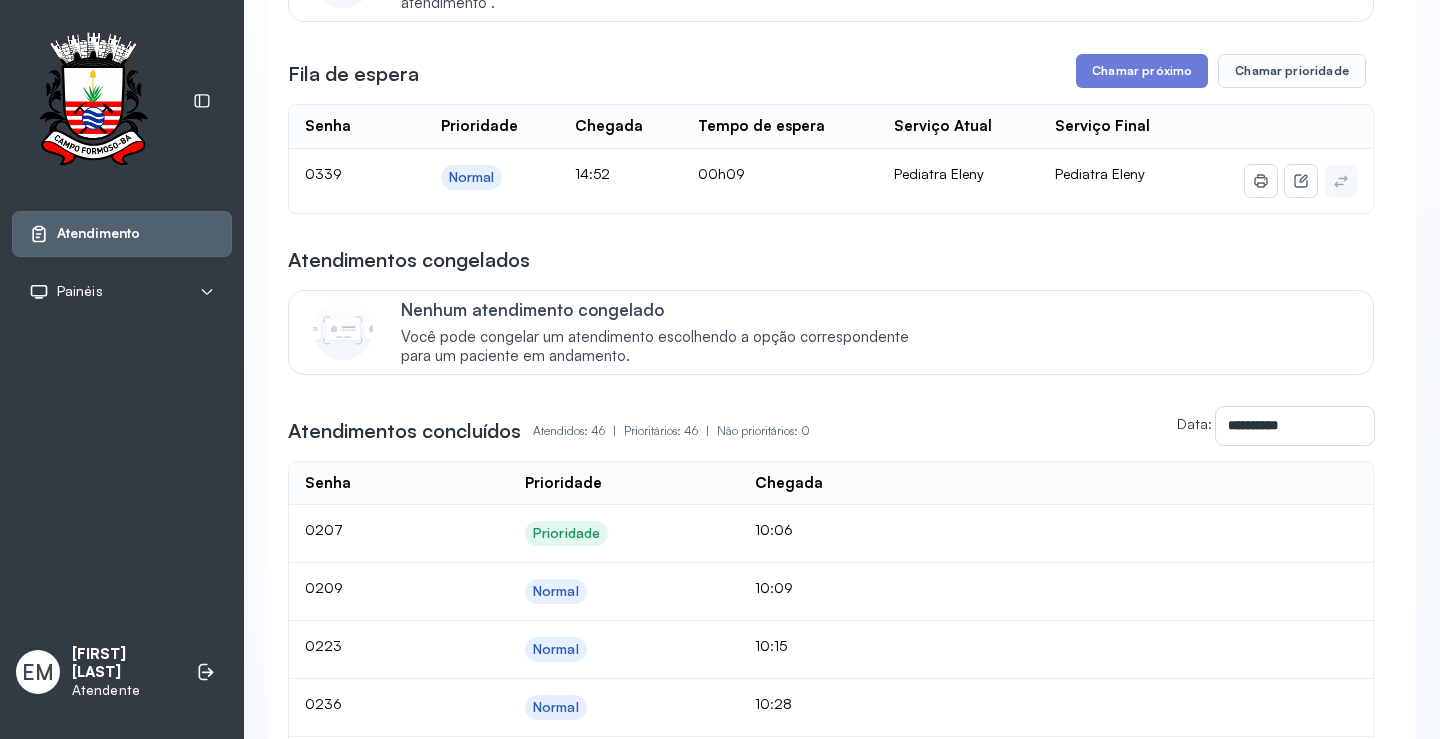 scroll, scrollTop: 200, scrollLeft: 0, axis: vertical 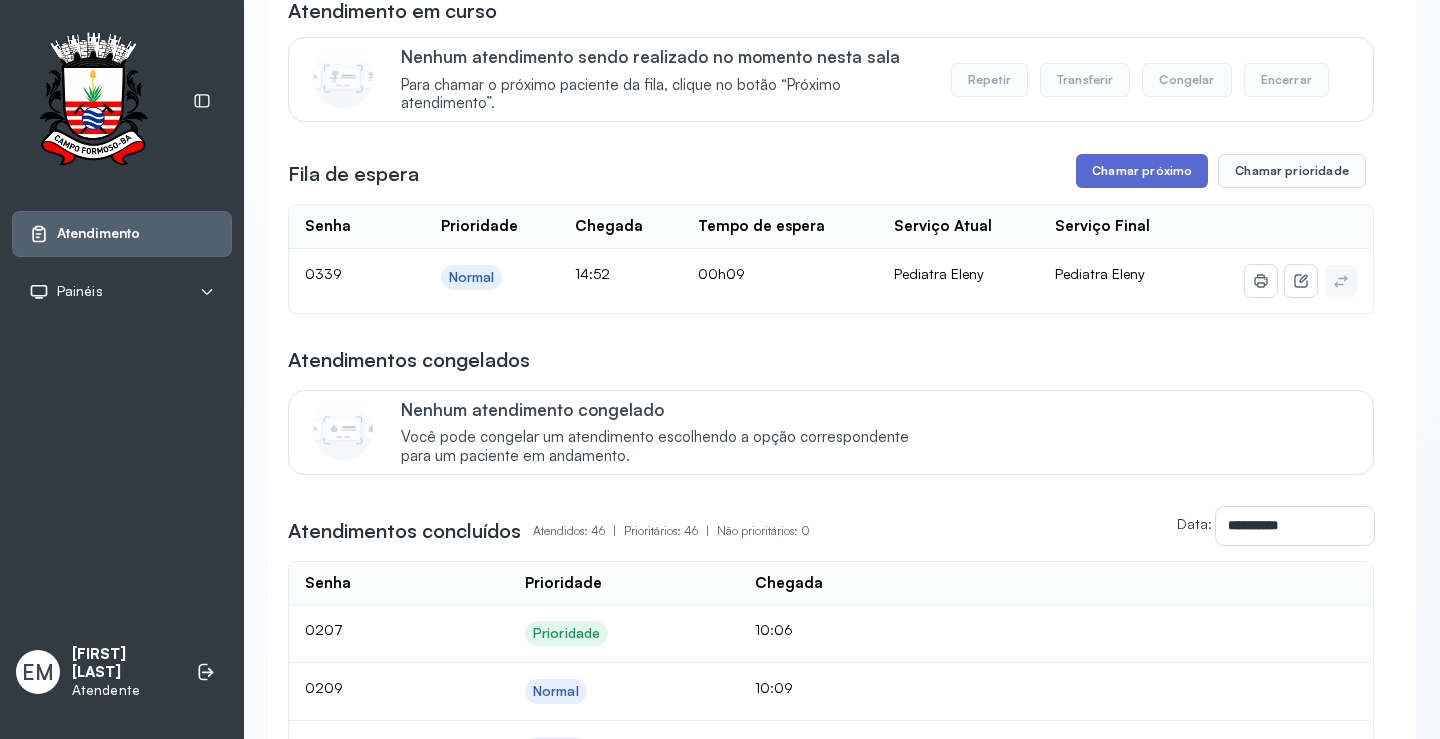click on "Chamar próximo" at bounding box center (1142, 171) 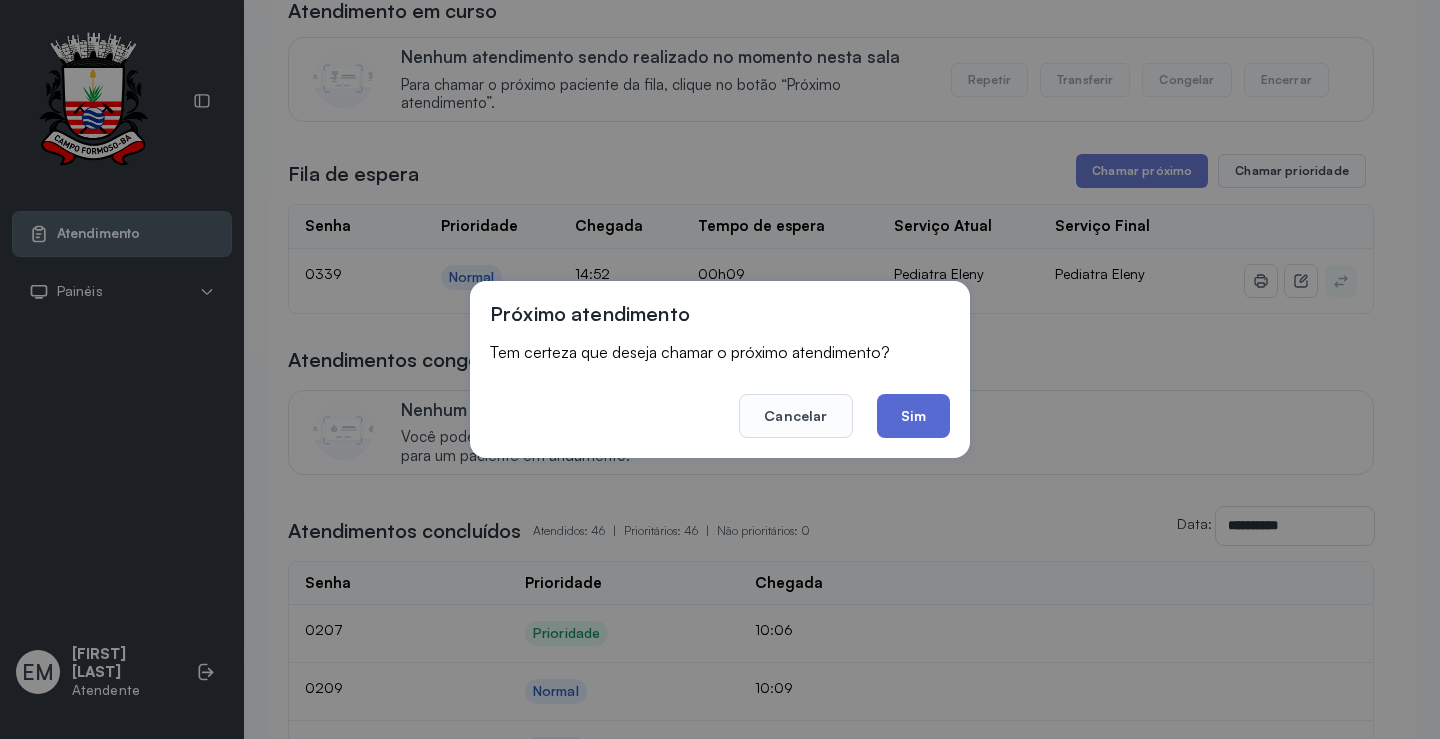 click on "Sim" 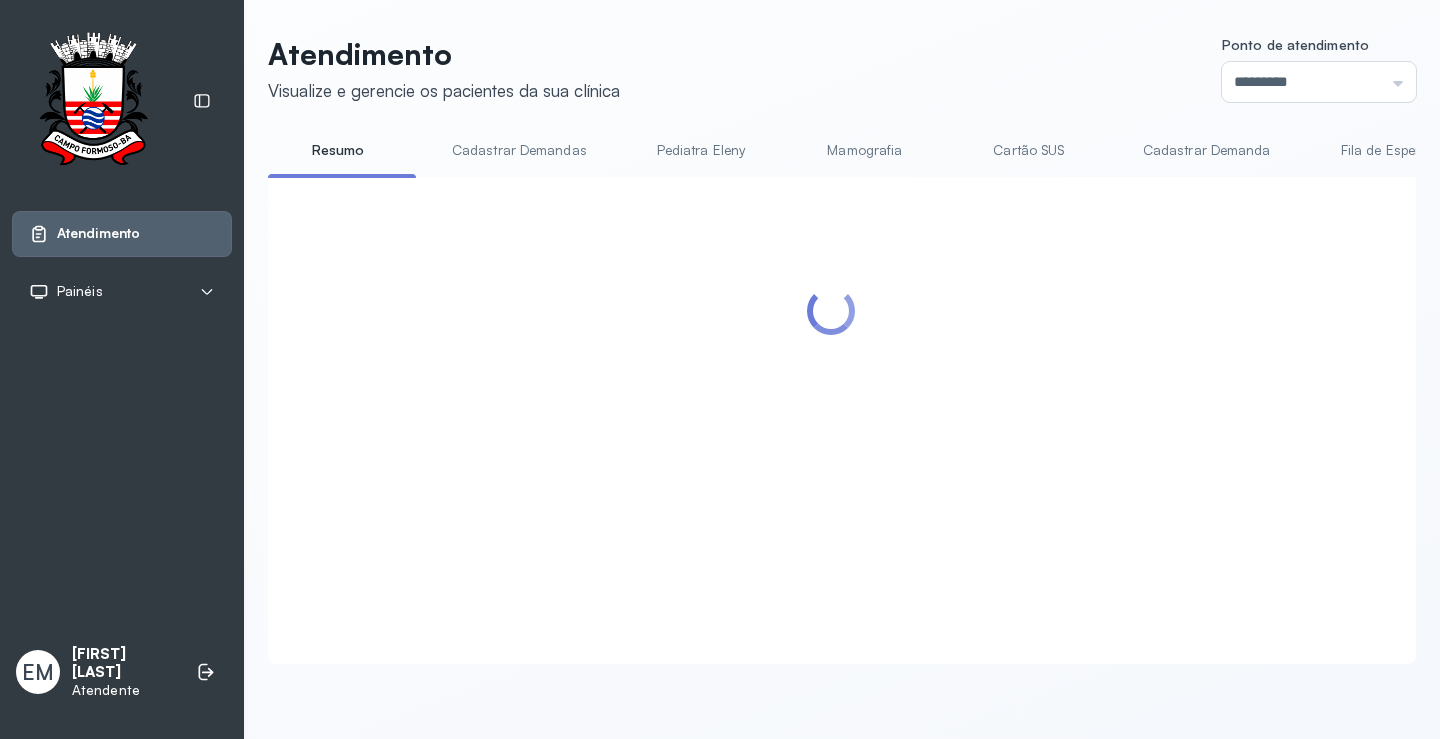 scroll, scrollTop: 200, scrollLeft: 0, axis: vertical 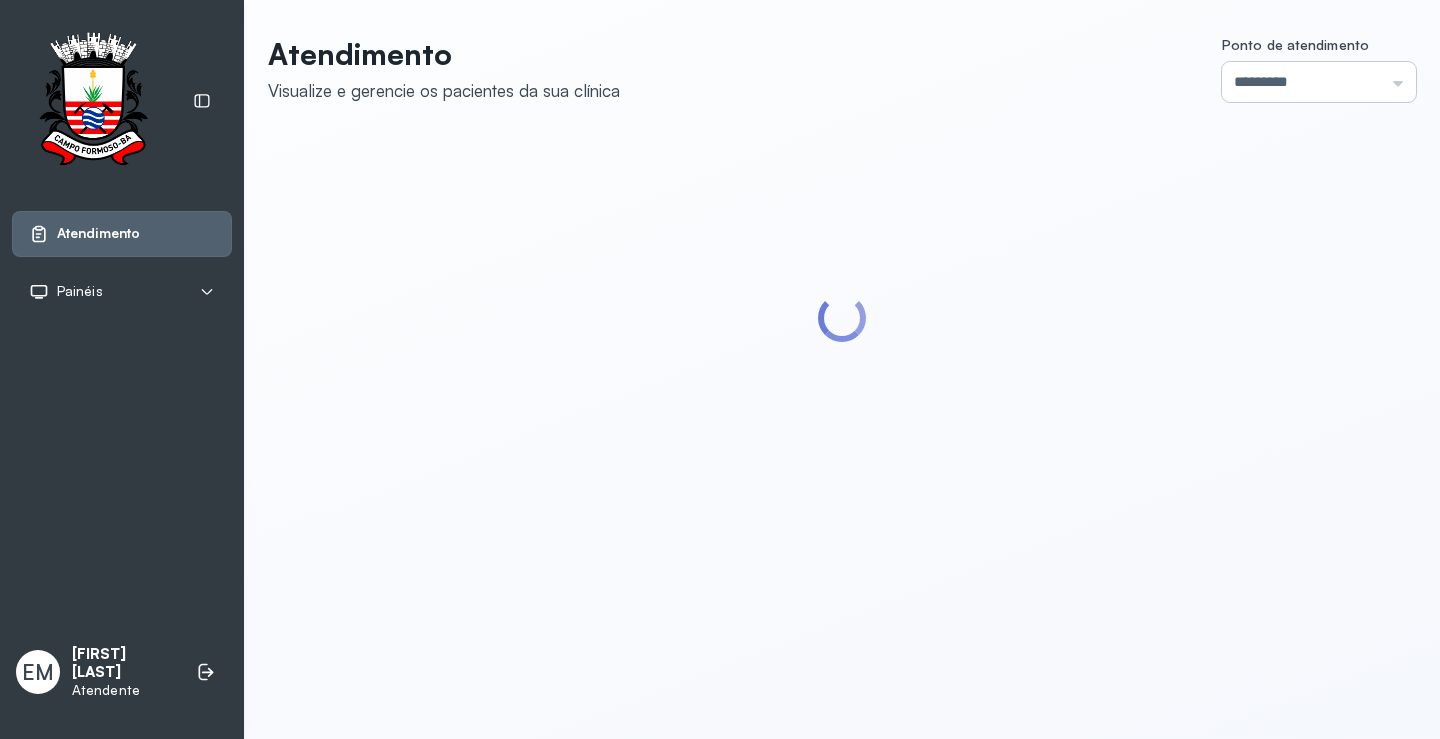 click on "*********" at bounding box center [1319, 82] 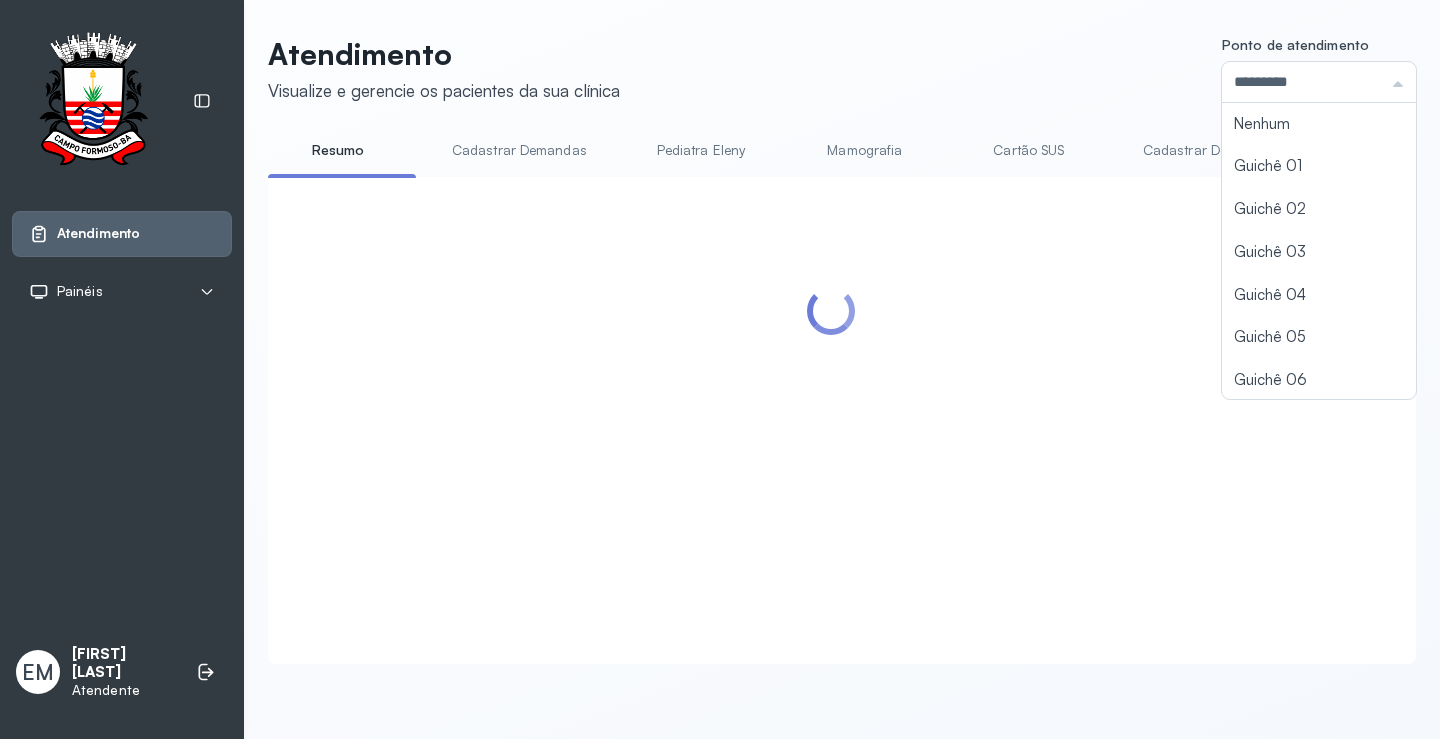 scroll, scrollTop: 40, scrollLeft: 0, axis: vertical 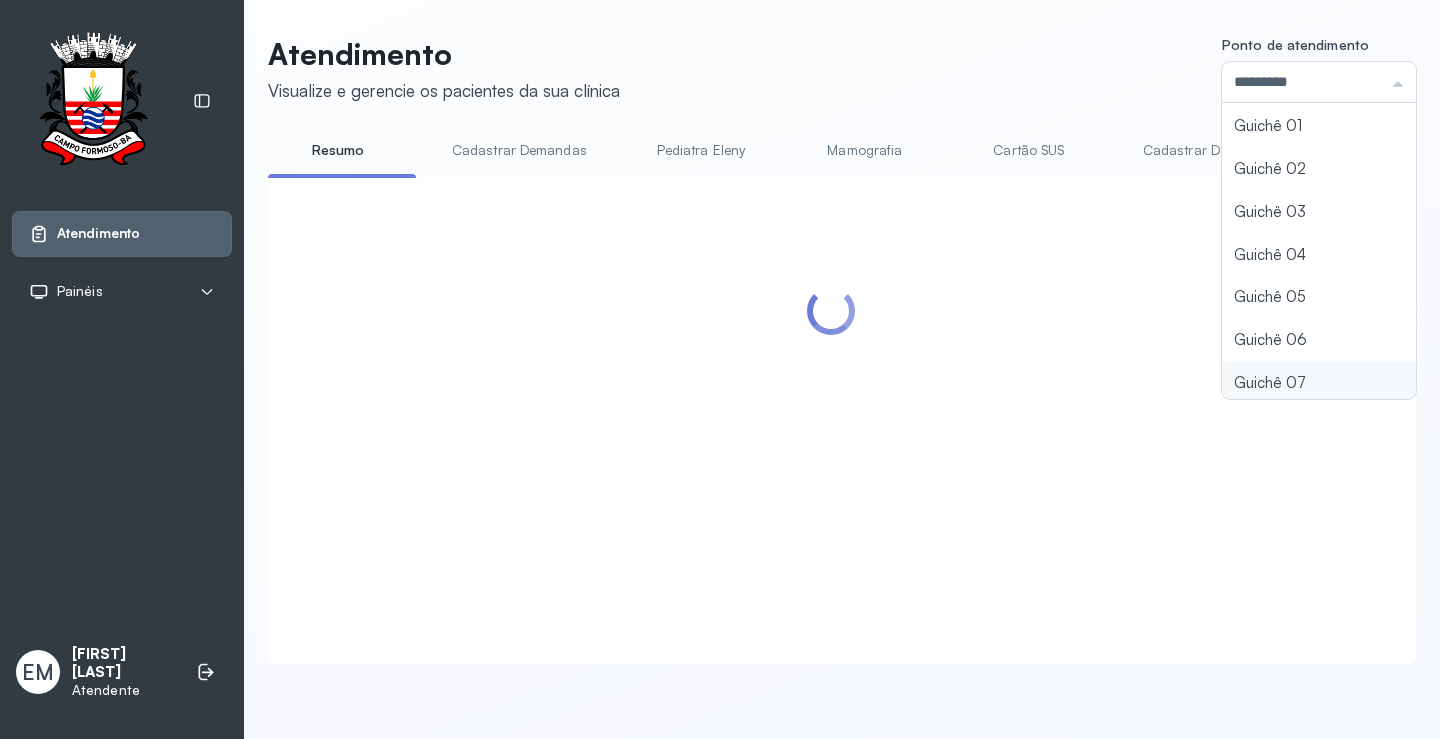 type on "*********" 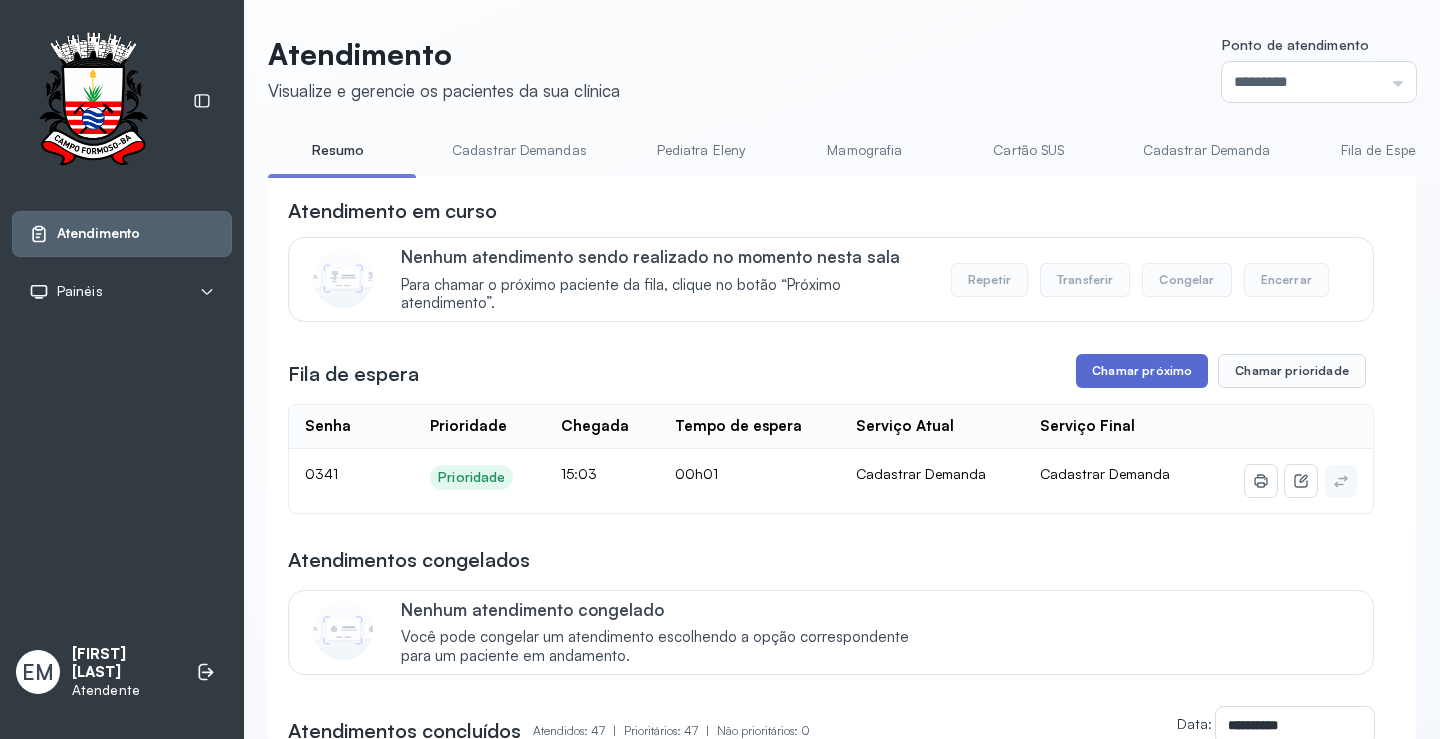 click on "Chamar próximo" at bounding box center [1142, 371] 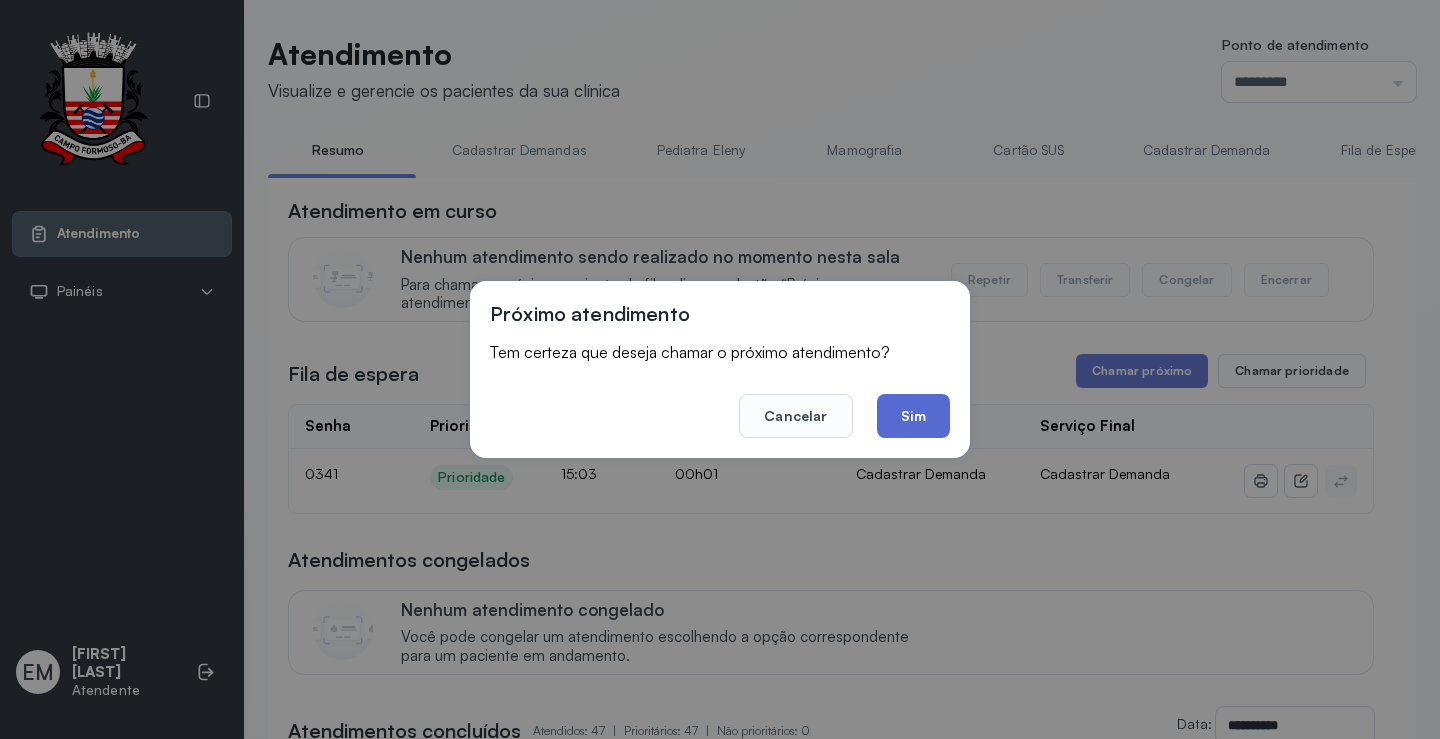 click on "Sim" 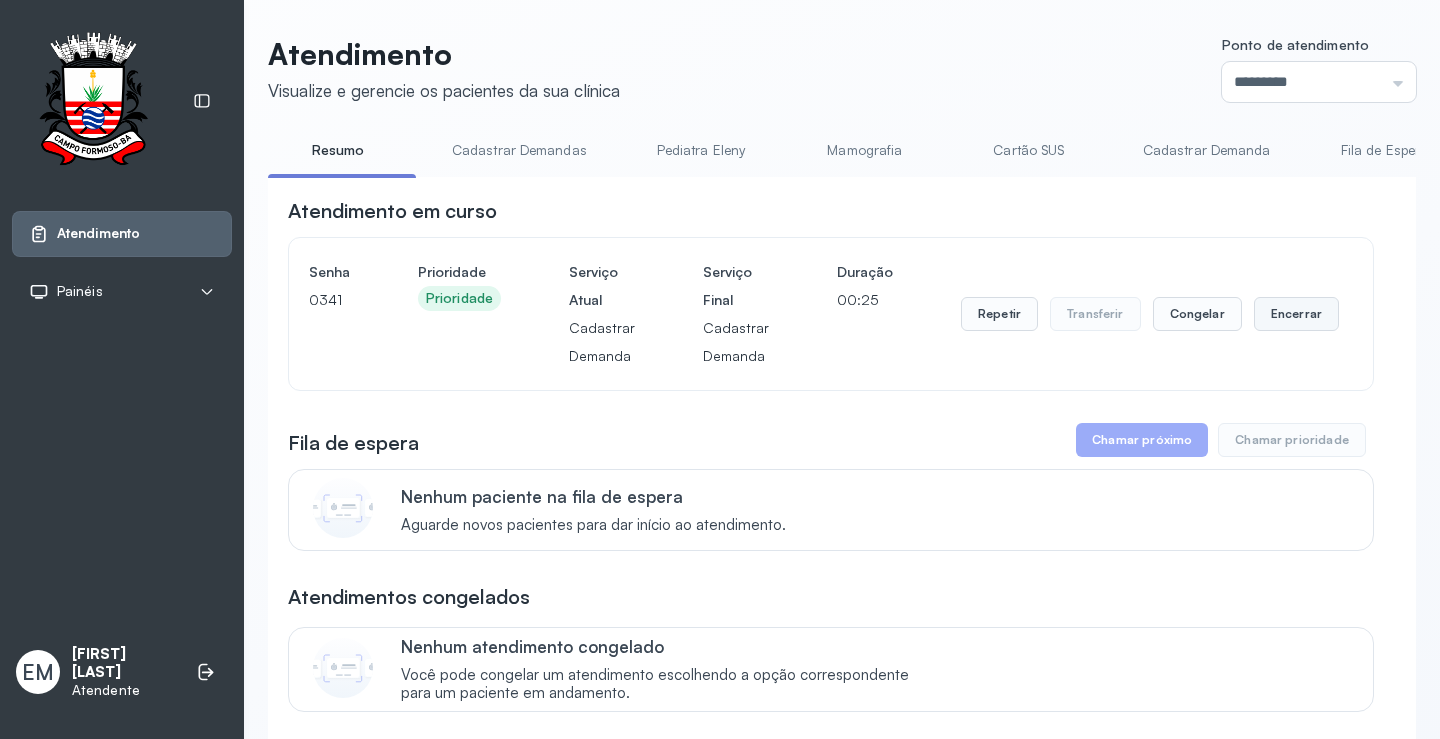 click on "Encerrar" at bounding box center [1296, 314] 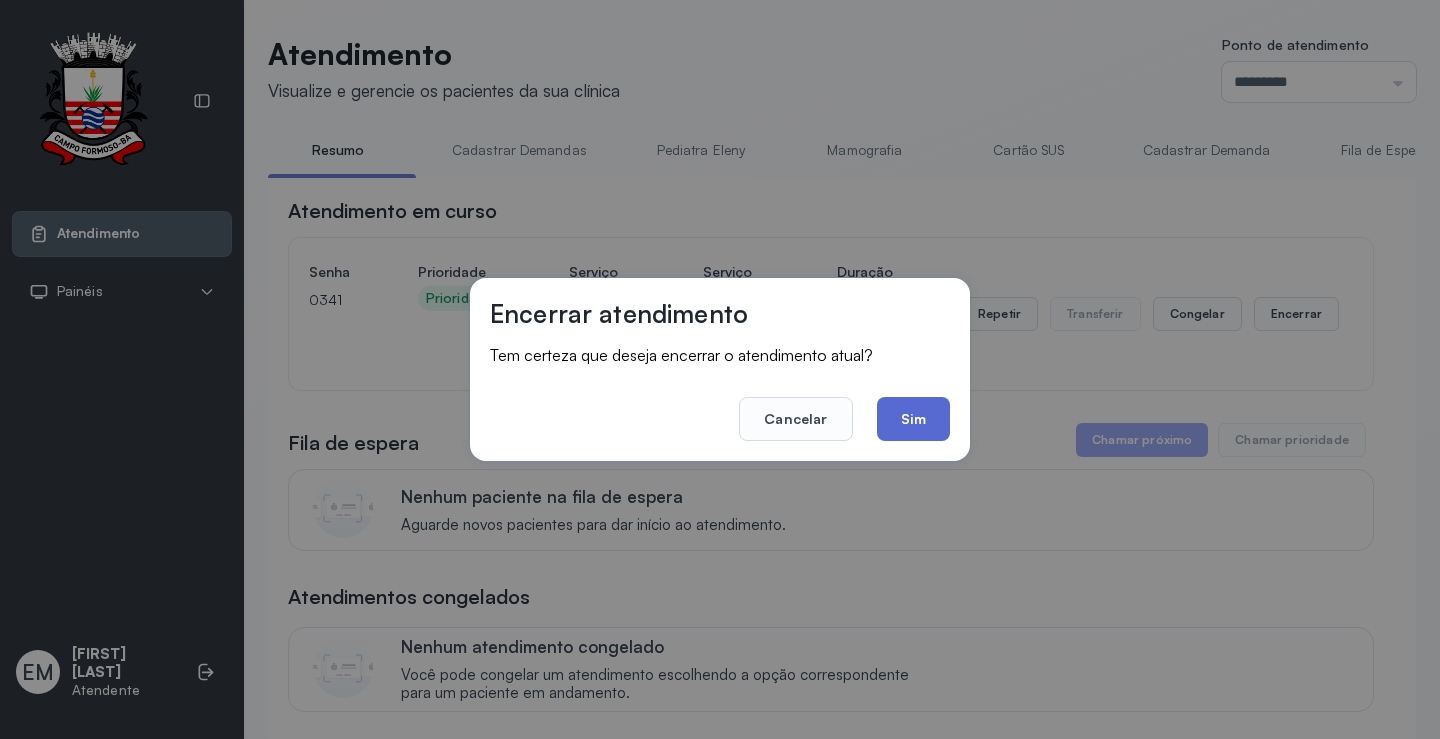 click on "Sim" 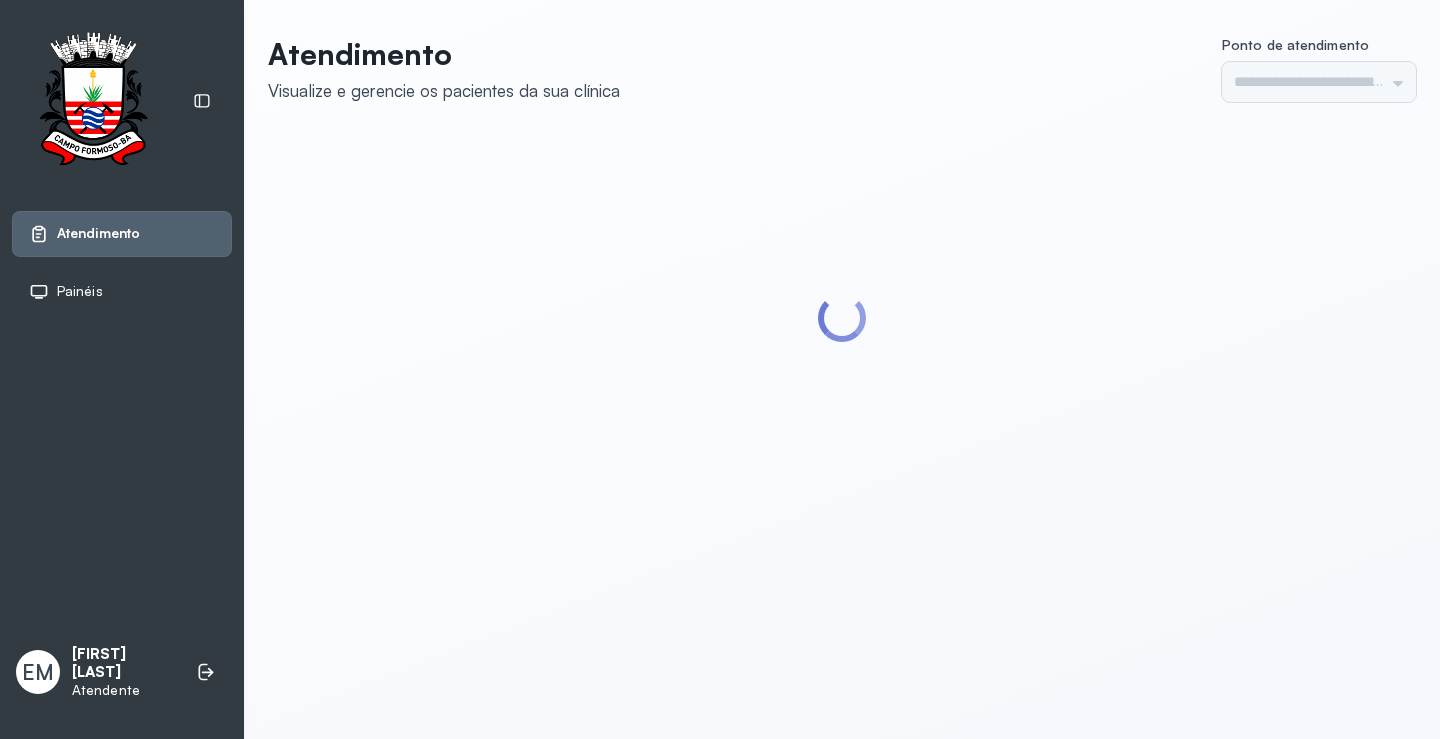 scroll, scrollTop: 0, scrollLeft: 0, axis: both 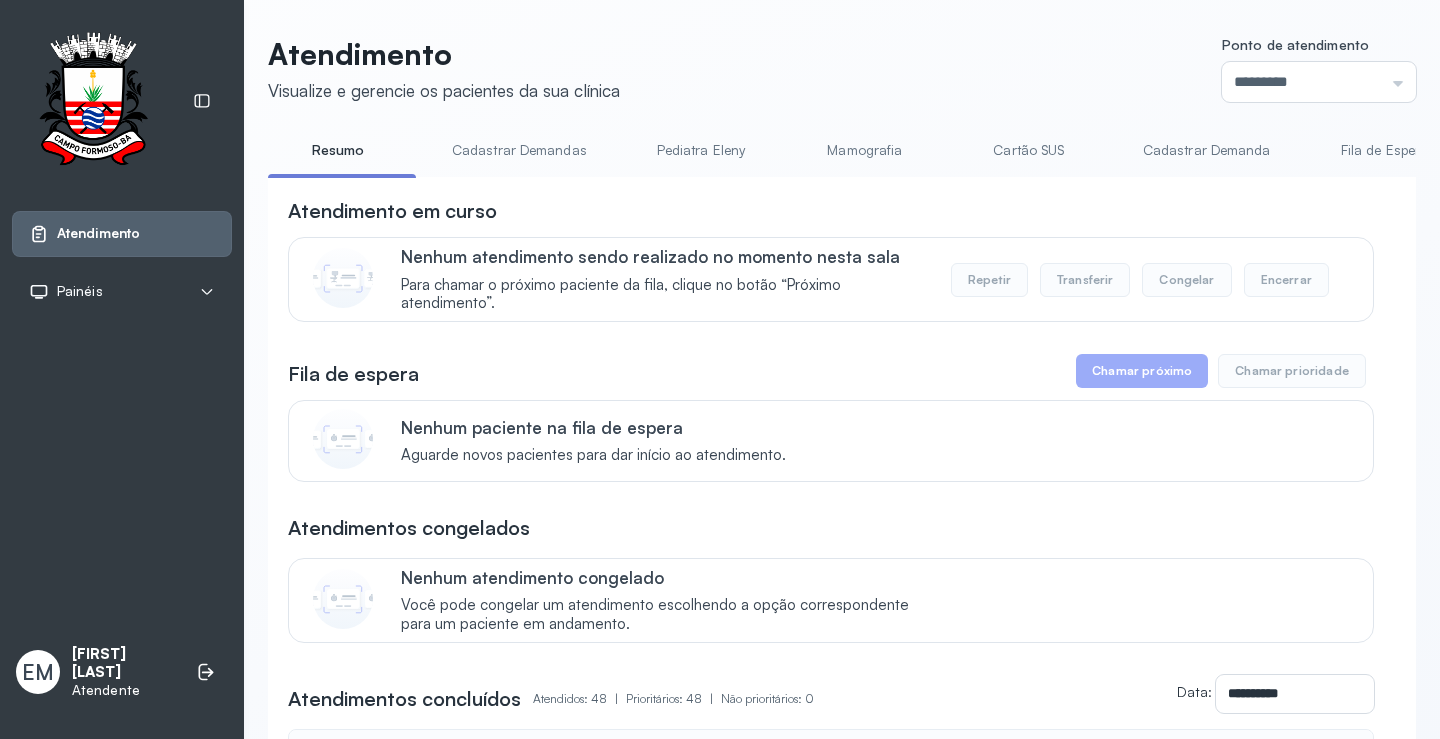 click on "Fila de espera Chamar próximo Chamar prioridade" at bounding box center [831, 371] 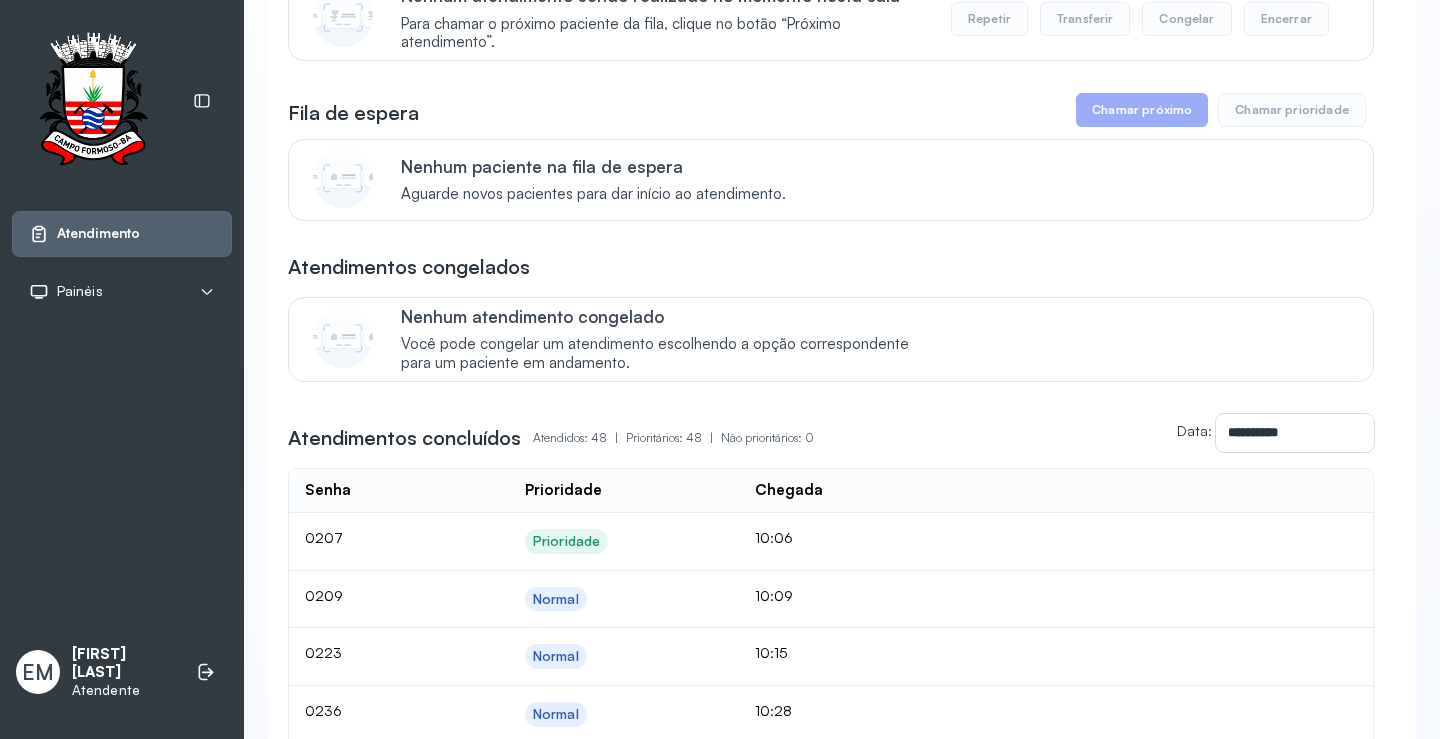 scroll, scrollTop: 0, scrollLeft: 0, axis: both 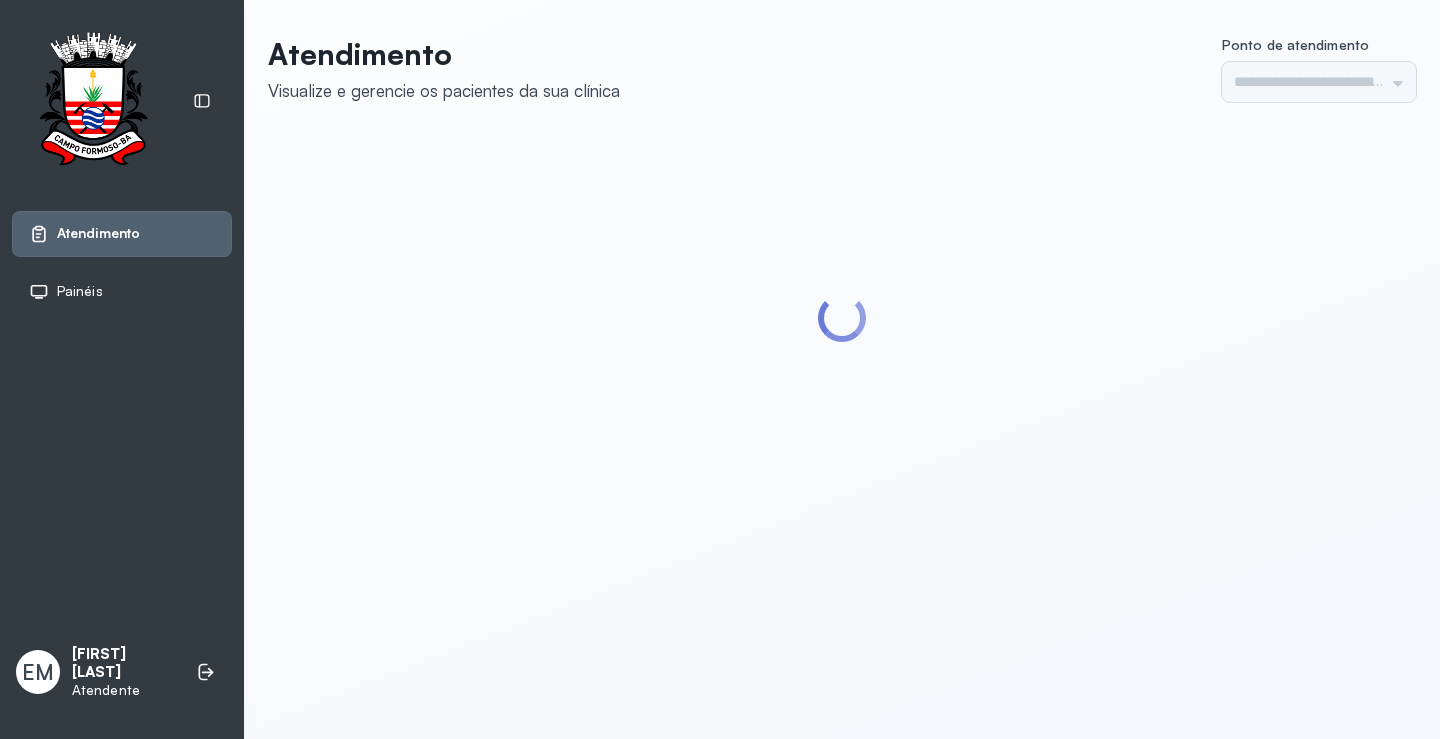 type on "*********" 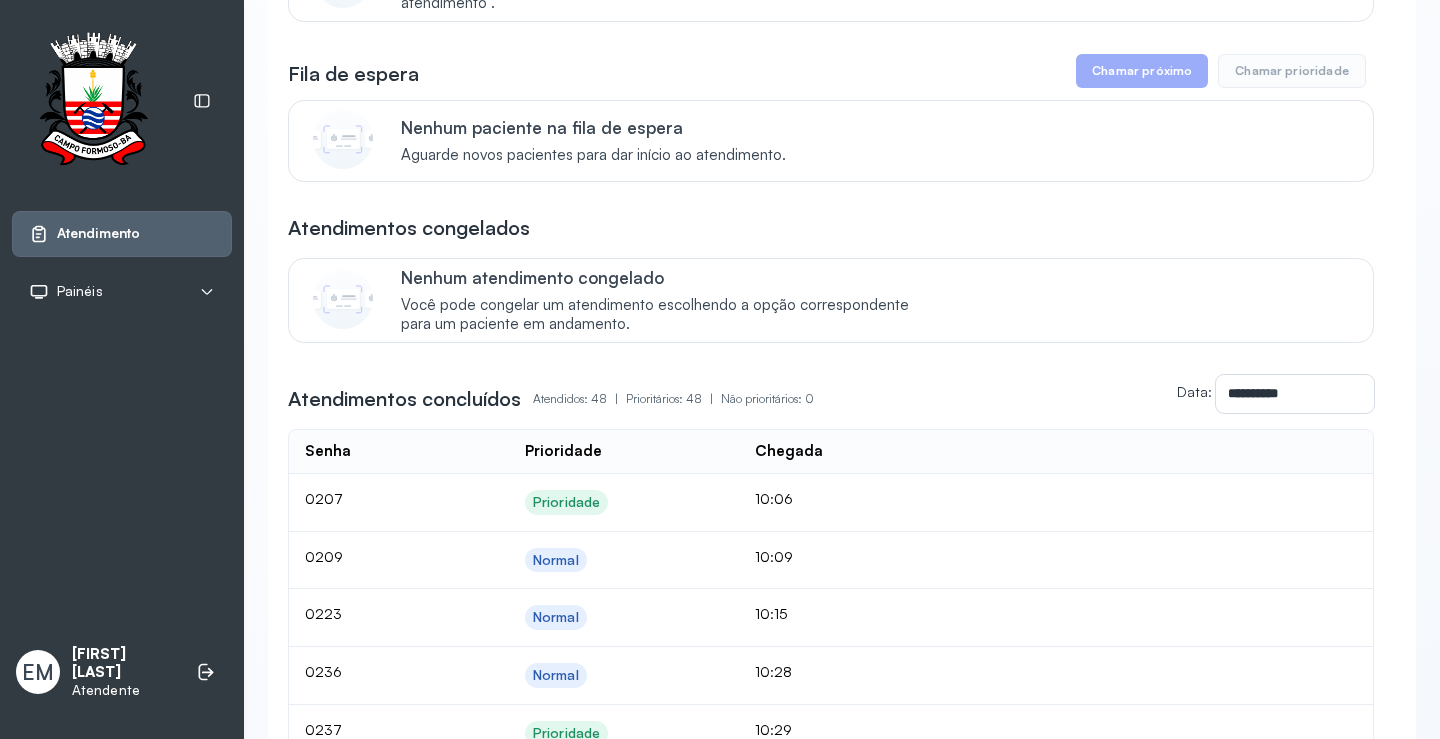 scroll, scrollTop: 0, scrollLeft: 0, axis: both 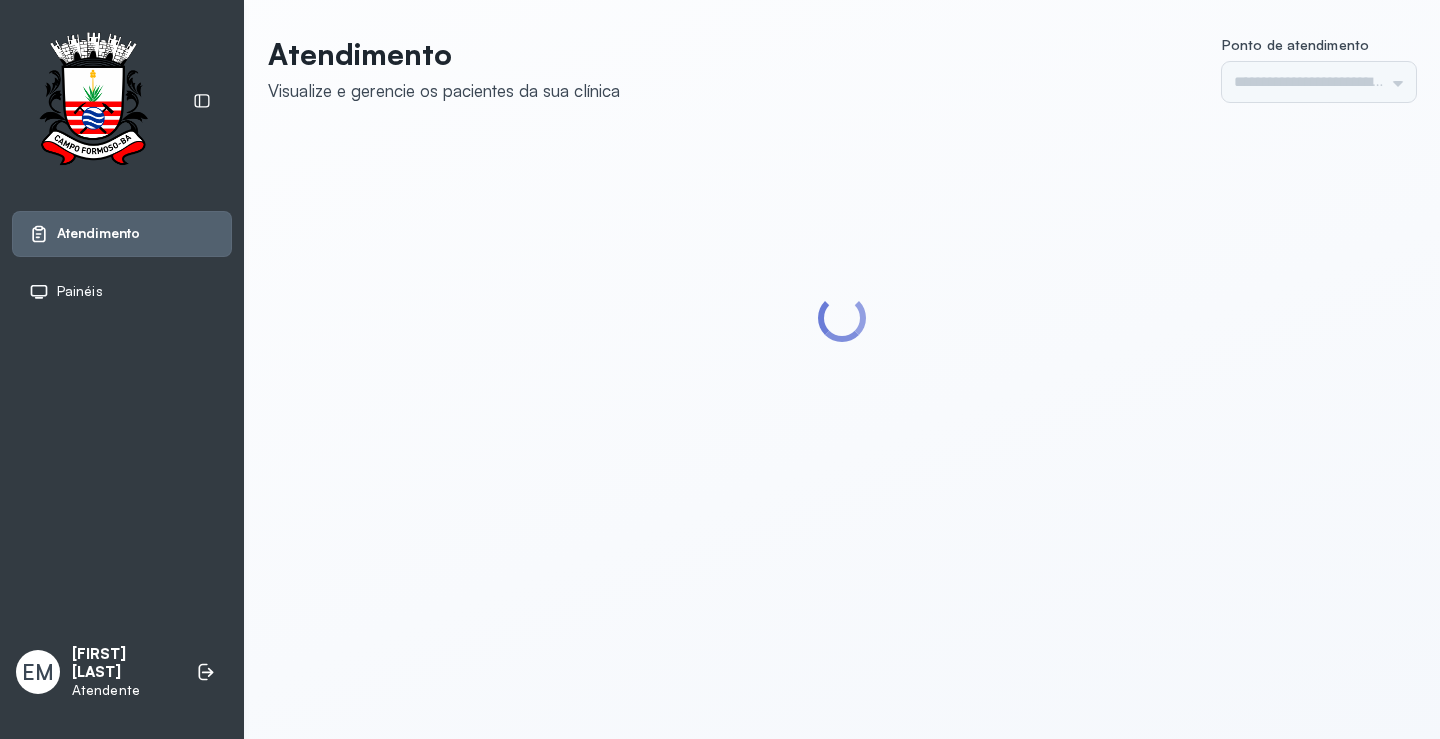 type on "*********" 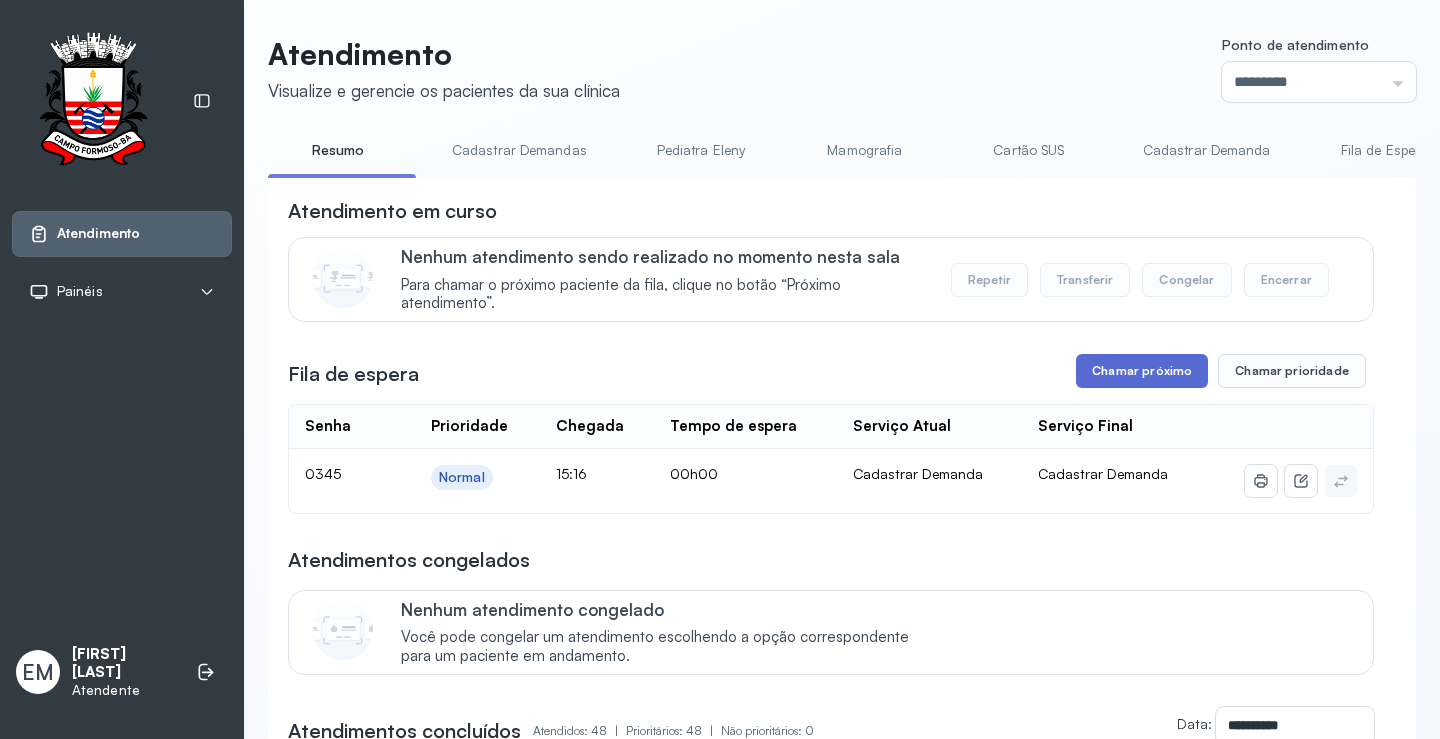 click on "Chamar próximo" at bounding box center [1142, 371] 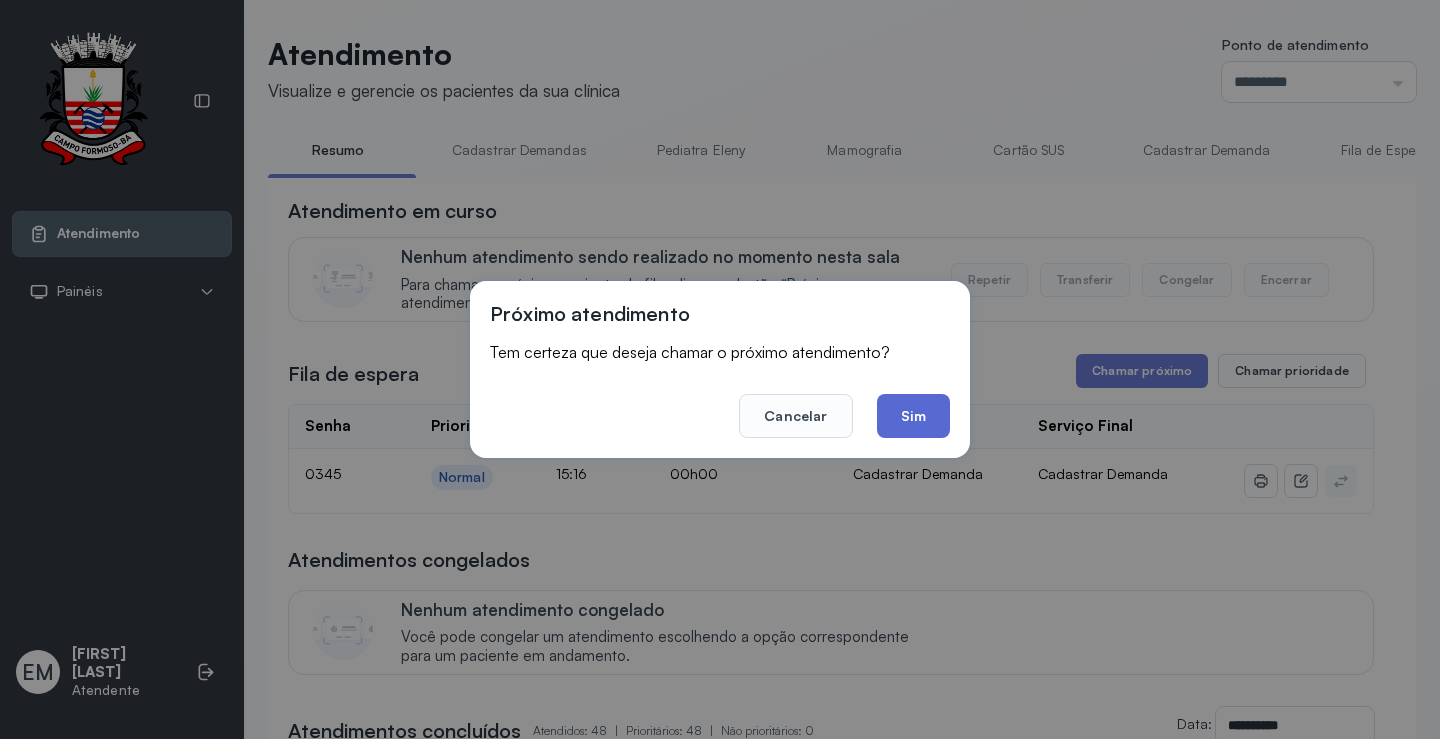 click on "Sim" 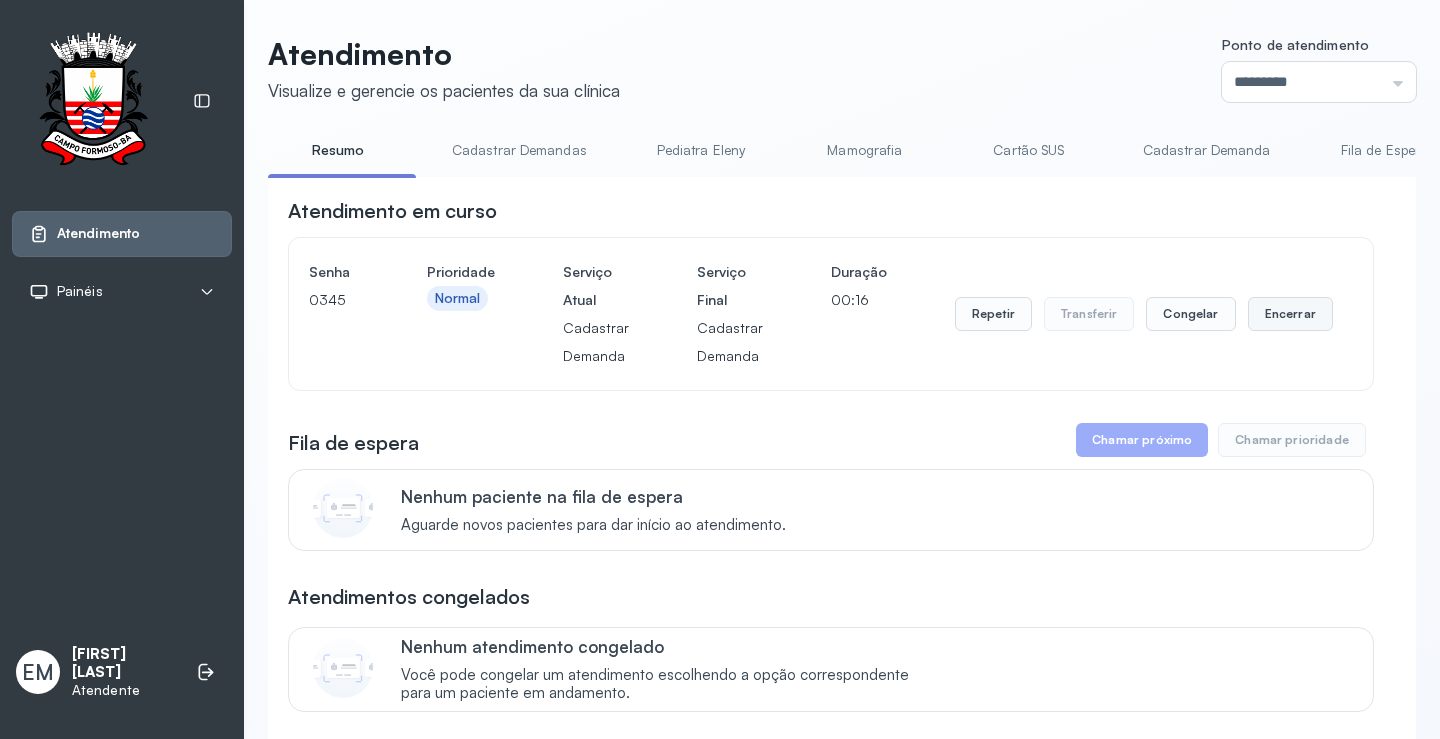 click on "Encerrar" at bounding box center (1290, 314) 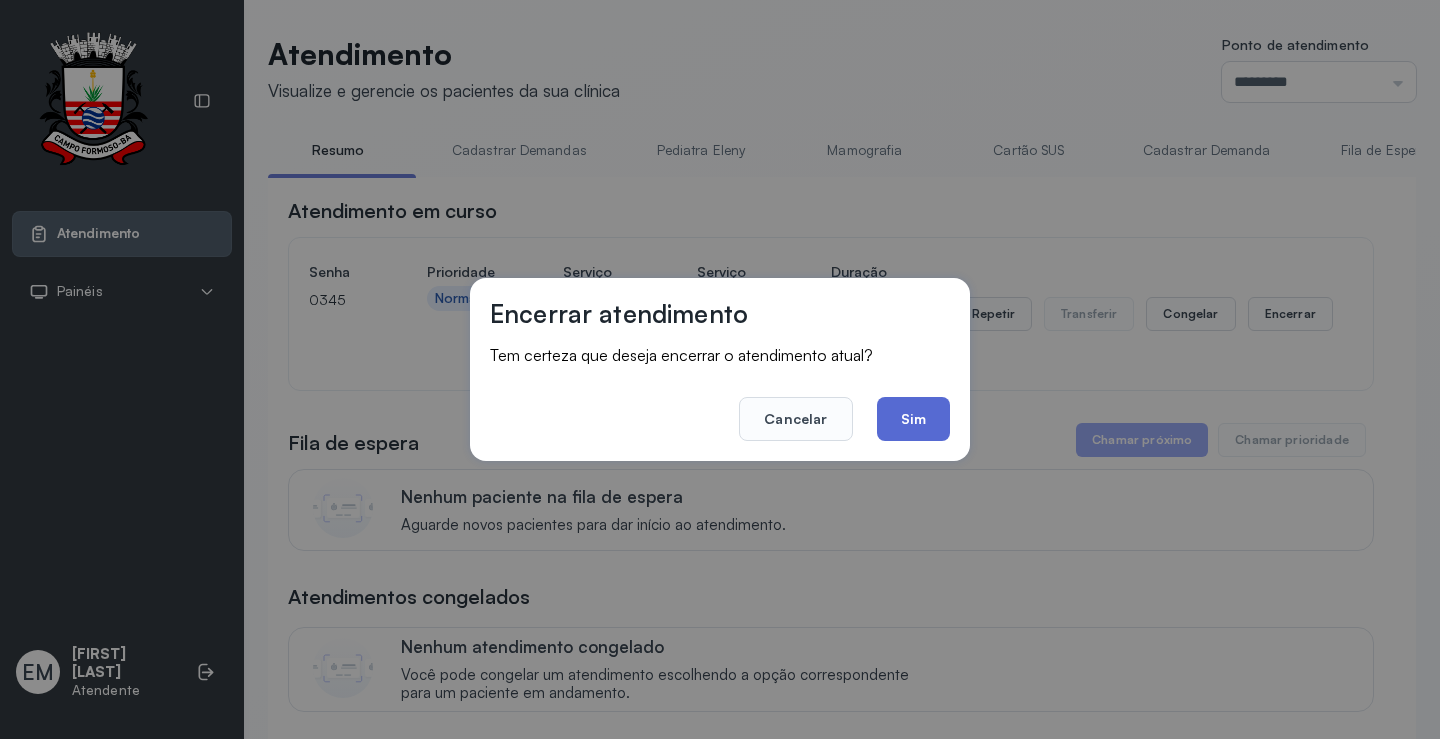 click on "Sim" 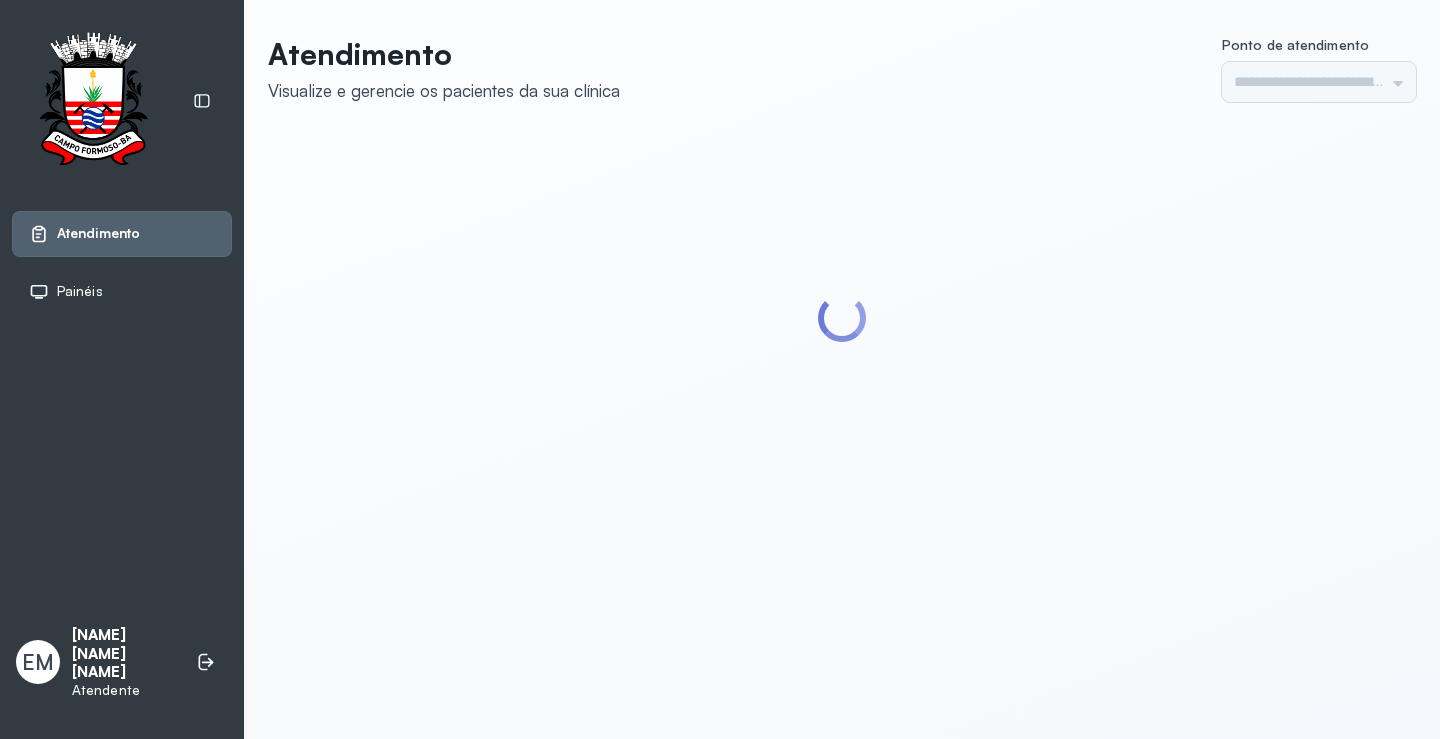 scroll, scrollTop: 0, scrollLeft: 0, axis: both 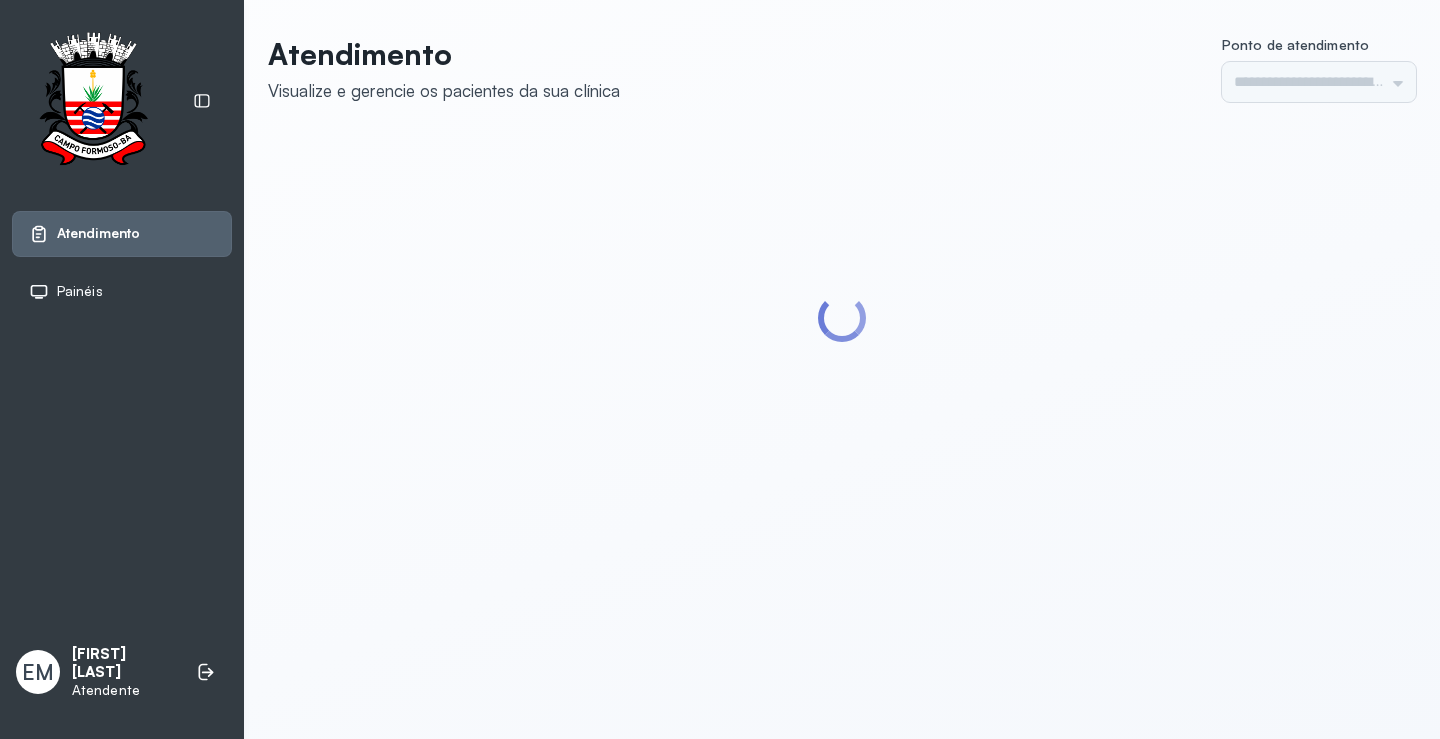 type on "*********" 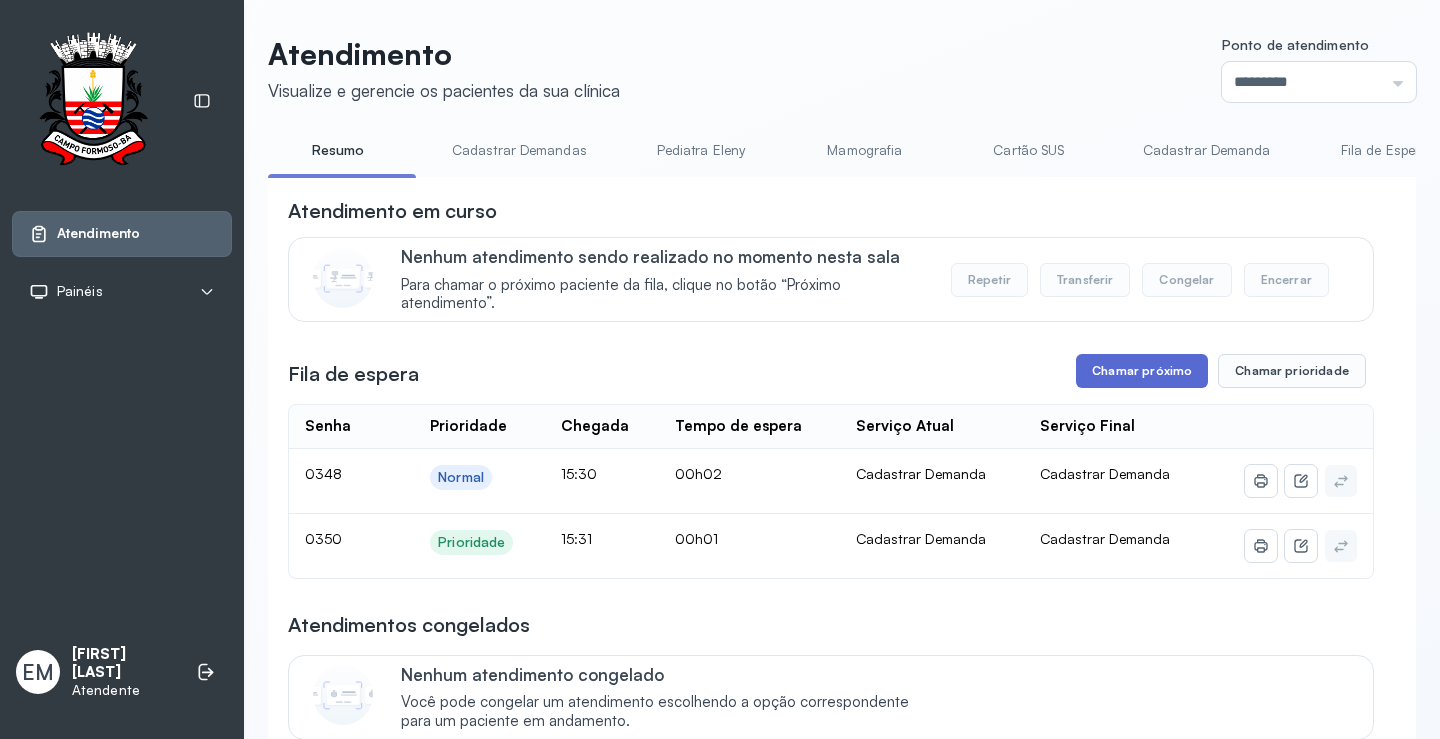 click on "Chamar próximo" at bounding box center [1142, 371] 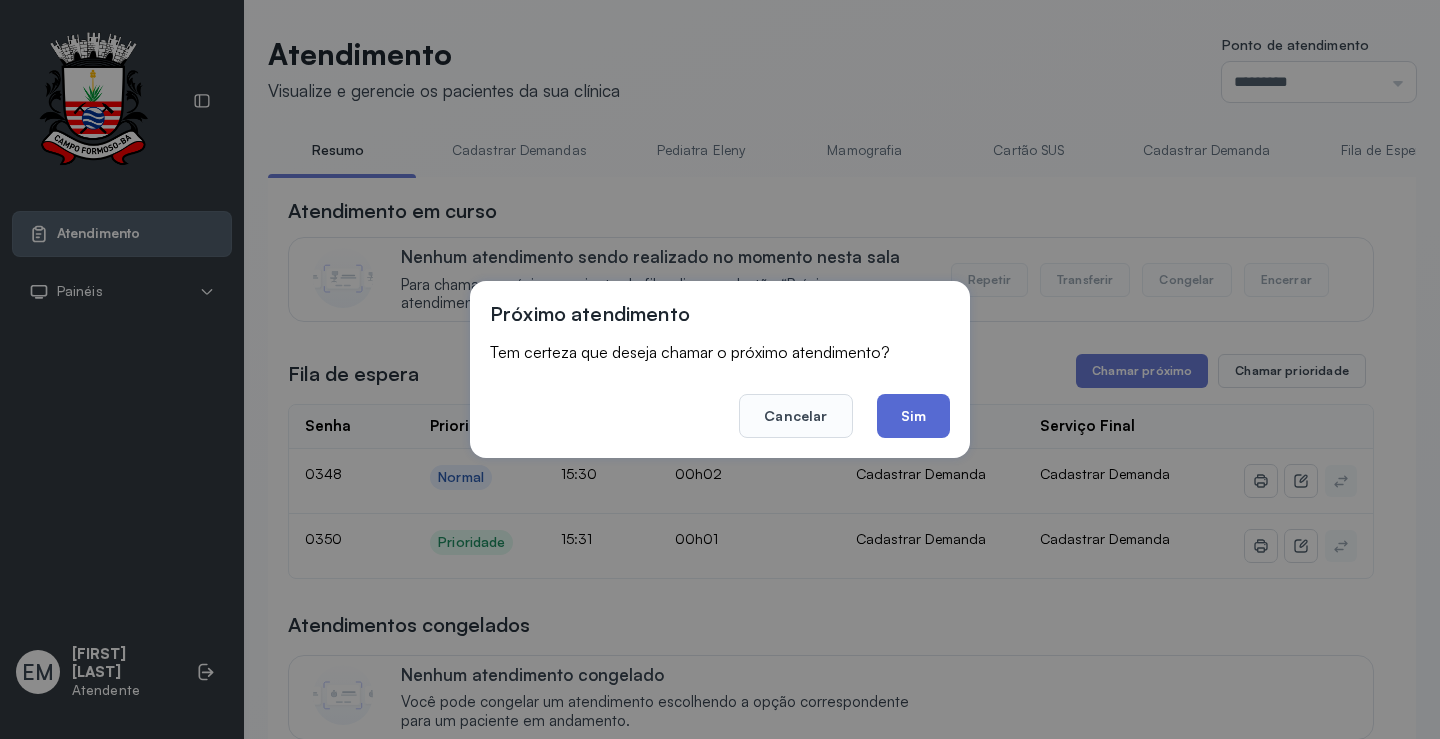 click on "Sim" 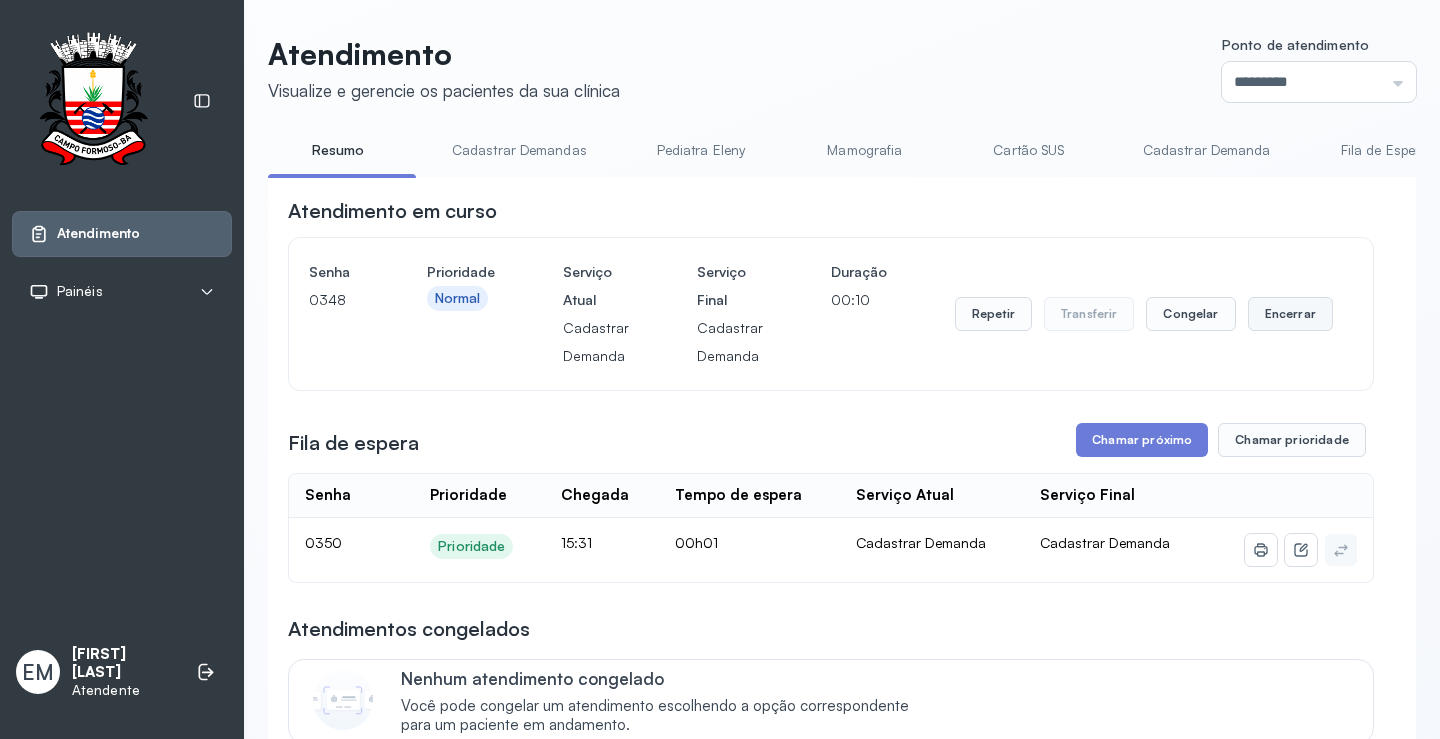 click on "Encerrar" at bounding box center [1290, 314] 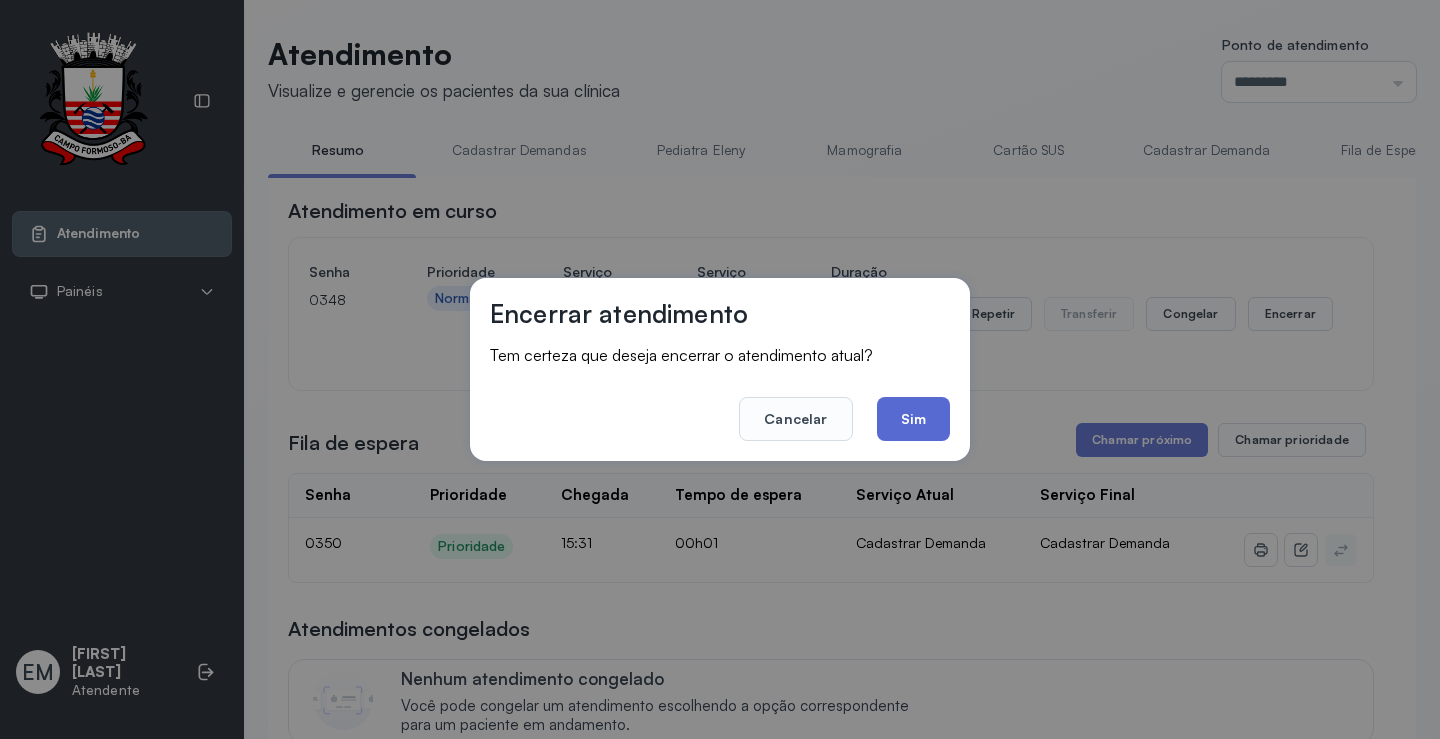 click on "Sim" 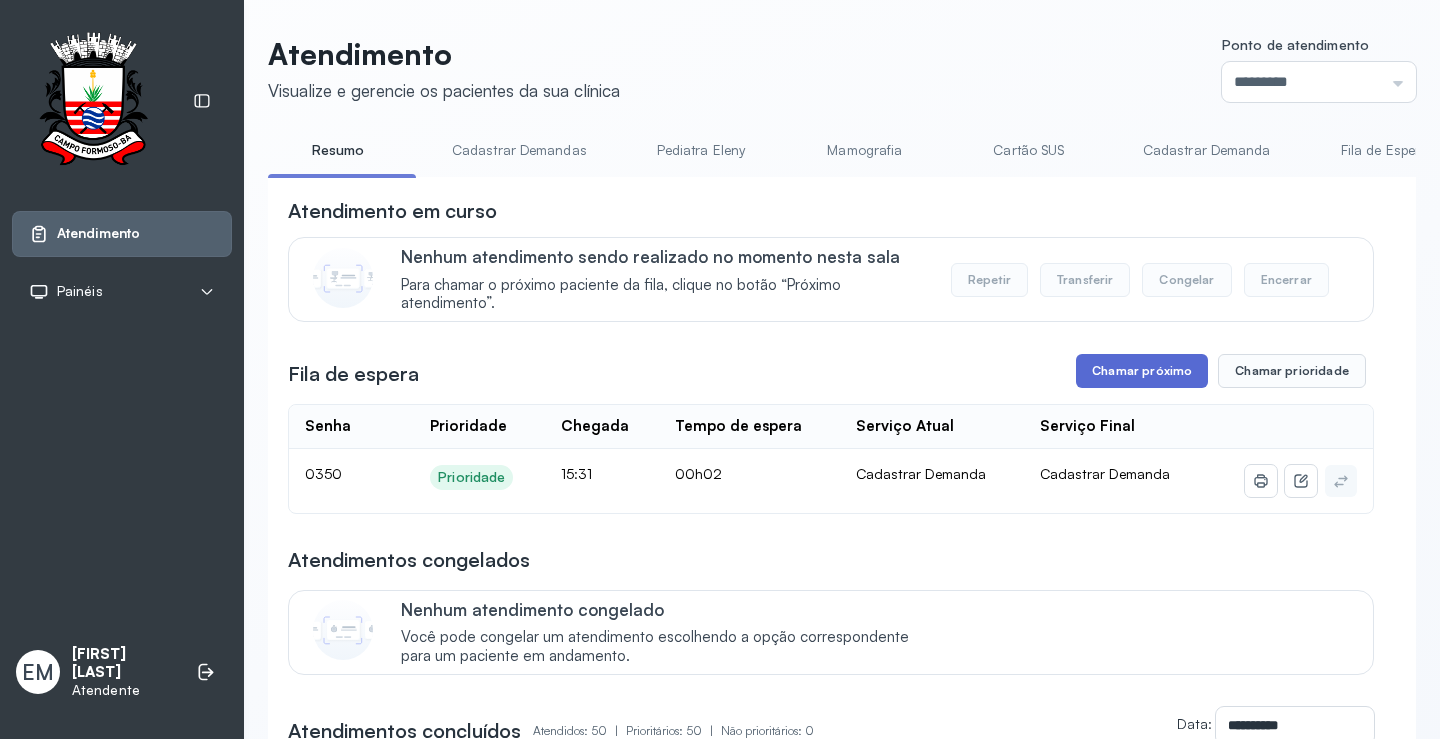 click on "Chamar próximo" at bounding box center (1142, 371) 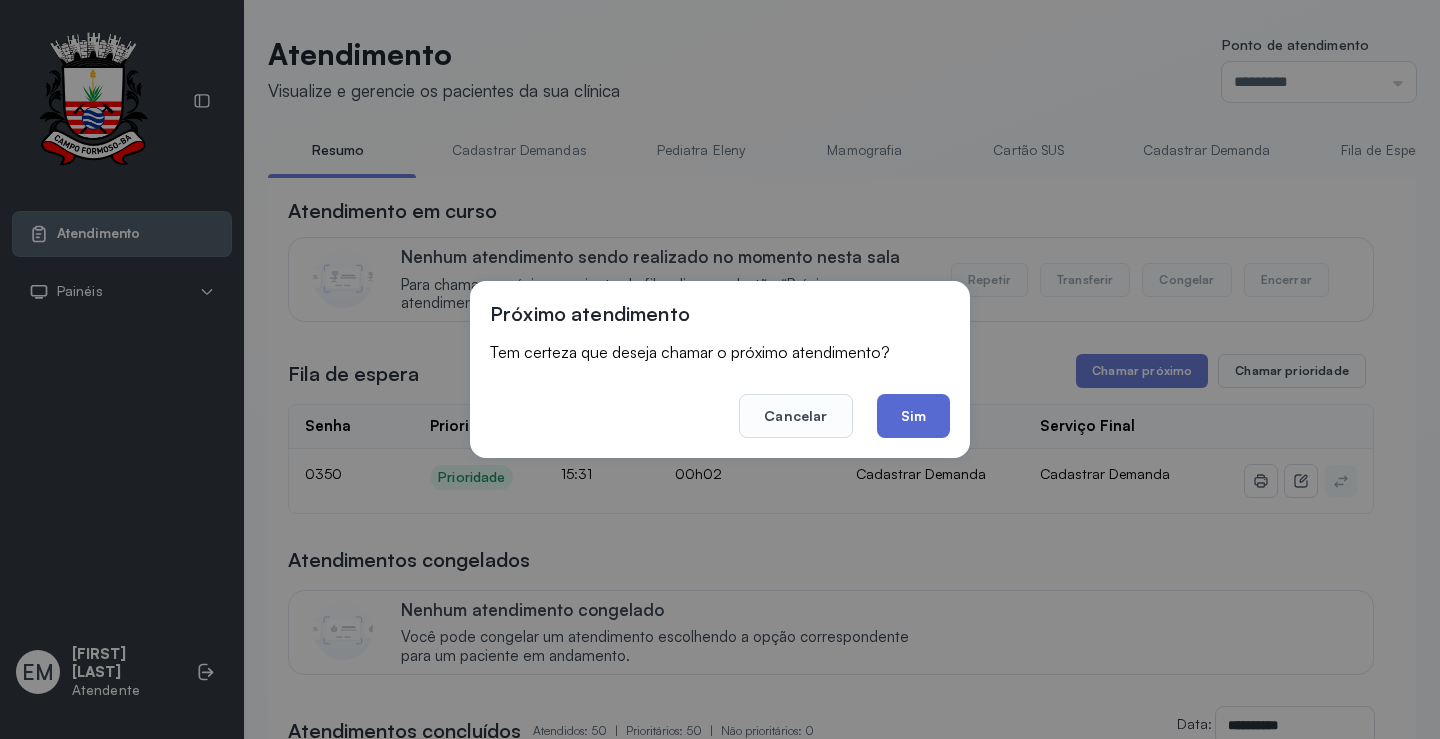 click on "Sim" 